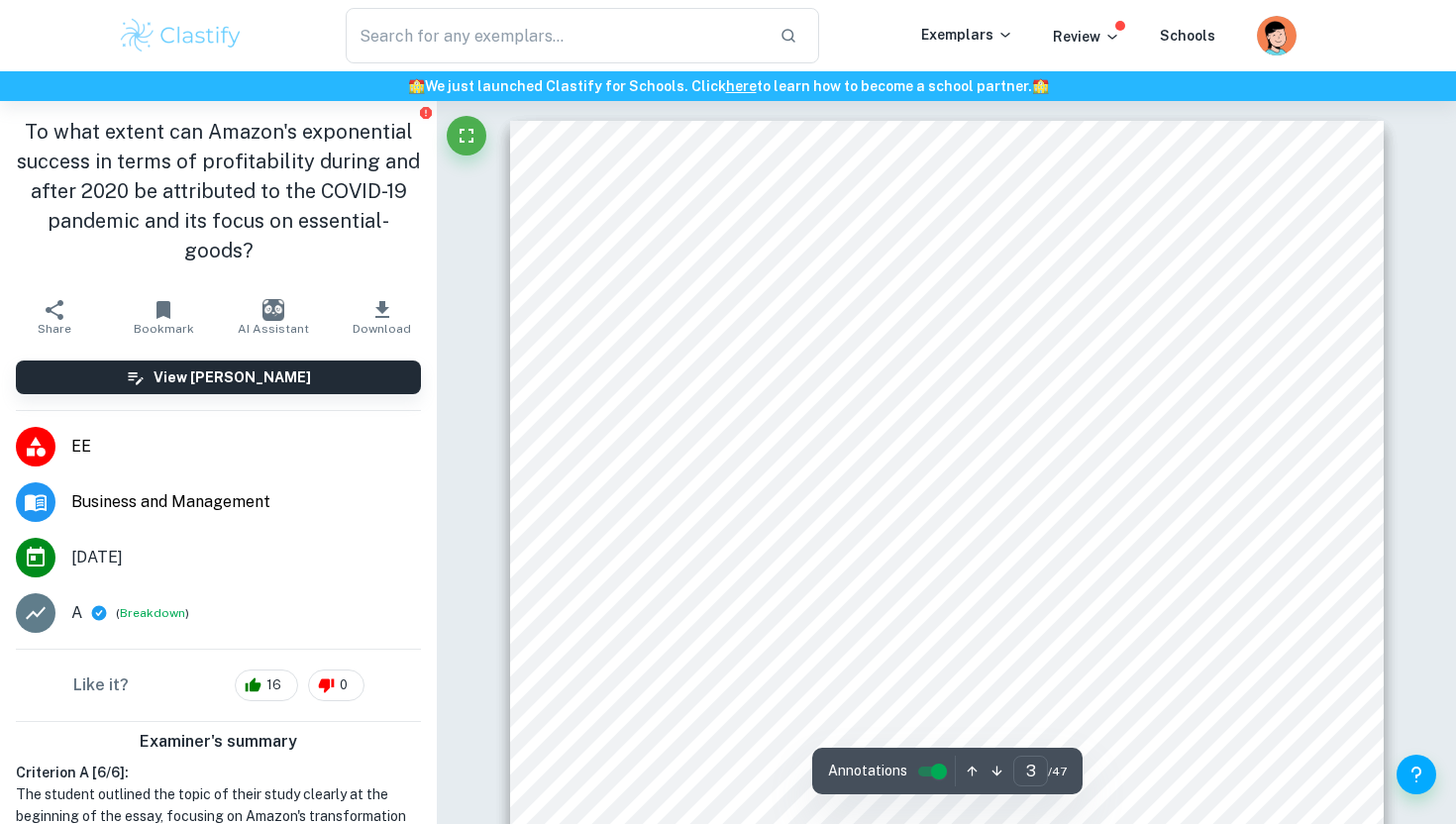 scroll, scrollTop: 2412, scrollLeft: 0, axis: vertical 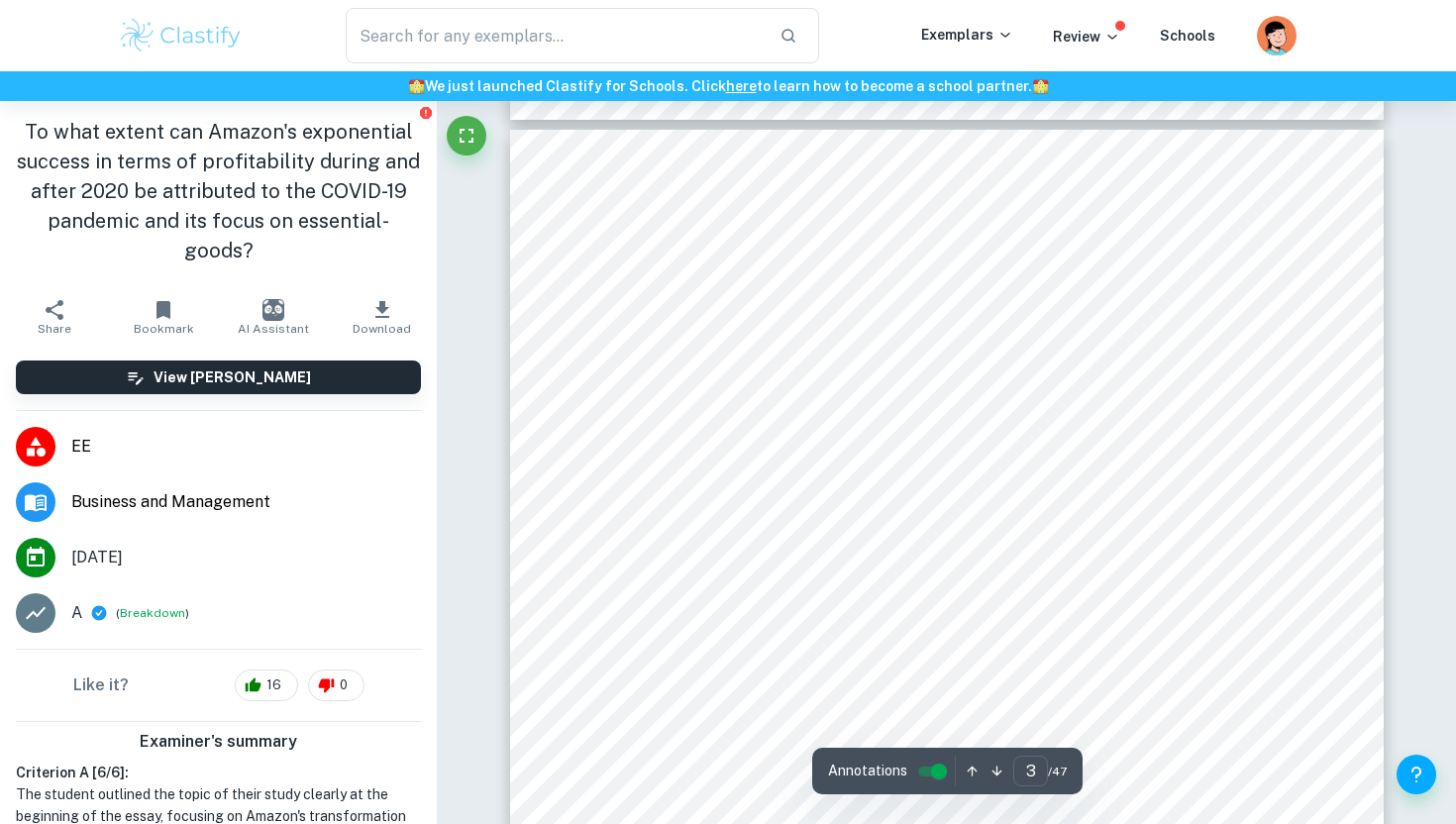 click on "[DOMAIN_NAME], Inc., originally a USA founded bookstore (1994), has become one of the world9s" at bounding box center (963, 323) 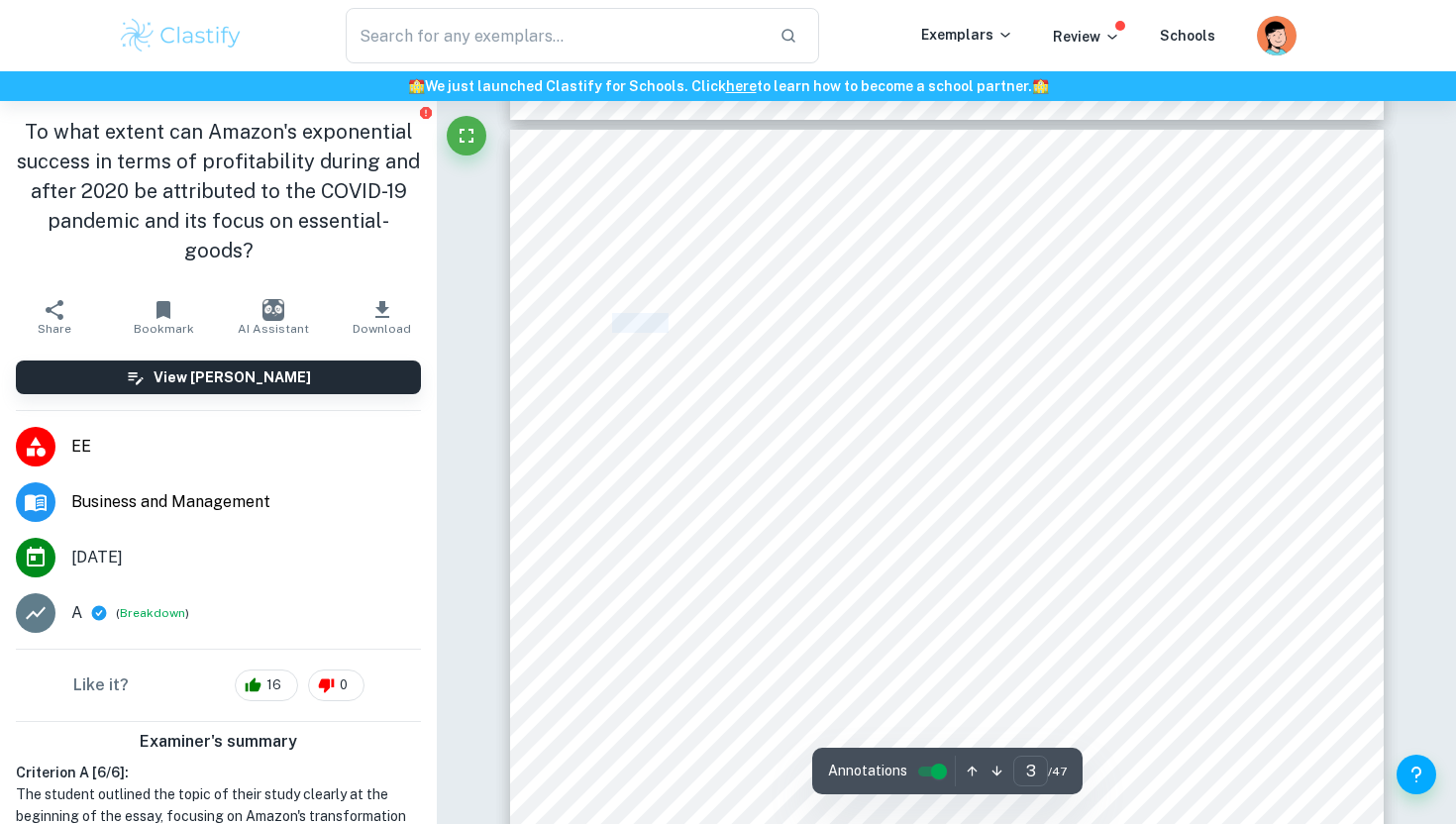 click on "[DOMAIN_NAME], Inc., originally a USA founded bookstore (1994), has become one of the world9s" at bounding box center (963, 323) 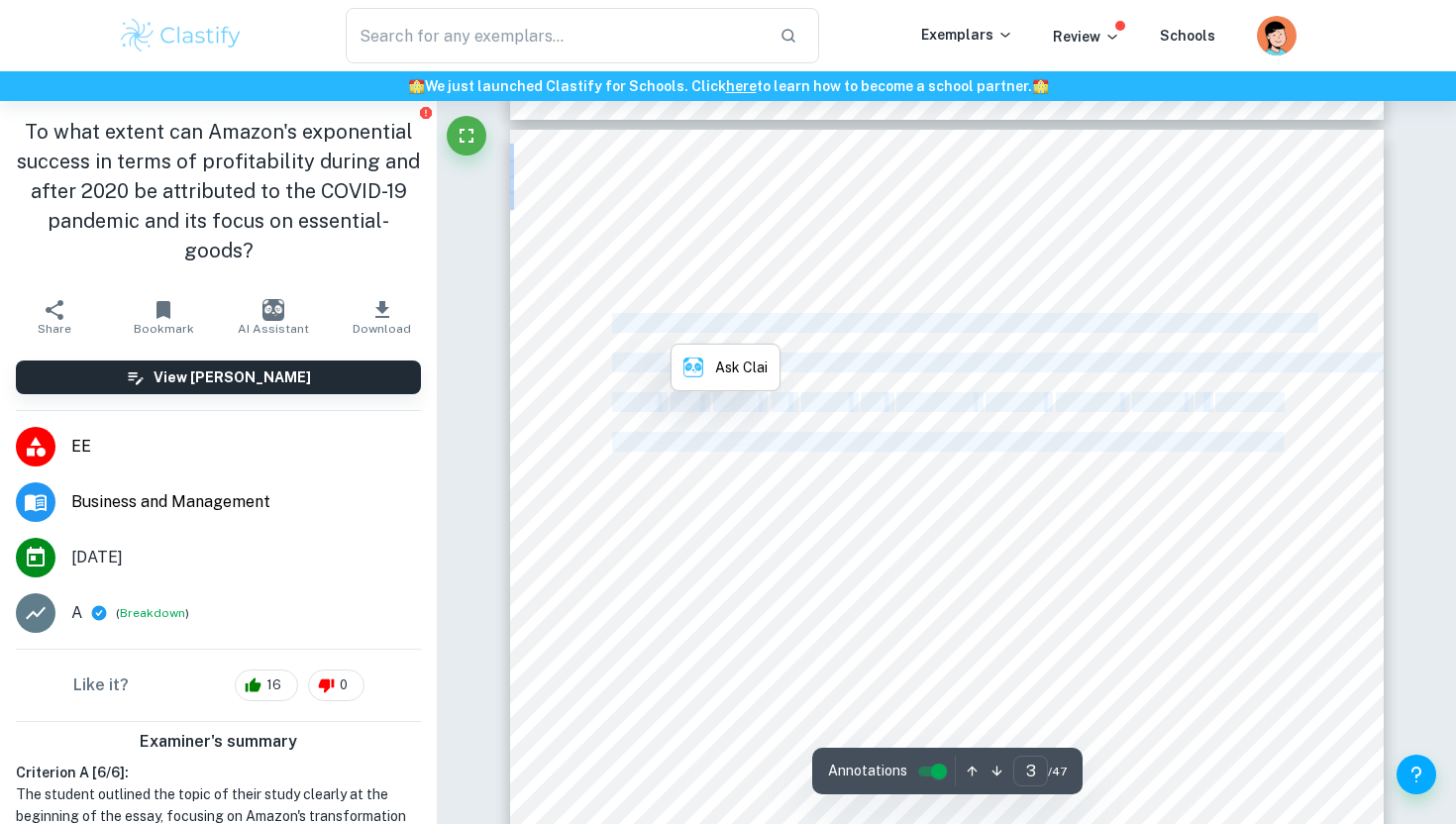 drag, startPoint x: 648, startPoint y: 328, endPoint x: 740, endPoint y: 488, distance: 184.56435 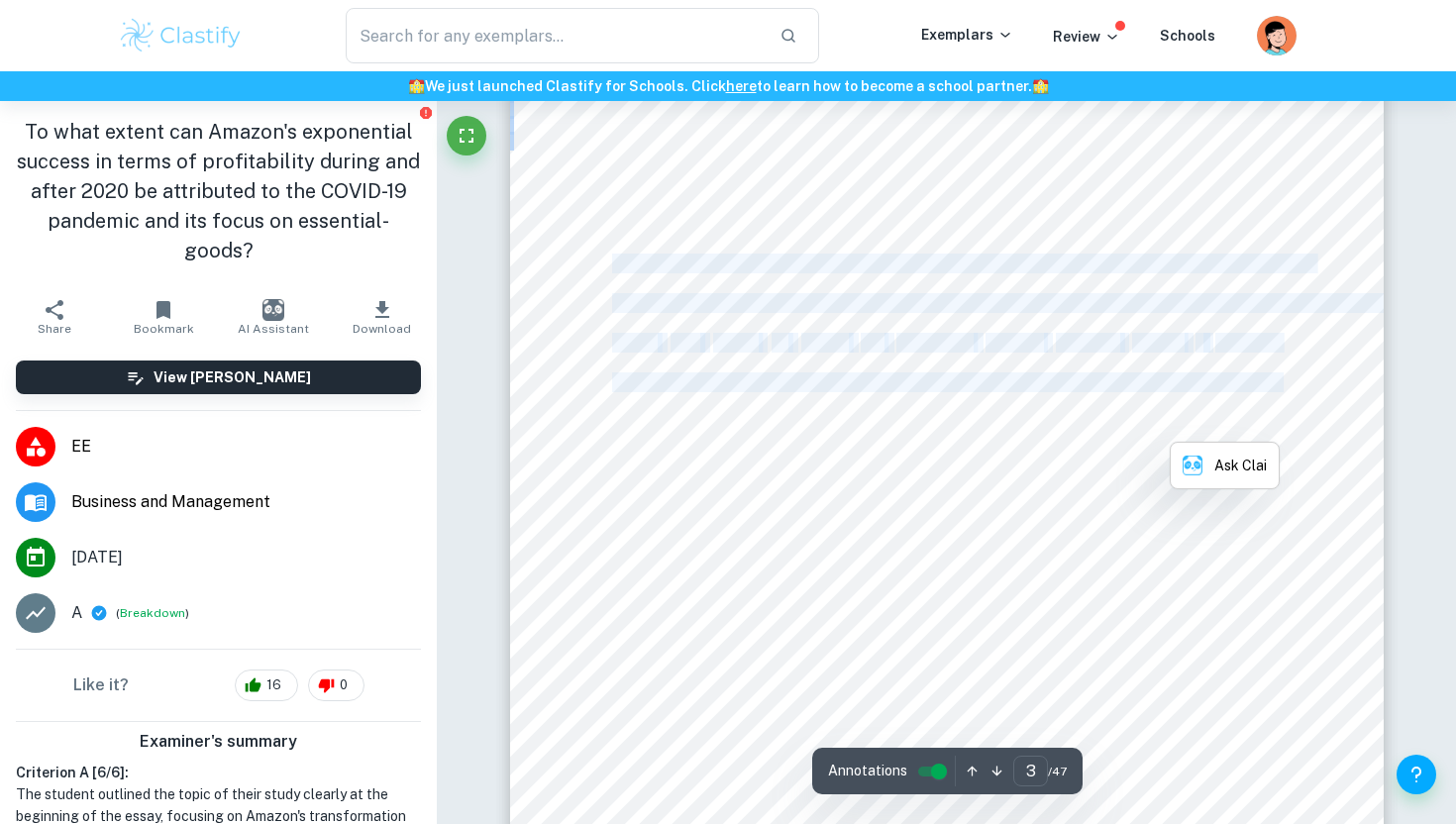 scroll, scrollTop: 2478, scrollLeft: 0, axis: vertical 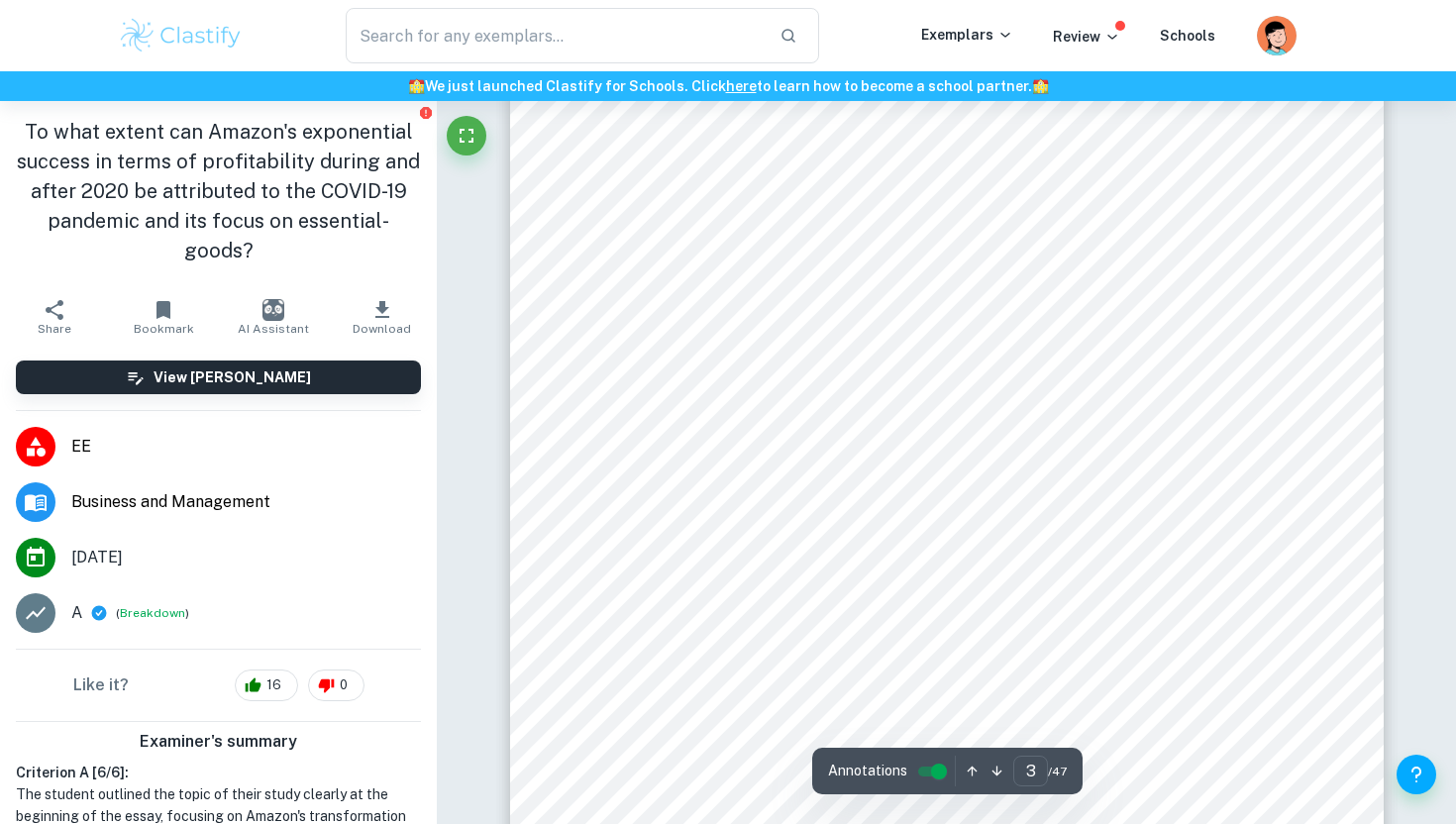 drag, startPoint x: 744, startPoint y: 487, endPoint x: 701, endPoint y: 355, distance: 138.82723 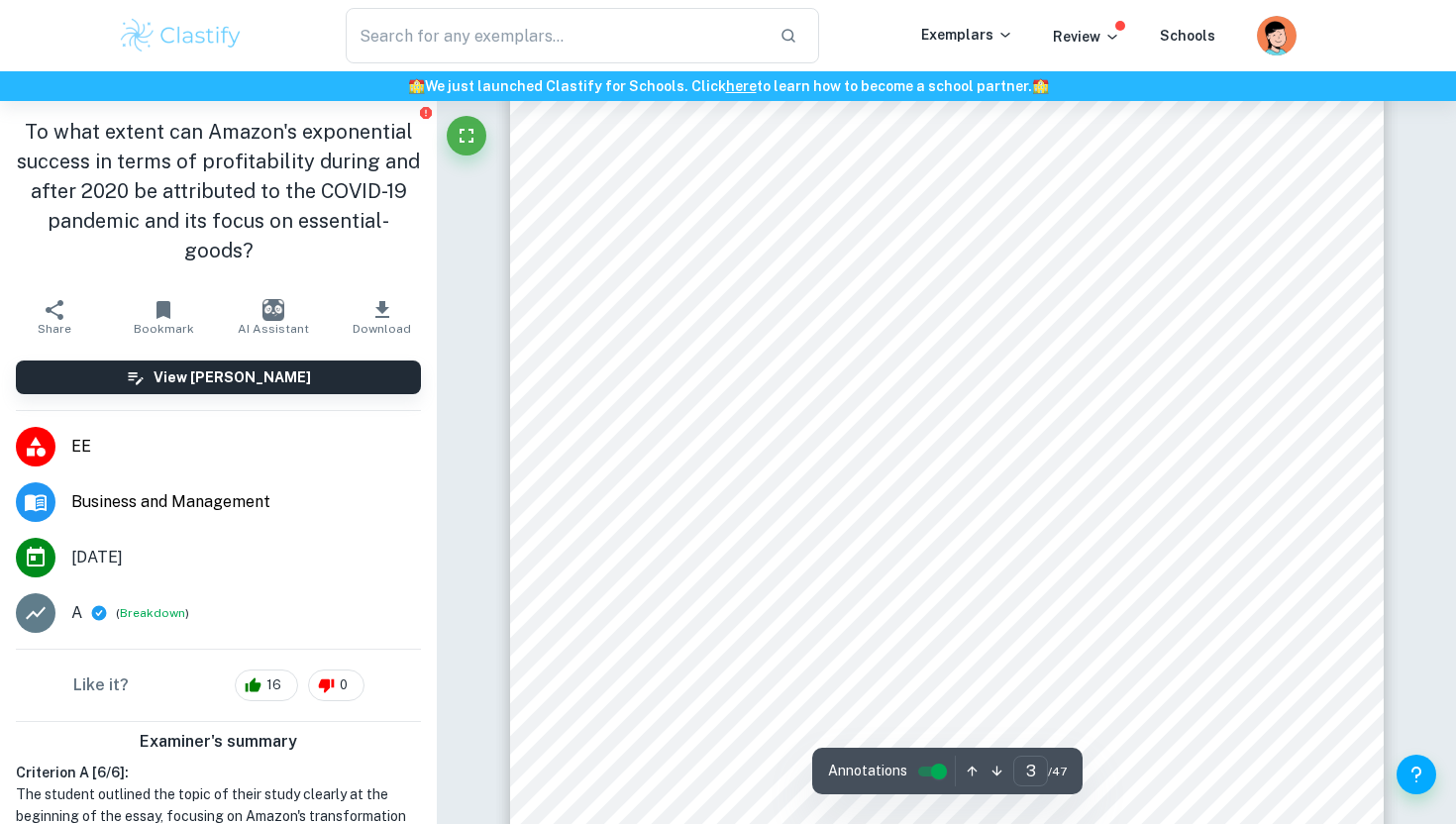 scroll, scrollTop: 2826, scrollLeft: 0, axis: vertical 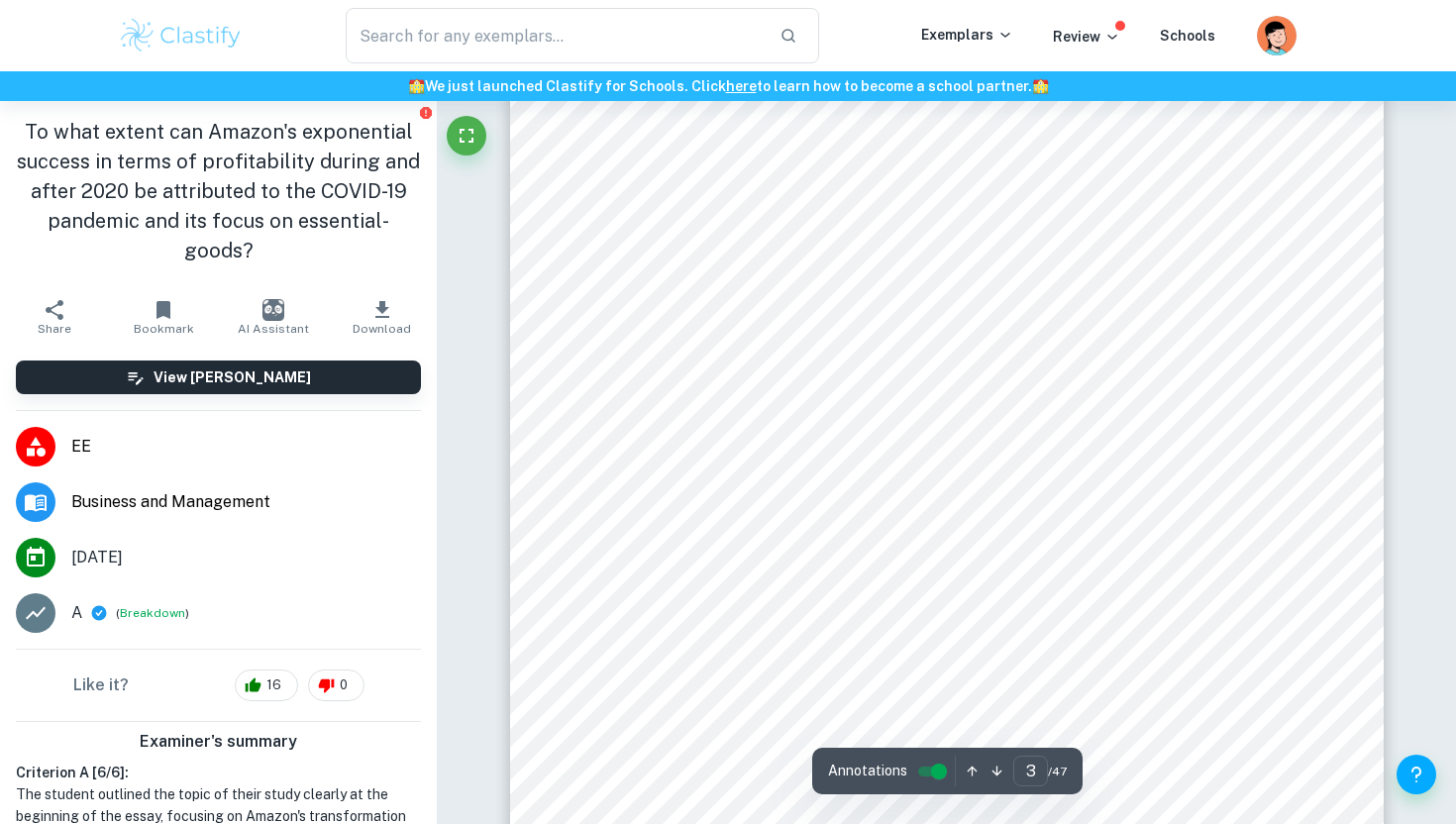 click on "Source adapted from [DOMAIN_NAME]" at bounding box center [963, 589] 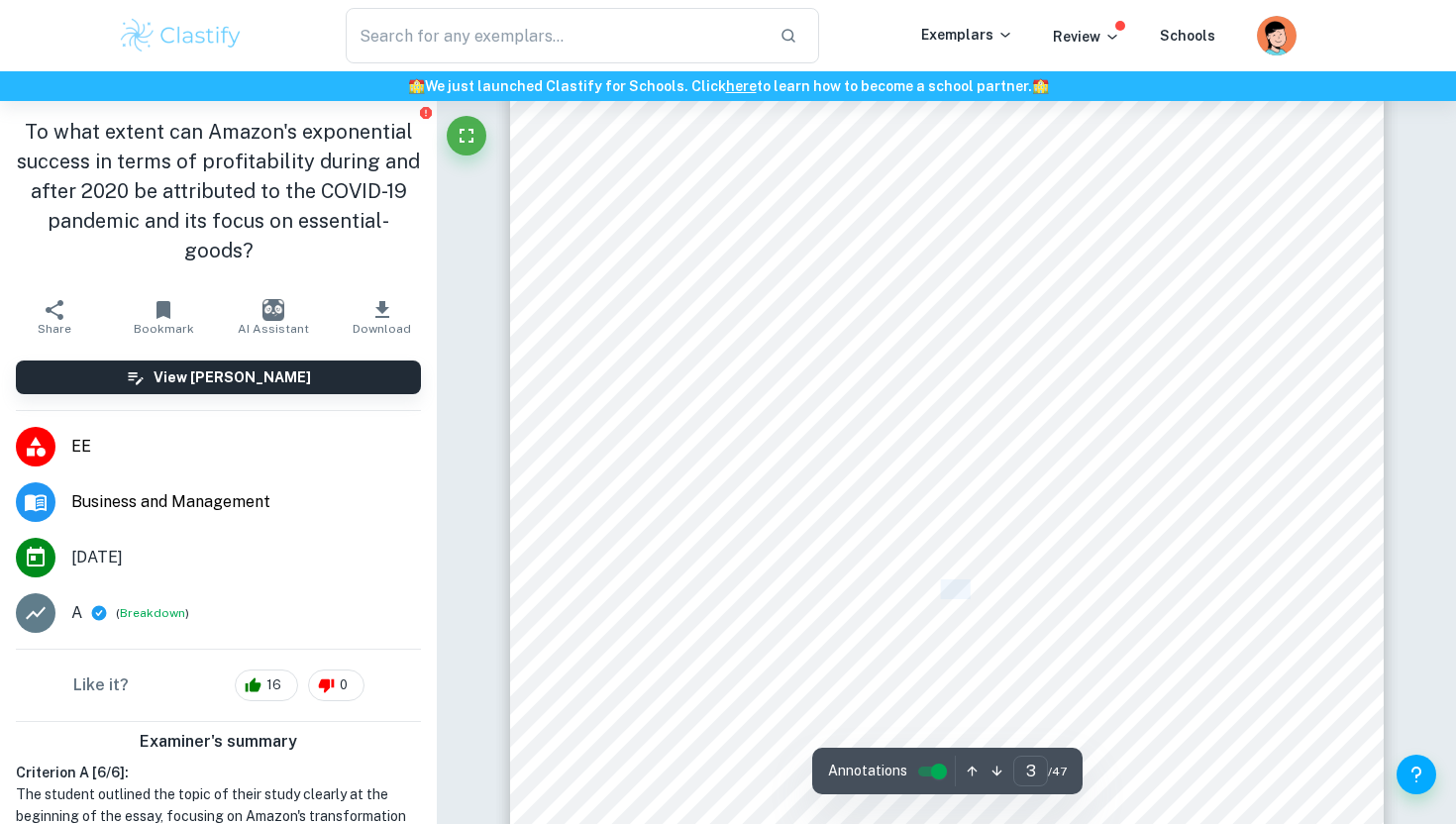 click on "Source adapted from [DOMAIN_NAME]" at bounding box center [963, 589] 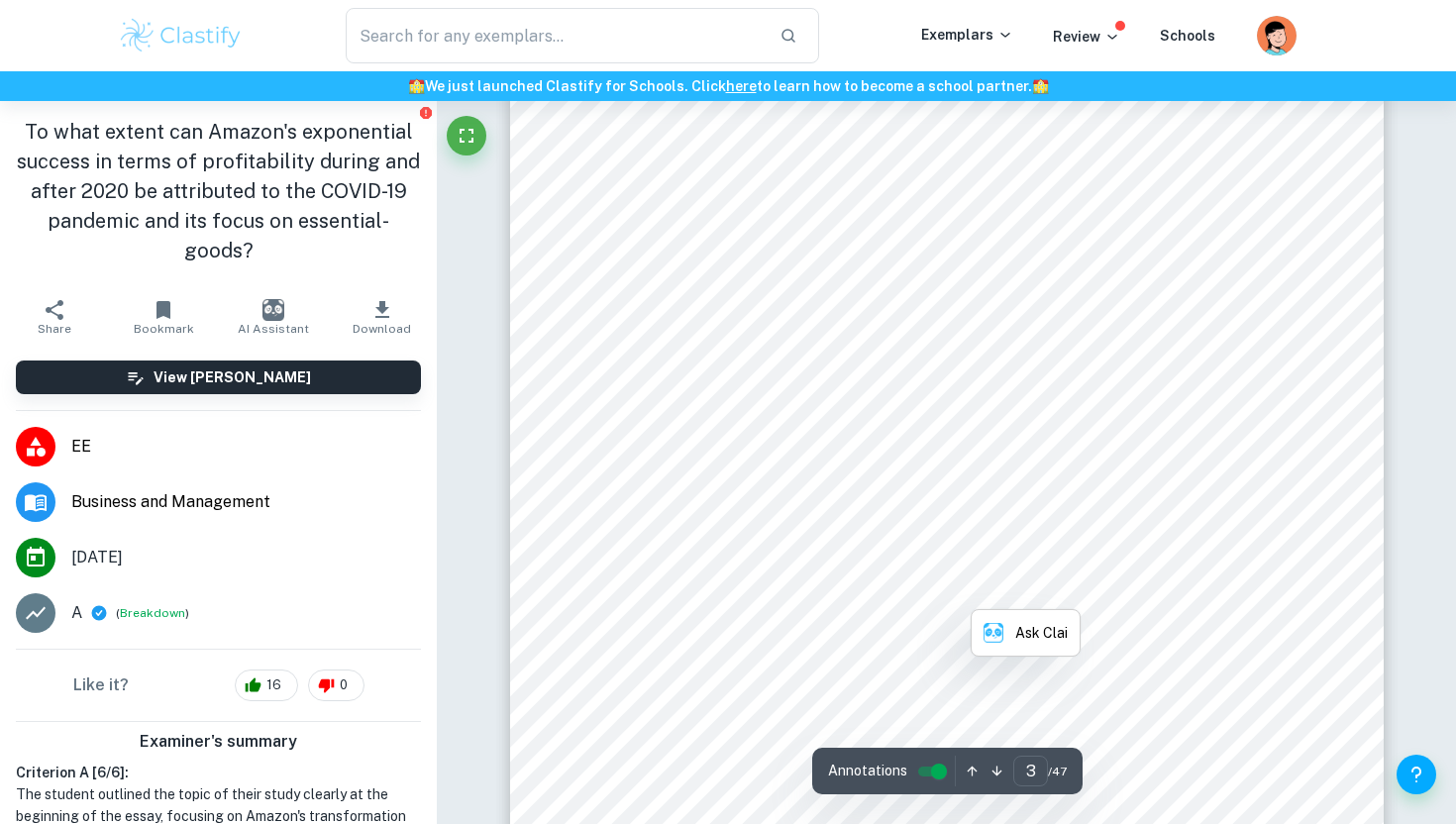 click on "Highly diversified, Amazon operates through 5 major divisions:" at bounding box center (831, 421) 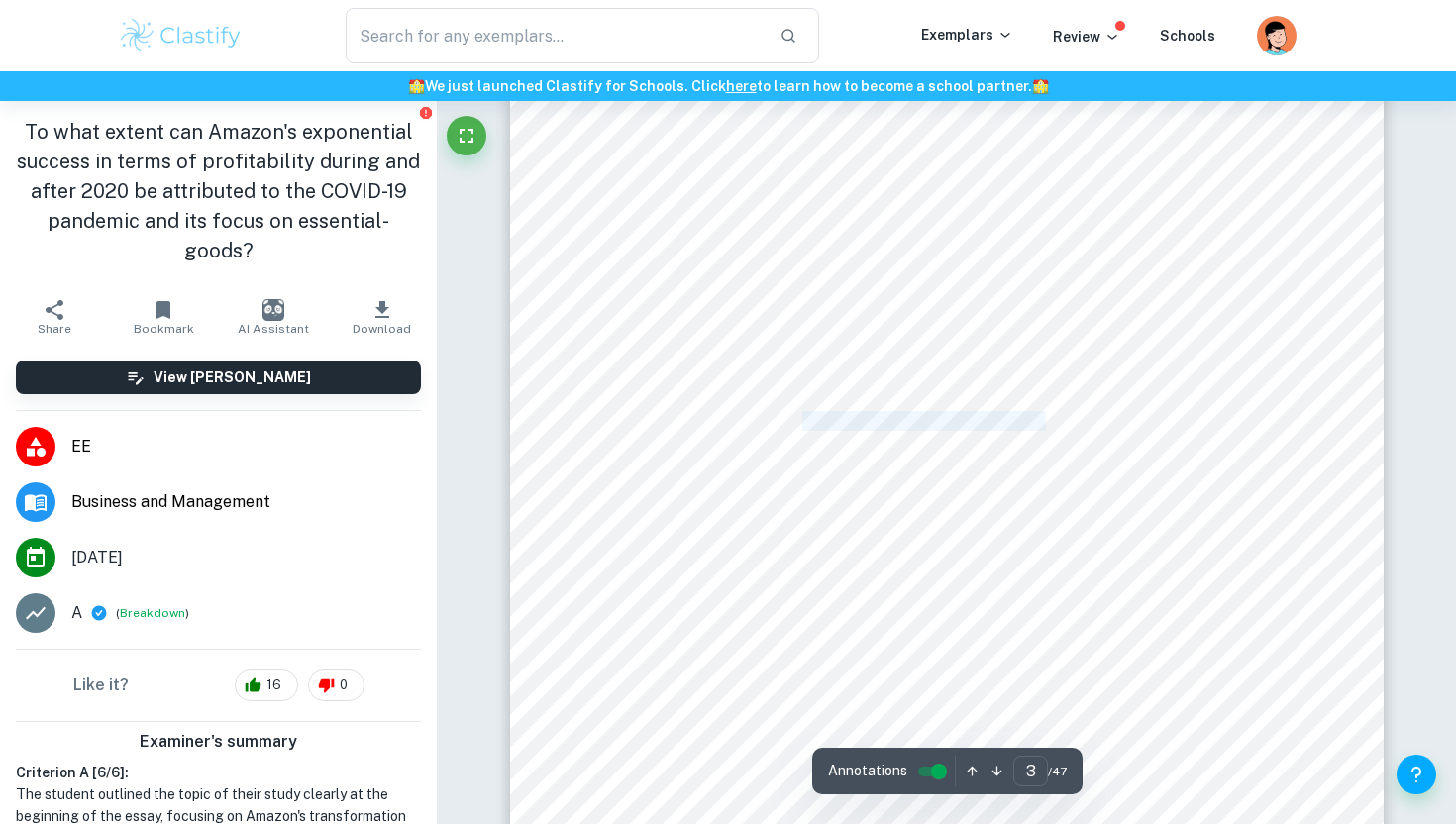 drag, startPoint x: 840, startPoint y: 412, endPoint x: 1017, endPoint y: 416, distance: 177.0452 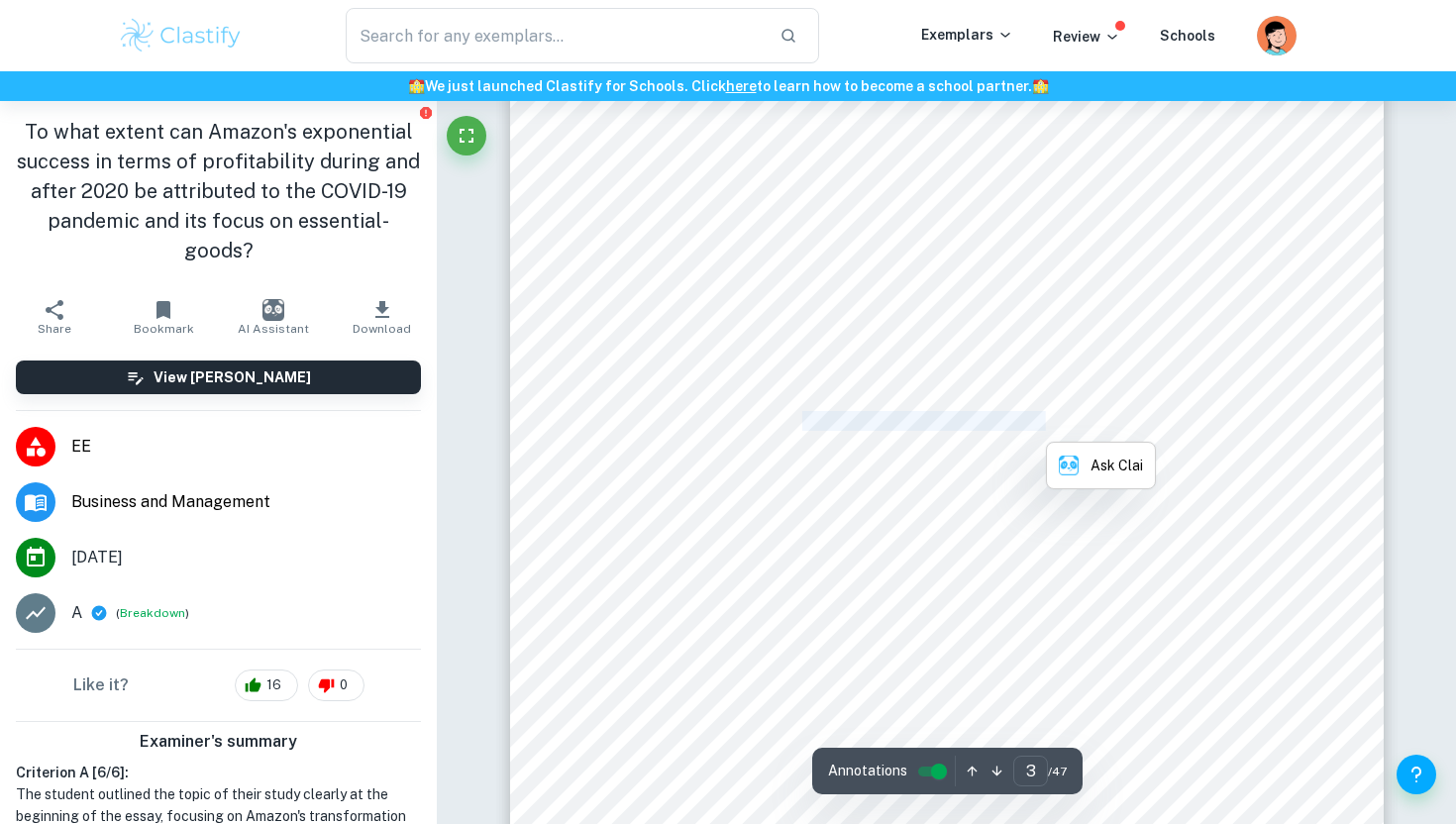 click on "Highly diversified, Amazon operates through 5 major divisions:" at bounding box center [831, 421] 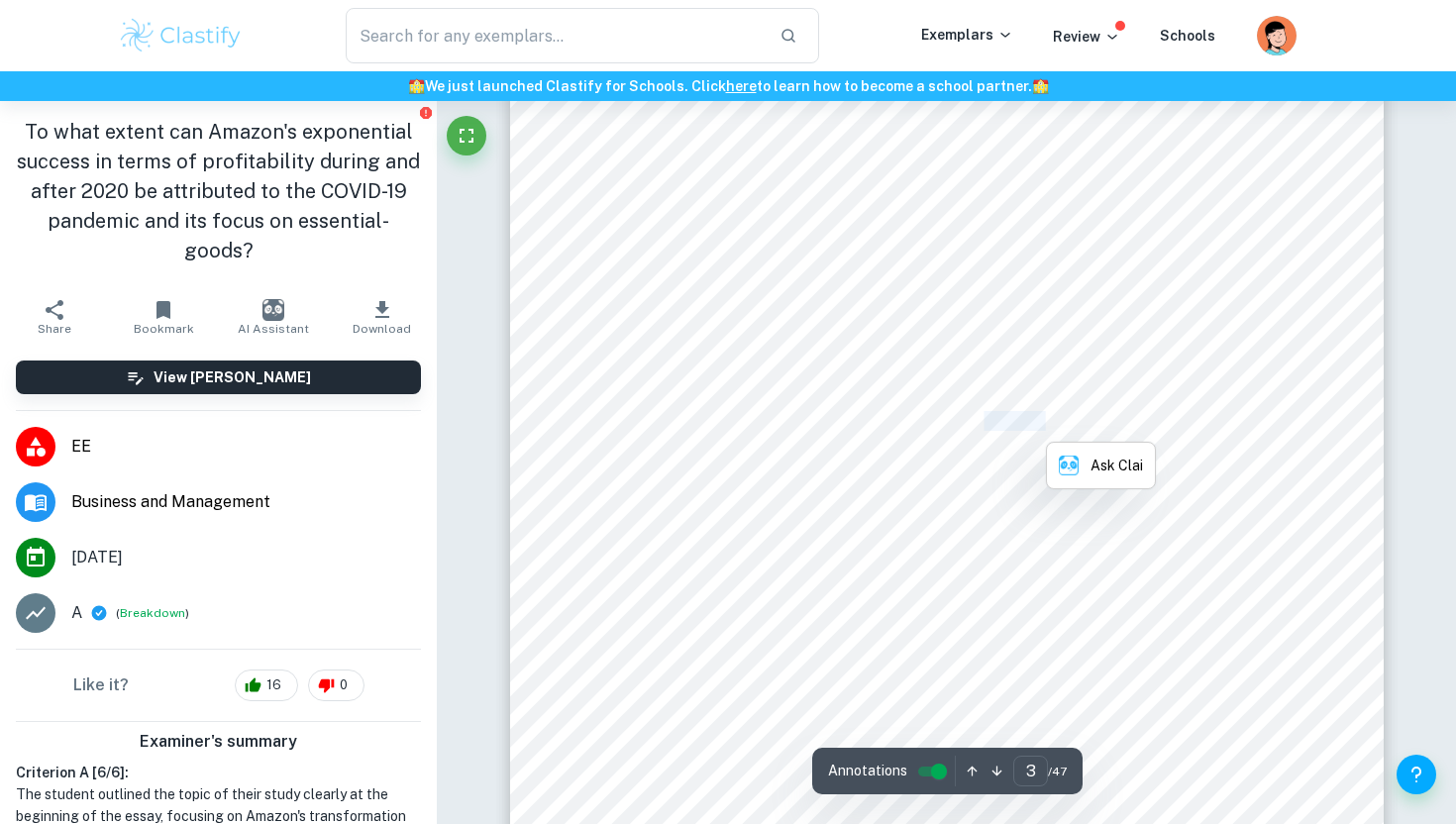 click on "Highly diversified, Amazon operates through 5 major divisions:" at bounding box center [831, 421] 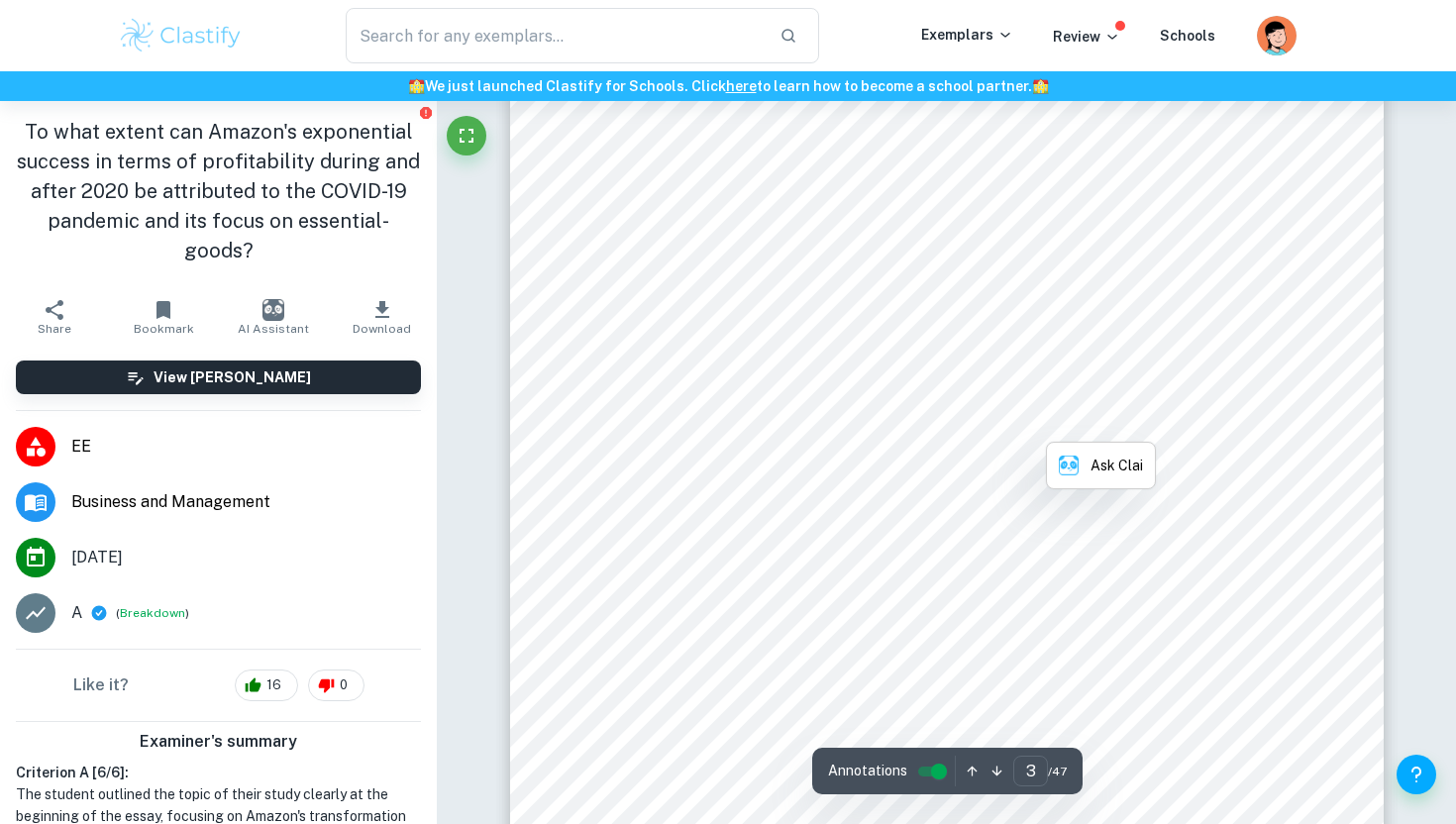click on "Highly diversified, Amazon operates through 5 major divisions:" at bounding box center [831, 421] 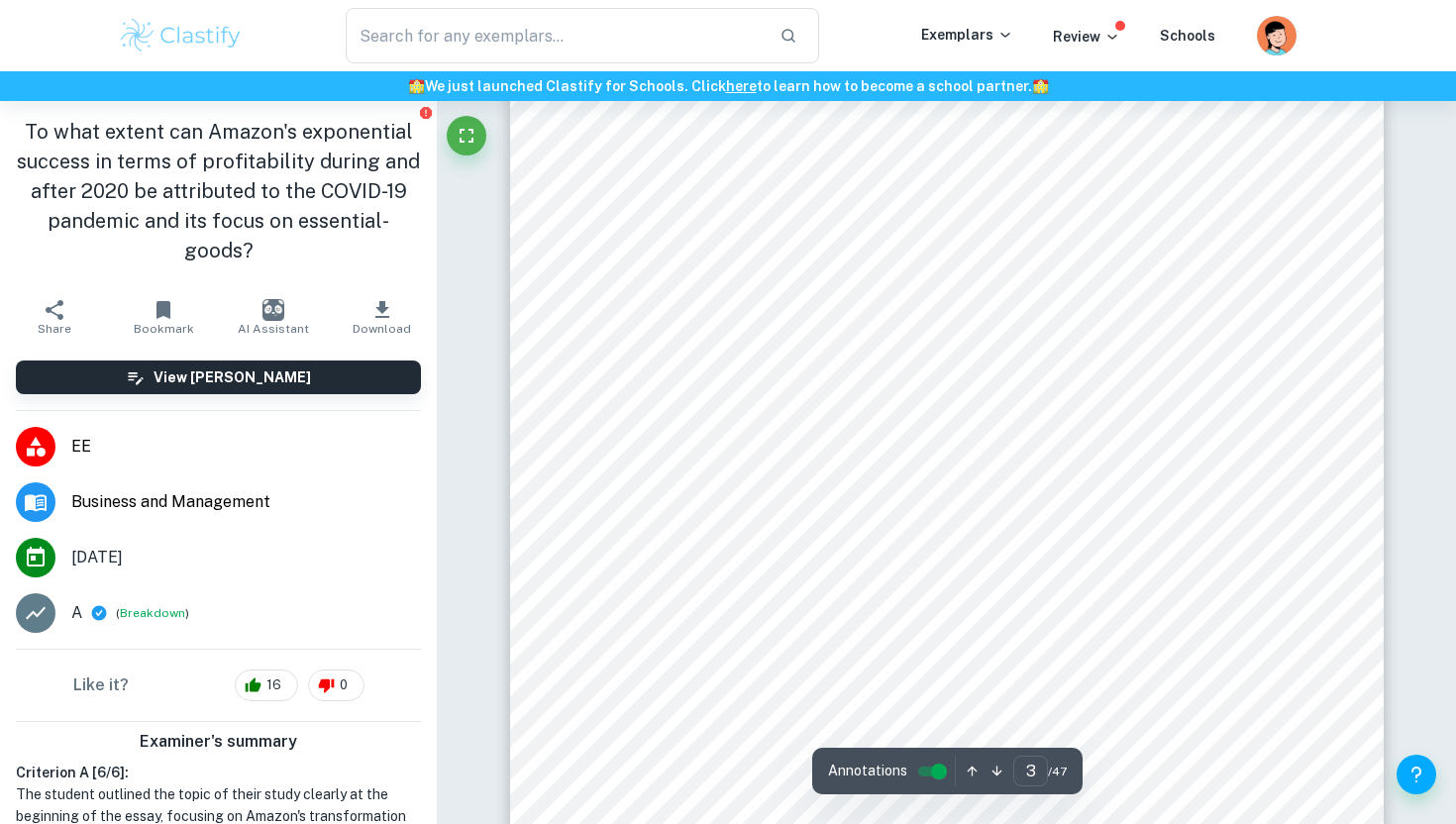 drag, startPoint x: 934, startPoint y: 526, endPoint x: 798, endPoint y: 581, distance: 146.70037 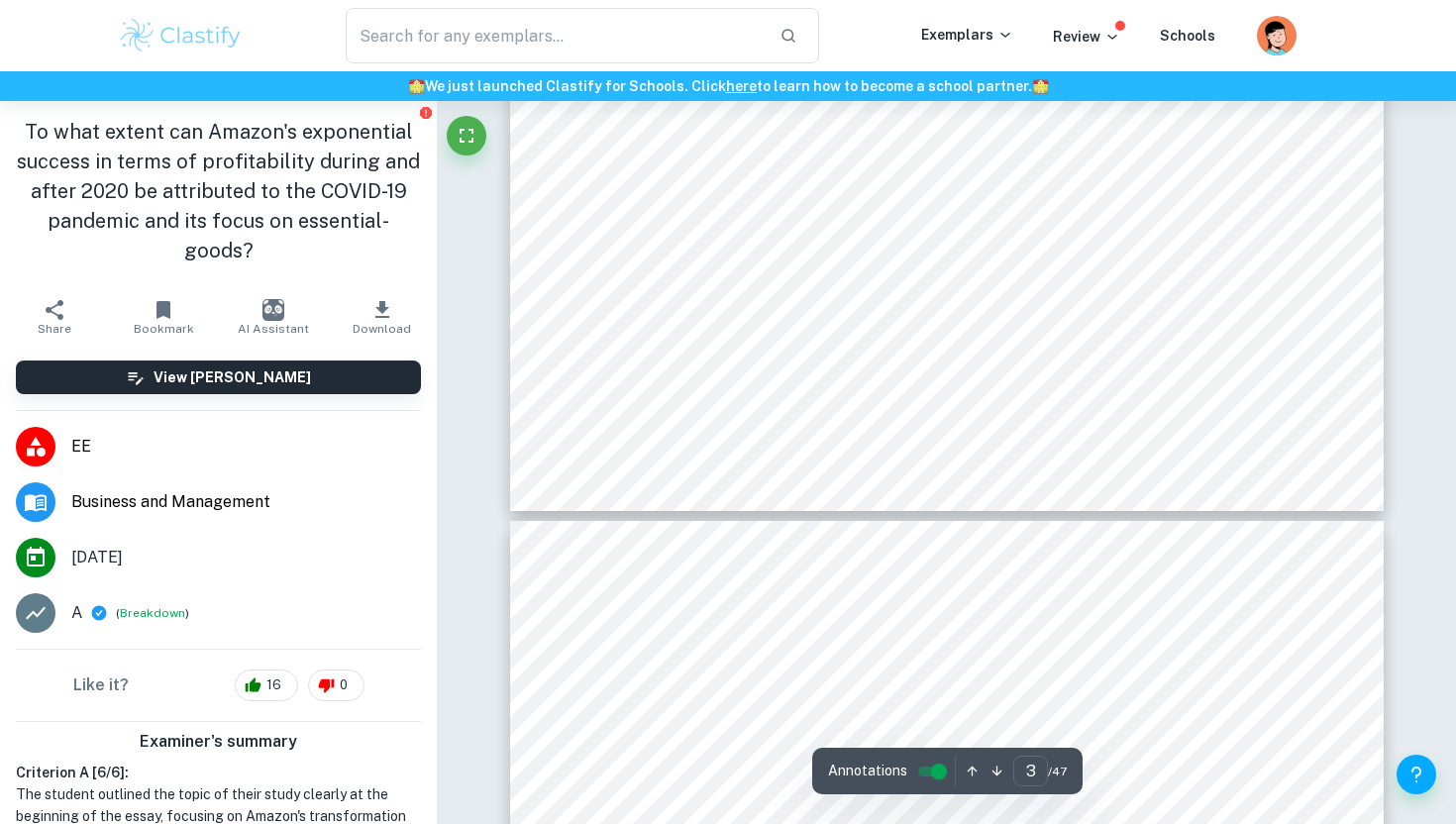 scroll, scrollTop: 3197, scrollLeft: 0, axis: vertical 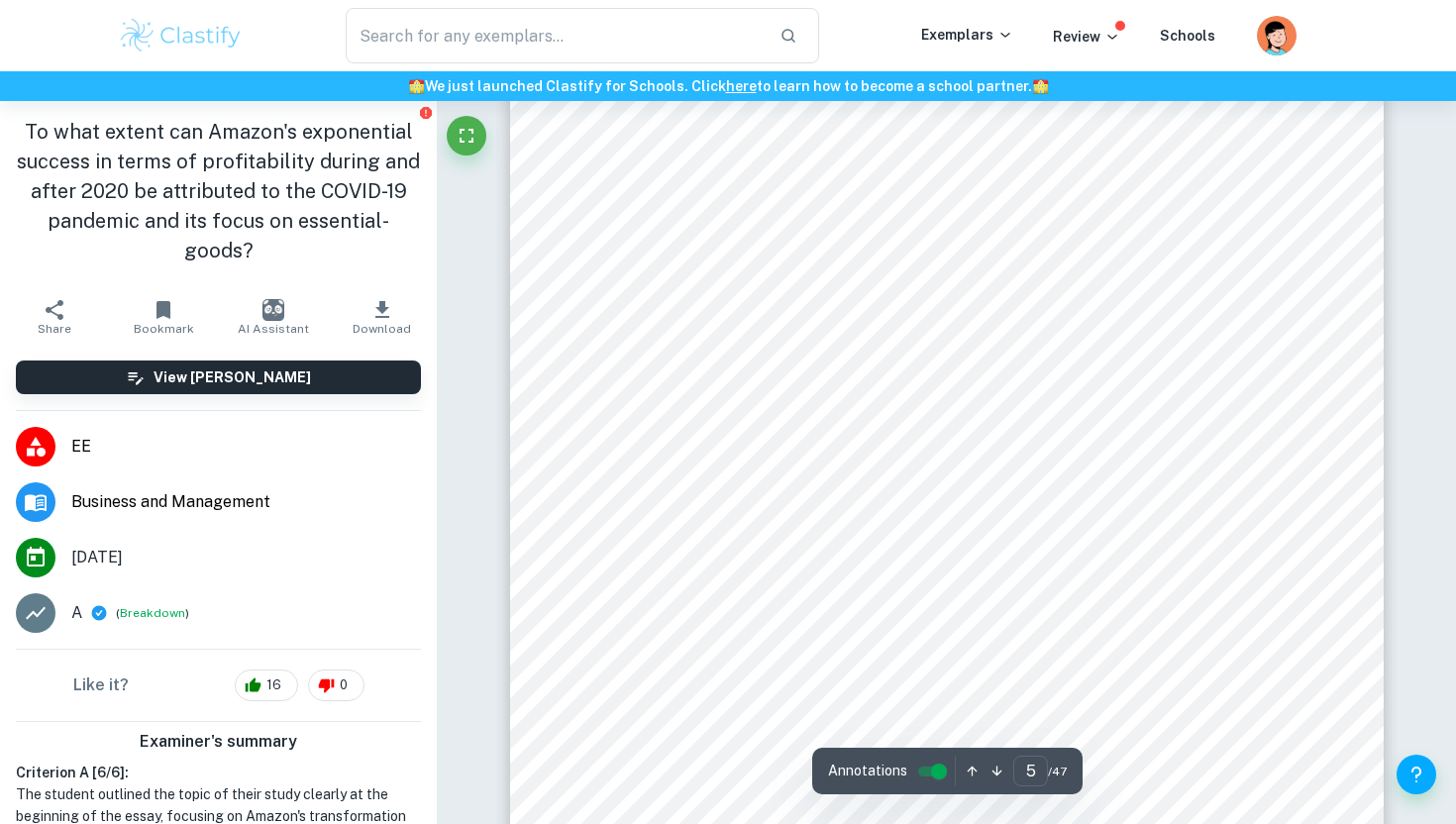 click on "Methodology Examining how Amazon's pandemic-driven success increased profitability, extensive secondary resources are utilised. Factual information pertaining Amazon was derived from their website and other reputable sources. Procuring financials, notable websites, like Statista ensured analysis accuracy.   Moreover,   presenting   nuanced   and   proficient   RQ   perspectives,   the   main   body incorporated   profuse   sources,   including   research-papers,   dissertations,   articles,   and government-sites. Facilitating comprehensive analysis and evaluation, enriching the question9s depth and perspective. However, secondary sources, originally collected for another purpose, specifically Amazon9s website, may bring about validity queries and potential bias. [PERSON_NAME] Hoang9s   Business Management   (5th Edition) provided key business tools, concepts, and theories to analyse, evaluate and answer the RQ to the greatest extent possible. Tools and 4" at bounding box center (947, 446) 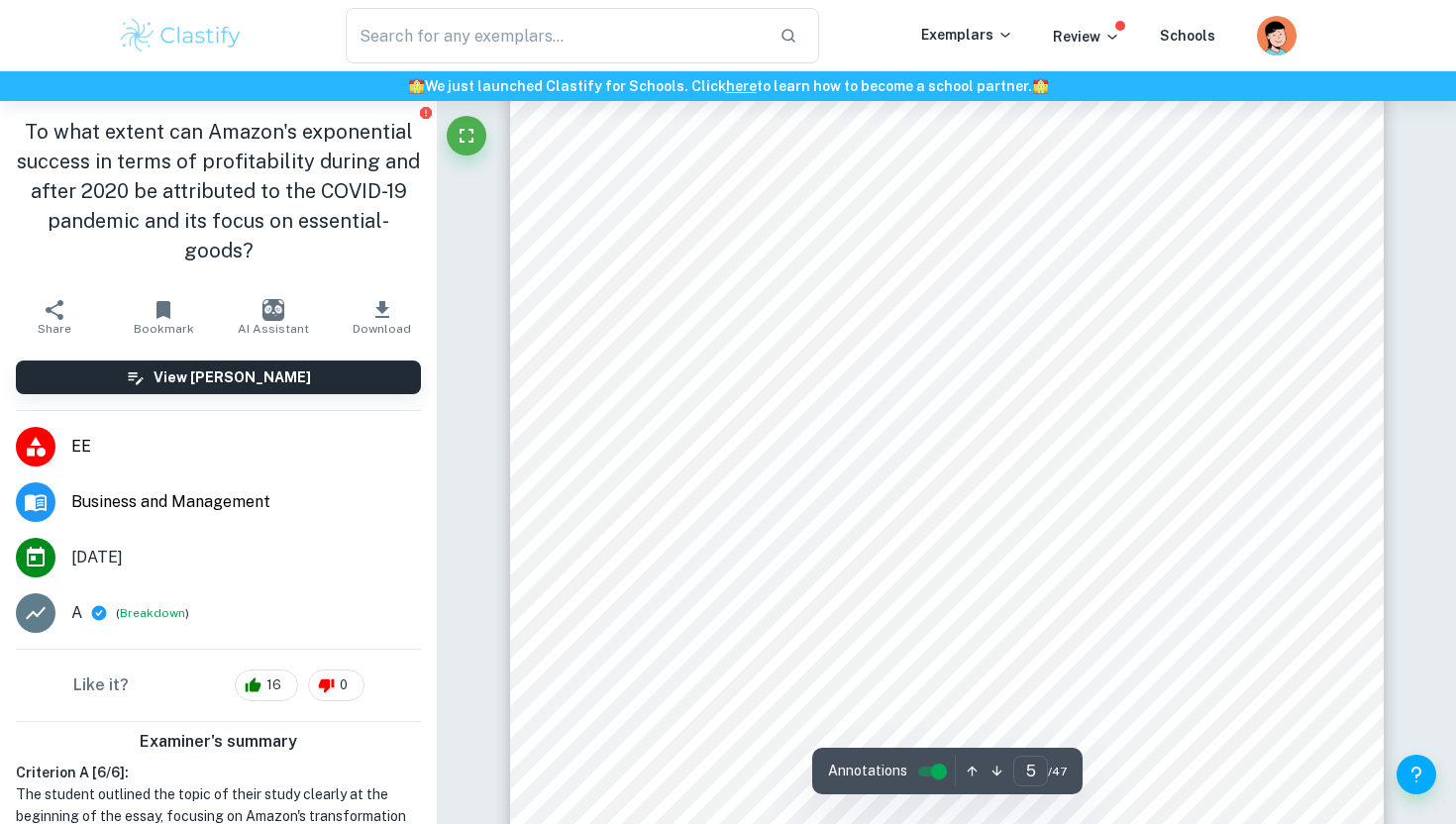 scroll, scrollTop: 4771, scrollLeft: 0, axis: vertical 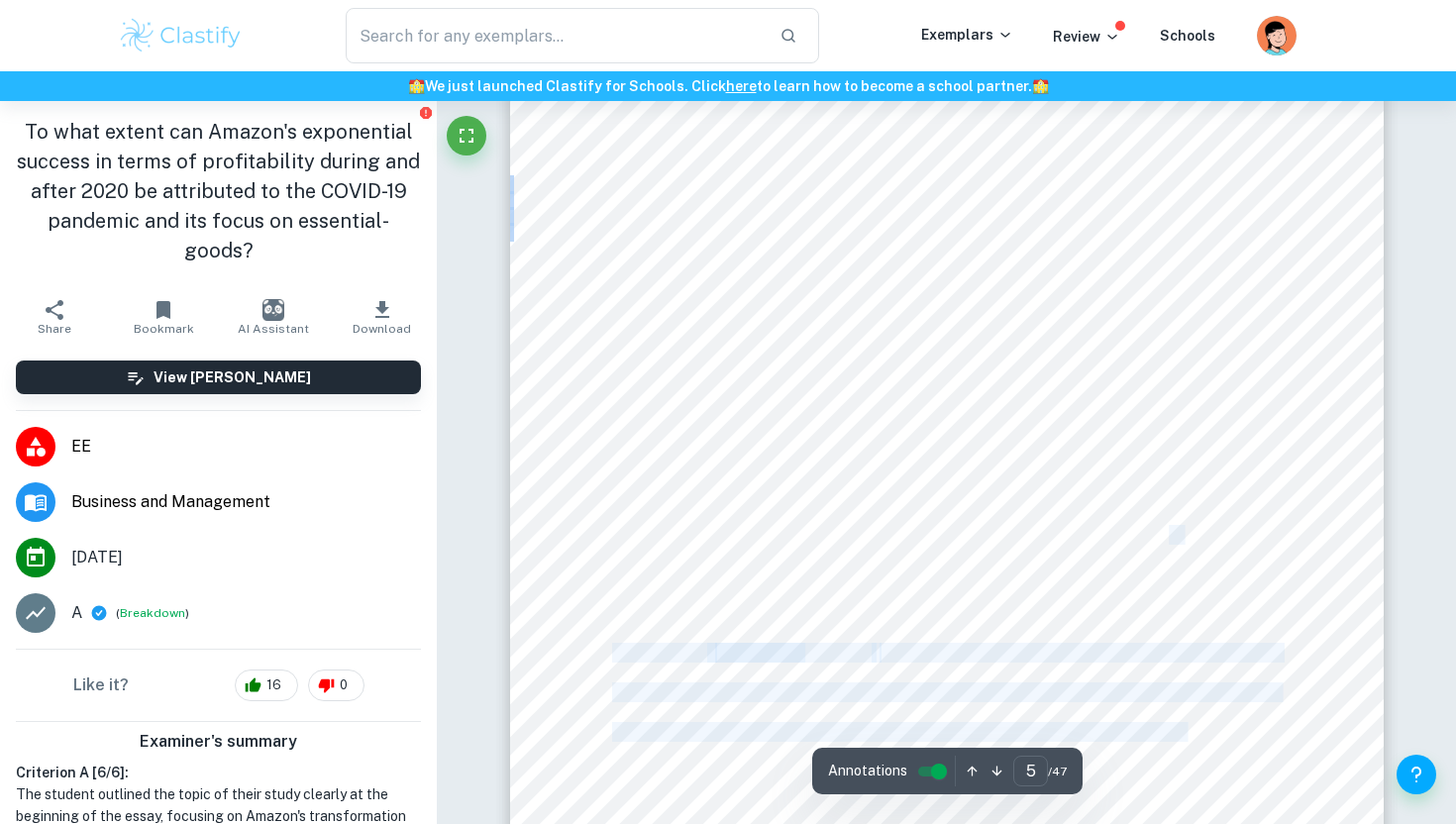 drag, startPoint x: 1211, startPoint y: 544, endPoint x: 1165, endPoint y: 544, distance: 46 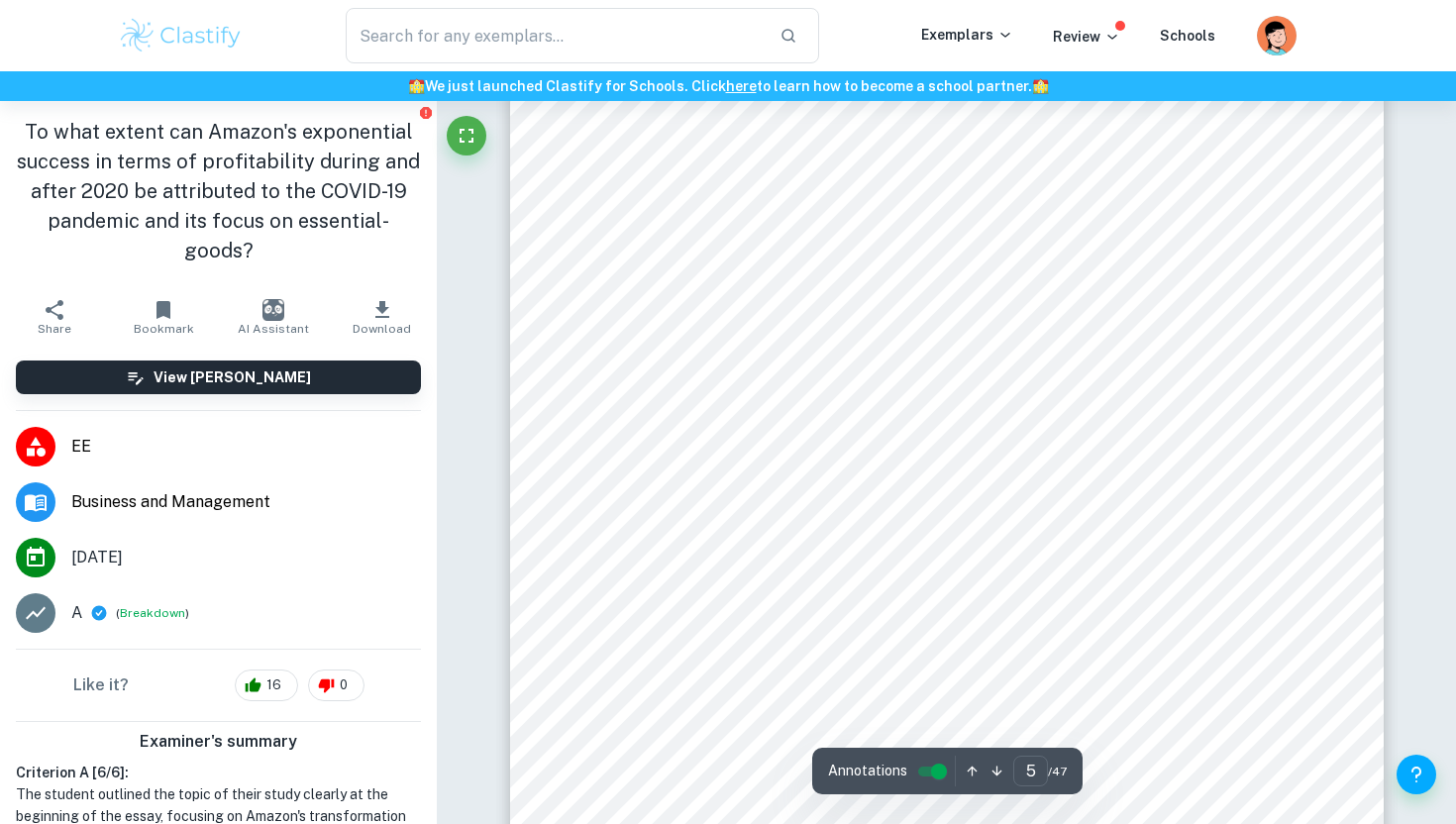 click on "Methodology Examining how Amazon's pandemic-driven success increased profitability, extensive secondary resources are utilised. Factual information pertaining Amazon was derived from their website and other reputable sources. Procuring financials, notable websites, like Statista ensured analysis accuracy.   Moreover,   presenting   nuanced   and   proficient   RQ   perspectives,   the   main   body incorporated   profuse   sources,   including   research-papers,   dissertations,   articles,   and government-sites. Facilitating comprehensive analysis and evaluation, enriching the question9s depth and perspective. However, secondary sources, originally collected for another purpose, specifically Amazon9s website, may bring about validity queries and potential bias. [PERSON_NAME] Hoang9s   Business Management   (5th Edition) provided key business tools, concepts, and theories to analyse, evaluate and answer the RQ to the greatest extent possible. Tools and 4" at bounding box center (947, 615) 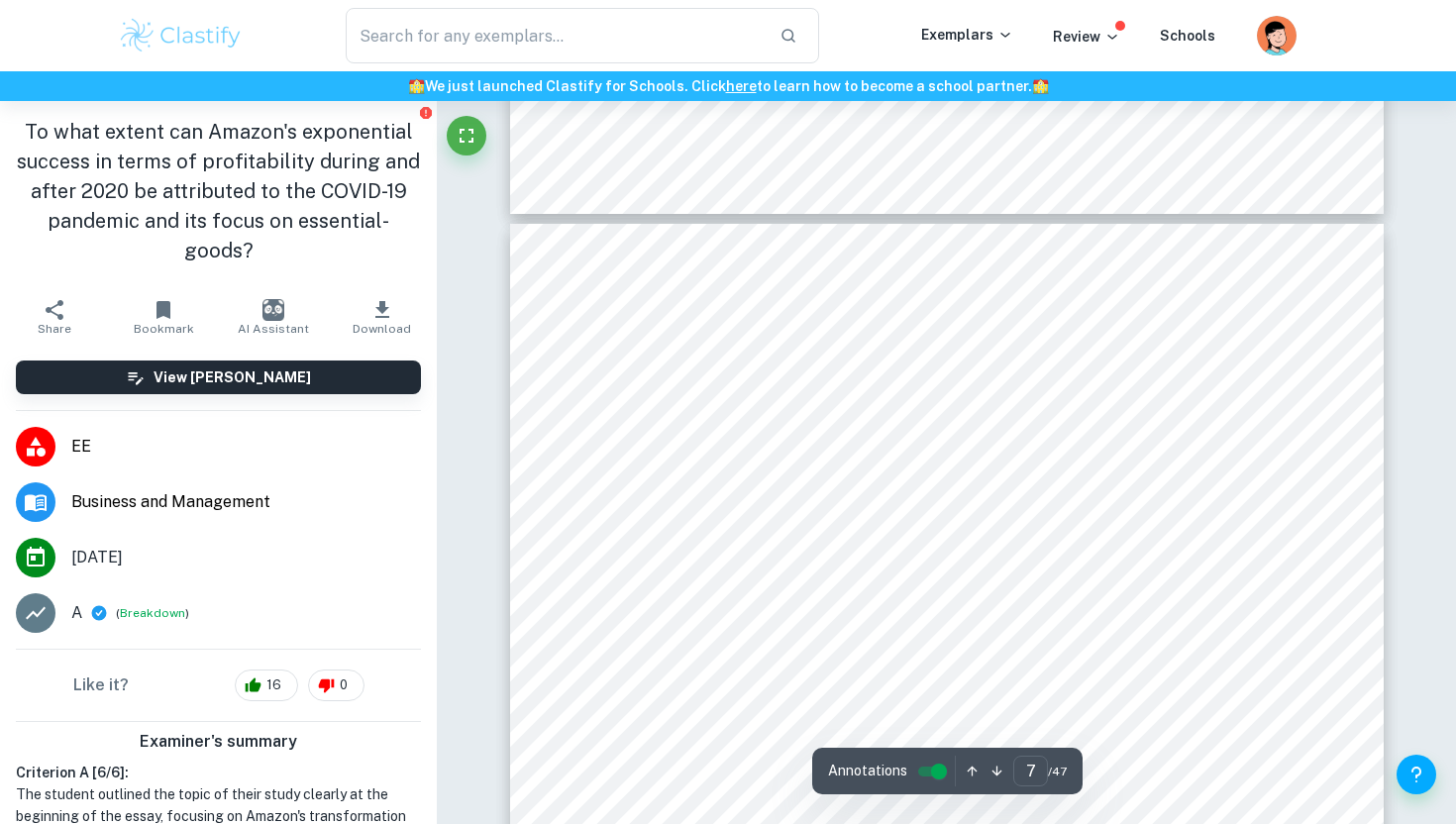 click on "Profitability Ratios Net Profit [PERSON_NAME] illustrates percentage profit from overall revenue (276 [PERSON_NAME]), regarding the RQ, it is the best applied ratio, reflecting earnings after expenses, opposing Gross Margin. However, it does not consider qualitative factors like employee motivation 3 crucial to Amazon. Further note, [DATE]-[DATE] profitability is examined as 2023 statistics are not yet published, potentially swaying formulated conclusions. Example The same method is applied tracking ratios throughout. 6" at bounding box center (947, 788) 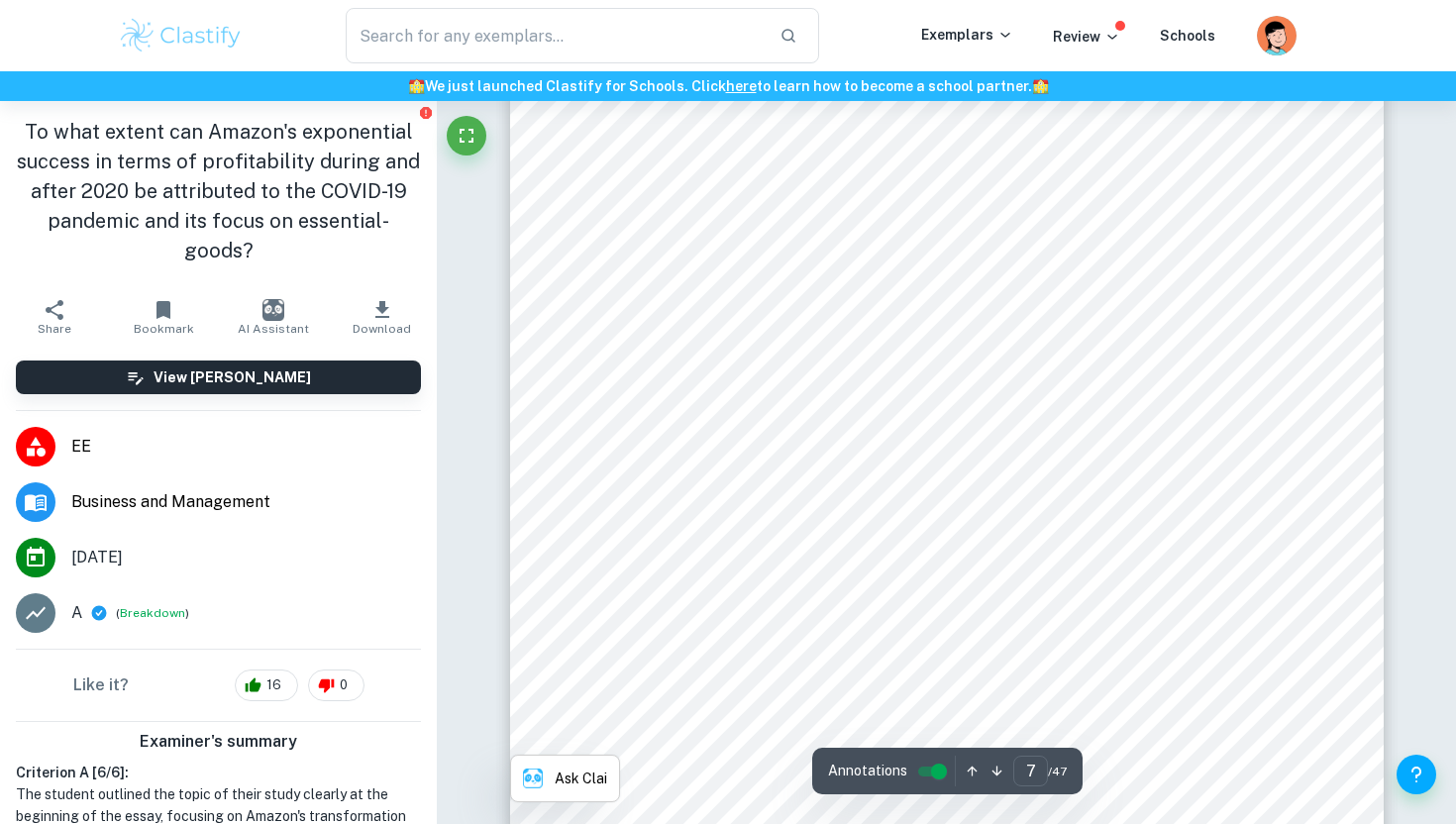 scroll, scrollTop: 7658, scrollLeft: 0, axis: vertical 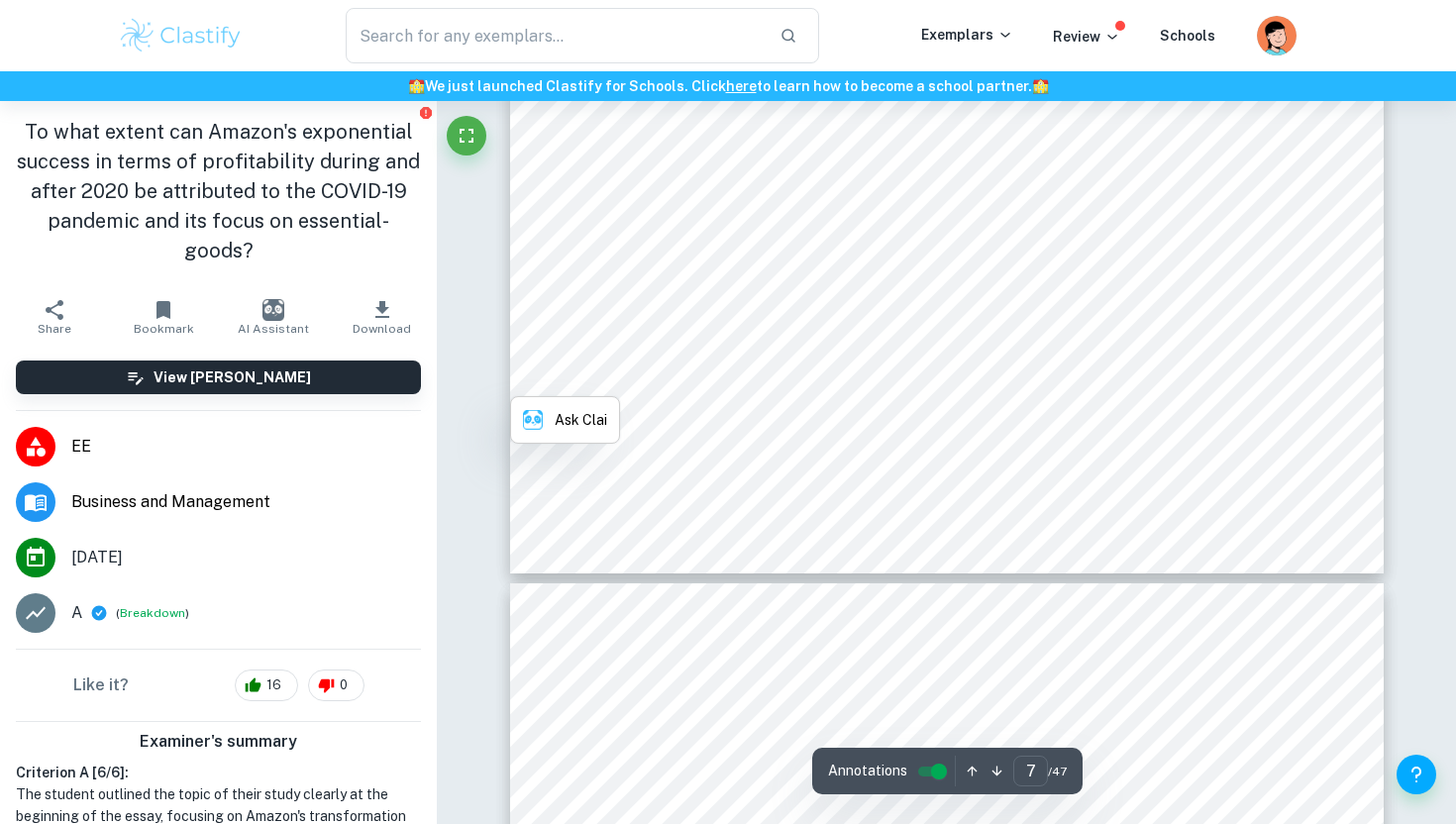 click on "Profitability Ratios Net Profit [PERSON_NAME] illustrates percentage profit from overall revenue (276 [PERSON_NAME]), regarding the RQ, it is the best applied ratio, reflecting earnings after expenses, opposing Gross Margin. However, it does not consider qualitative factors like employee motivation 3 crucial to Amazon. Further note, [DATE]-[DATE] profitability is examined as 2023 statistics are not yet published, potentially swaying formulated conclusions. Example The same method is applied tracking ratios throughout. 6" at bounding box center (947, 8) 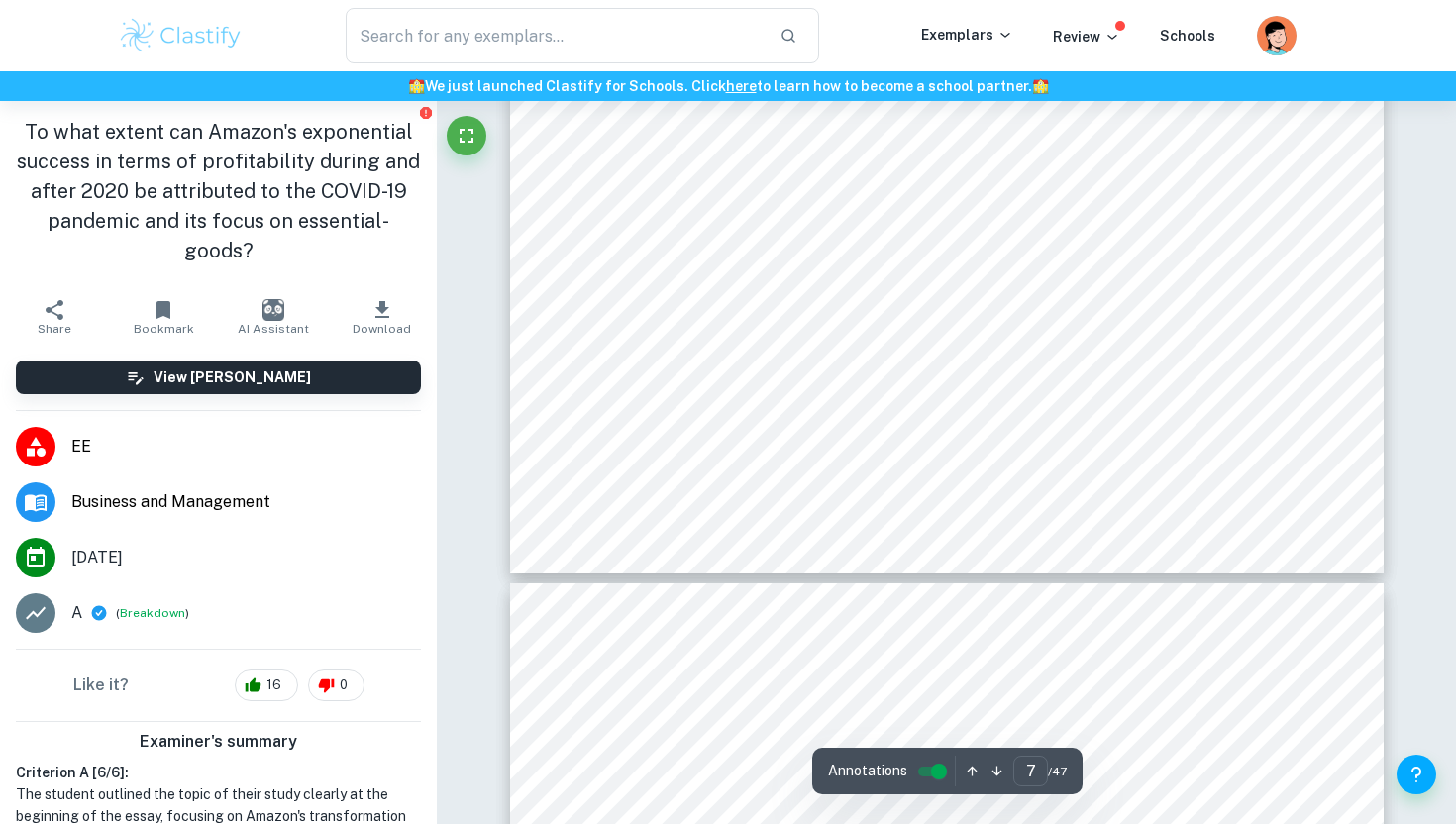 click on "Profitability Ratios Net Profit [PERSON_NAME] illustrates percentage profit from overall revenue (276 [PERSON_NAME]), regarding the RQ, it is the best applied ratio, reflecting earnings after expenses, opposing Gross Margin. However, it does not consider qualitative factors like employee motivation 3 crucial to Amazon. Further note, [DATE]-[DATE] profitability is examined as 2023 statistics are not yet published, potentially swaying formulated conclusions. Example The same method is applied tracking ratios throughout. 6" at bounding box center (947, 8) 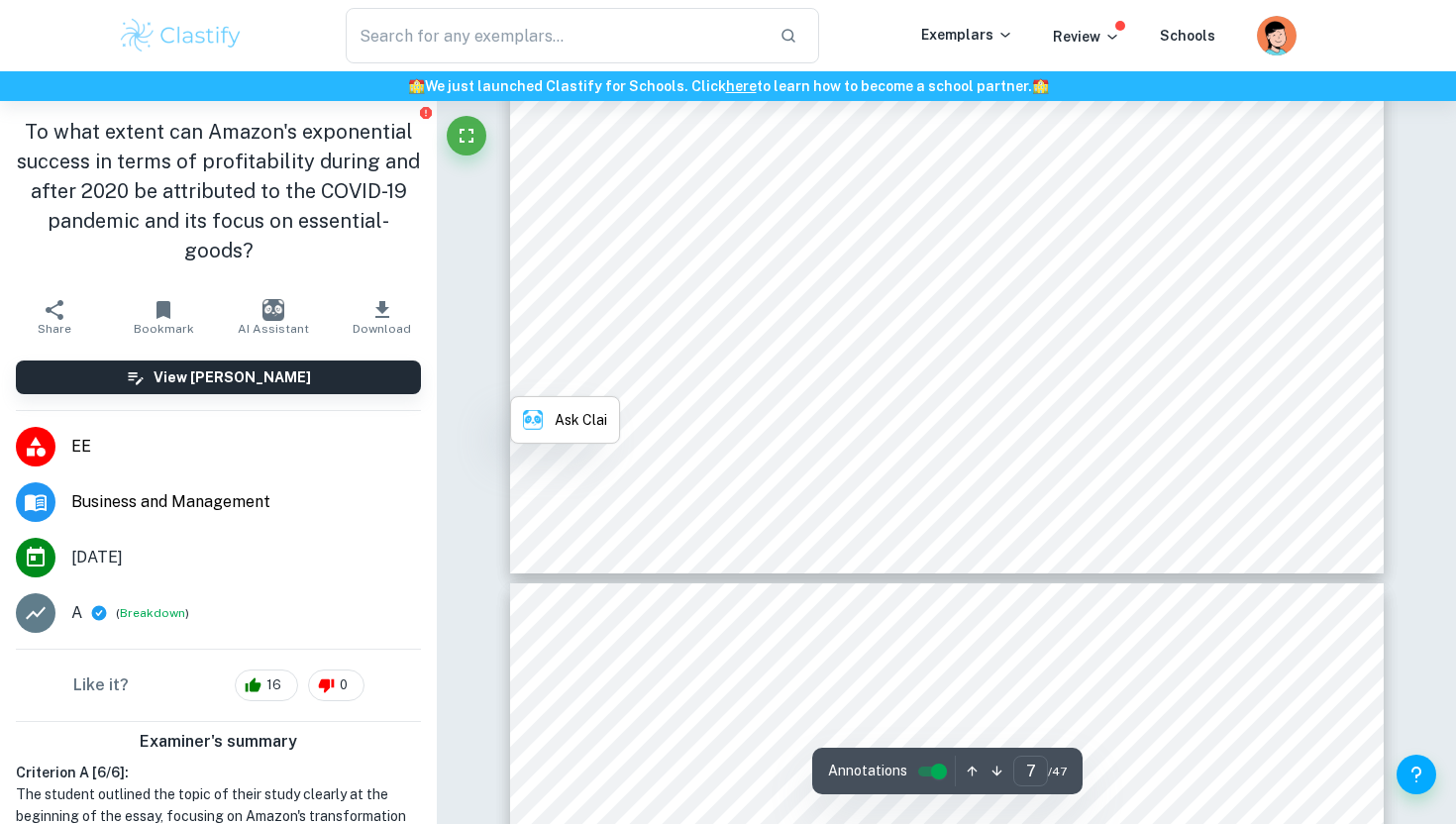 click on "Profitability Ratios Net Profit [PERSON_NAME] illustrates percentage profit from overall revenue (276 [PERSON_NAME]), regarding the RQ, it is the best applied ratio, reflecting earnings after expenses, opposing Gross Margin. However, it does not consider qualitative factors like employee motivation 3 crucial to Amazon. Further note, [DATE]-[DATE] profitability is examined as 2023 statistics are not yet published, potentially swaying formulated conclusions. Example The same method is applied tracking ratios throughout. 6" at bounding box center (947, 8) 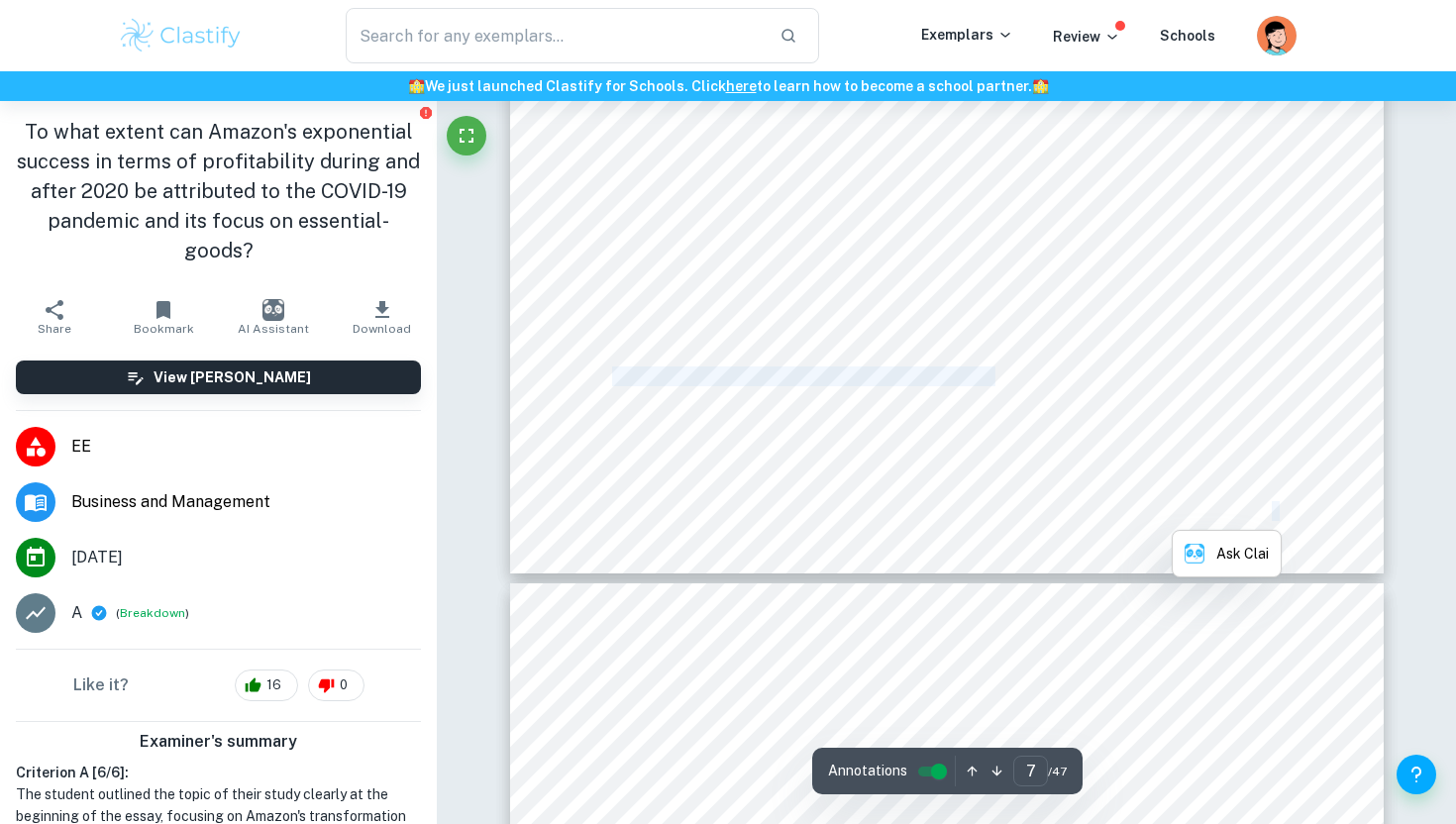 click on "Profitability Ratios Net Profit [PERSON_NAME] illustrates percentage profit from overall revenue (276 [PERSON_NAME]), regarding the RQ, it is the best applied ratio, reflecting earnings after expenses, opposing Gross Margin. However, it does not consider qualitative factors like employee motivation 3 crucial to Amazon. Further note, [DATE]-[DATE] profitability is examined as 2023 statistics are not yet published, potentially swaying formulated conclusions. Example The same method is applied tracking ratios throughout. 6" at bounding box center (947, 8) 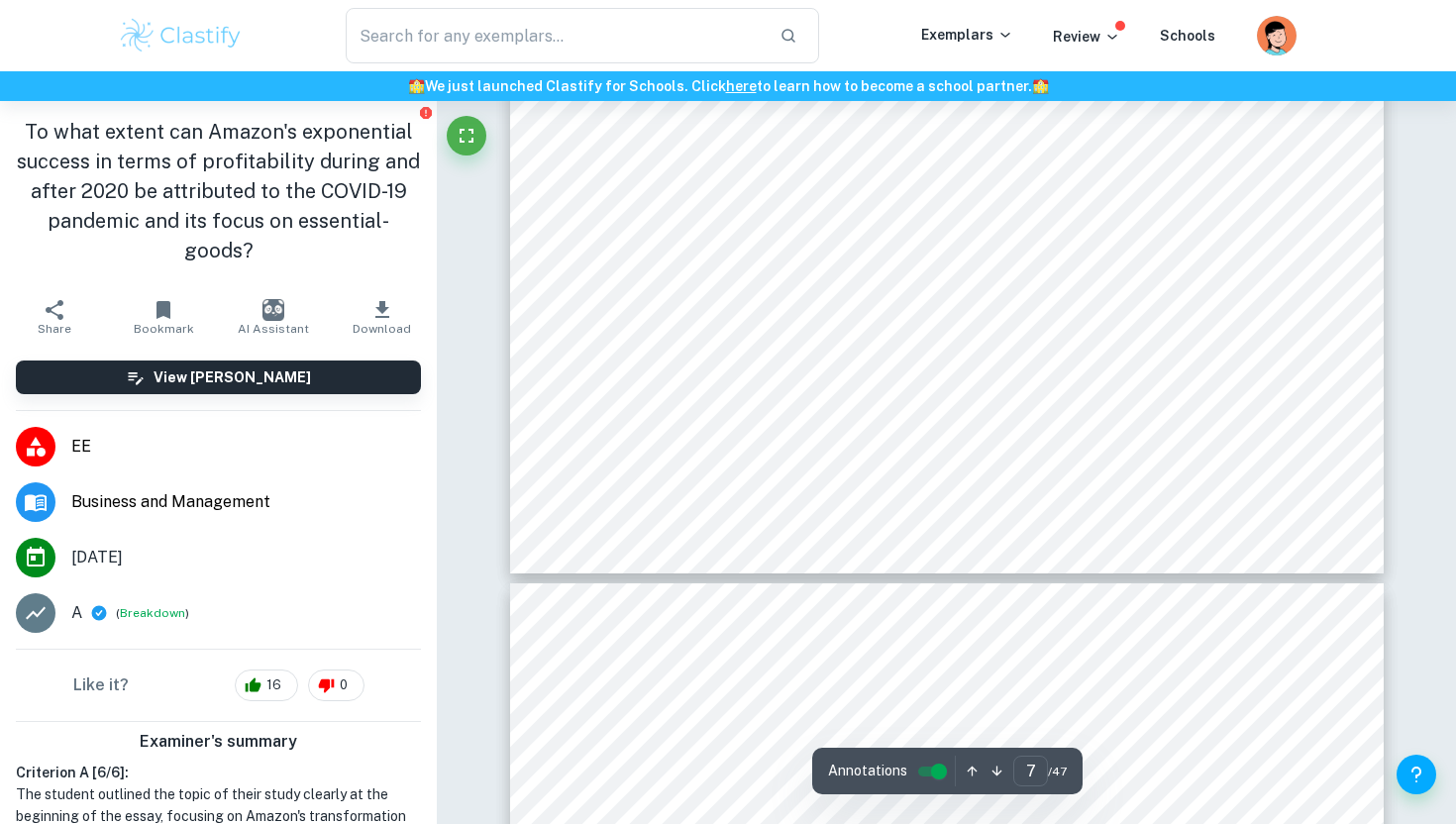 click on "Profitability Ratios Net Profit [PERSON_NAME] illustrates percentage profit from overall revenue (276 [PERSON_NAME]), regarding the RQ, it is the best applied ratio, reflecting earnings after expenses, opposing Gross Margin. However, it does not consider qualitative factors like employee motivation 3 crucial to Amazon. Further note, [DATE]-[DATE] profitability is examined as 2023 statistics are not yet published, potentially swaying formulated conclusions. Example The same method is applied tracking ratios throughout. 6" at bounding box center (947, 8) 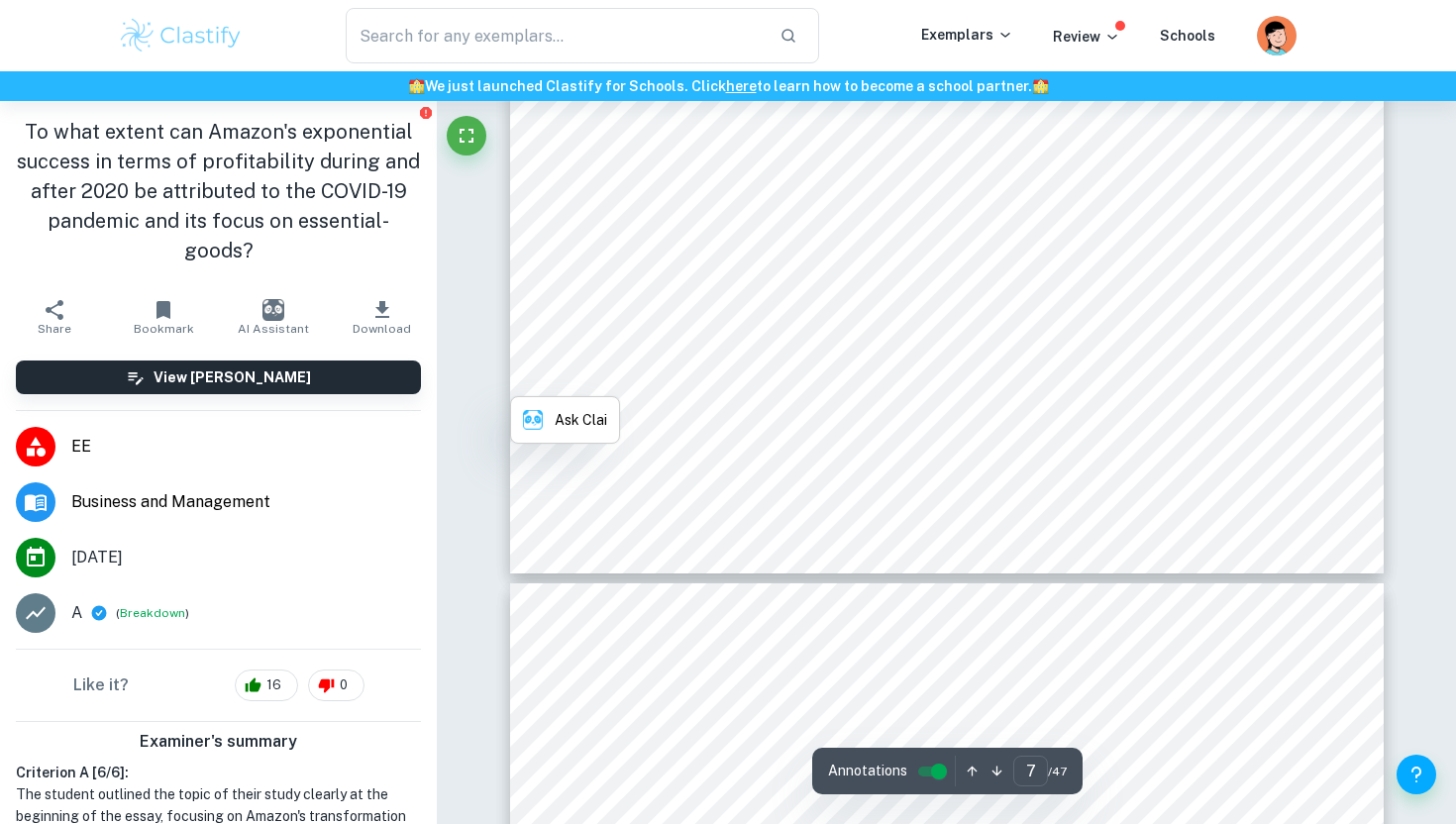 click on "Profitability Ratios Net Profit [PERSON_NAME] illustrates percentage profit from overall revenue (276 [PERSON_NAME]), regarding the RQ, it is the best applied ratio, reflecting earnings after expenses, opposing Gross Margin. However, it does not consider qualitative factors like employee motivation 3 crucial to Amazon. Further note, [DATE]-[DATE] profitability is examined as 2023 statistics are not yet published, potentially swaying formulated conclusions. Example The same method is applied tracking ratios throughout. 6" at bounding box center (947, 8) 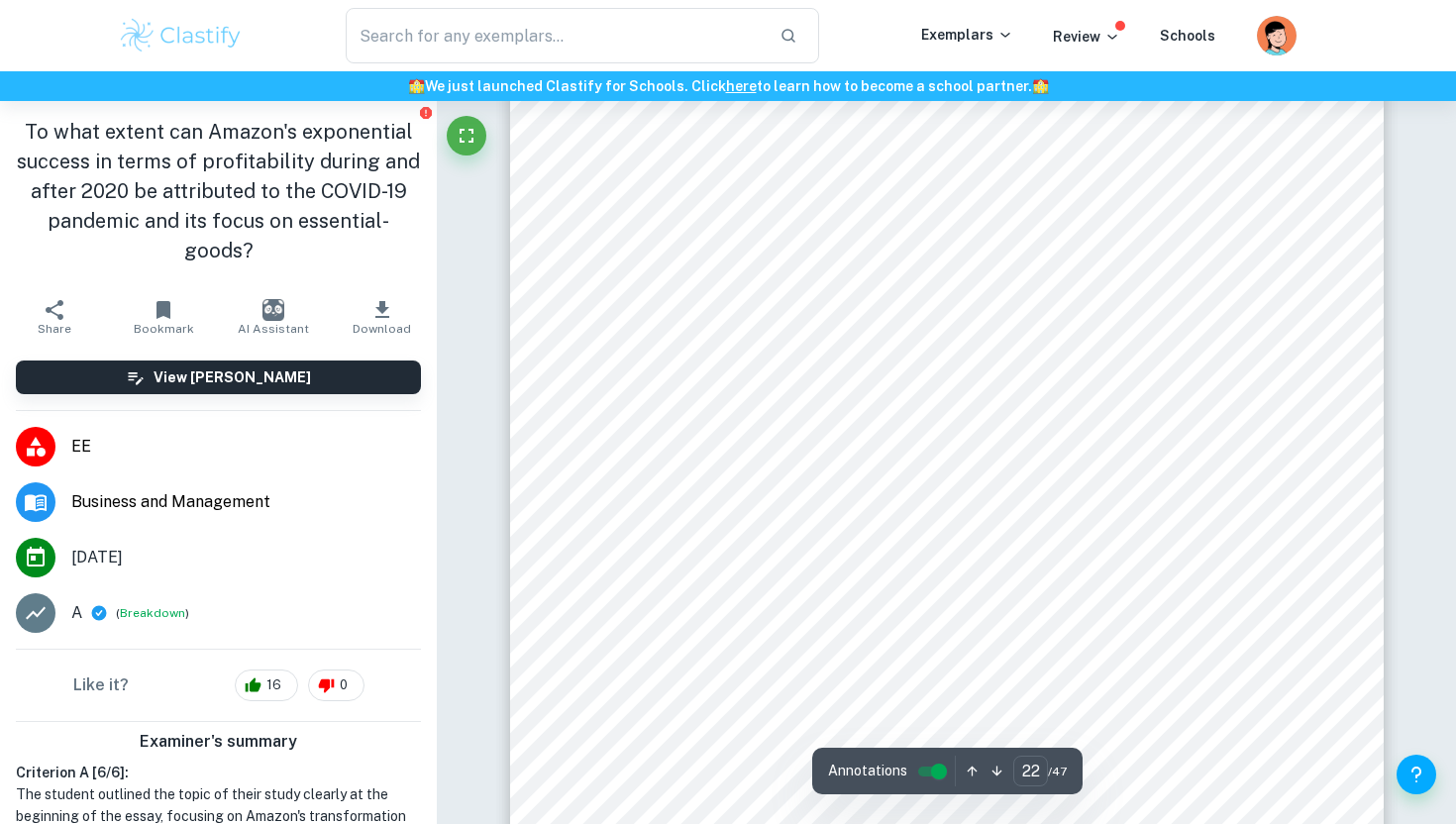 scroll, scrollTop: 24656, scrollLeft: 0, axis: vertical 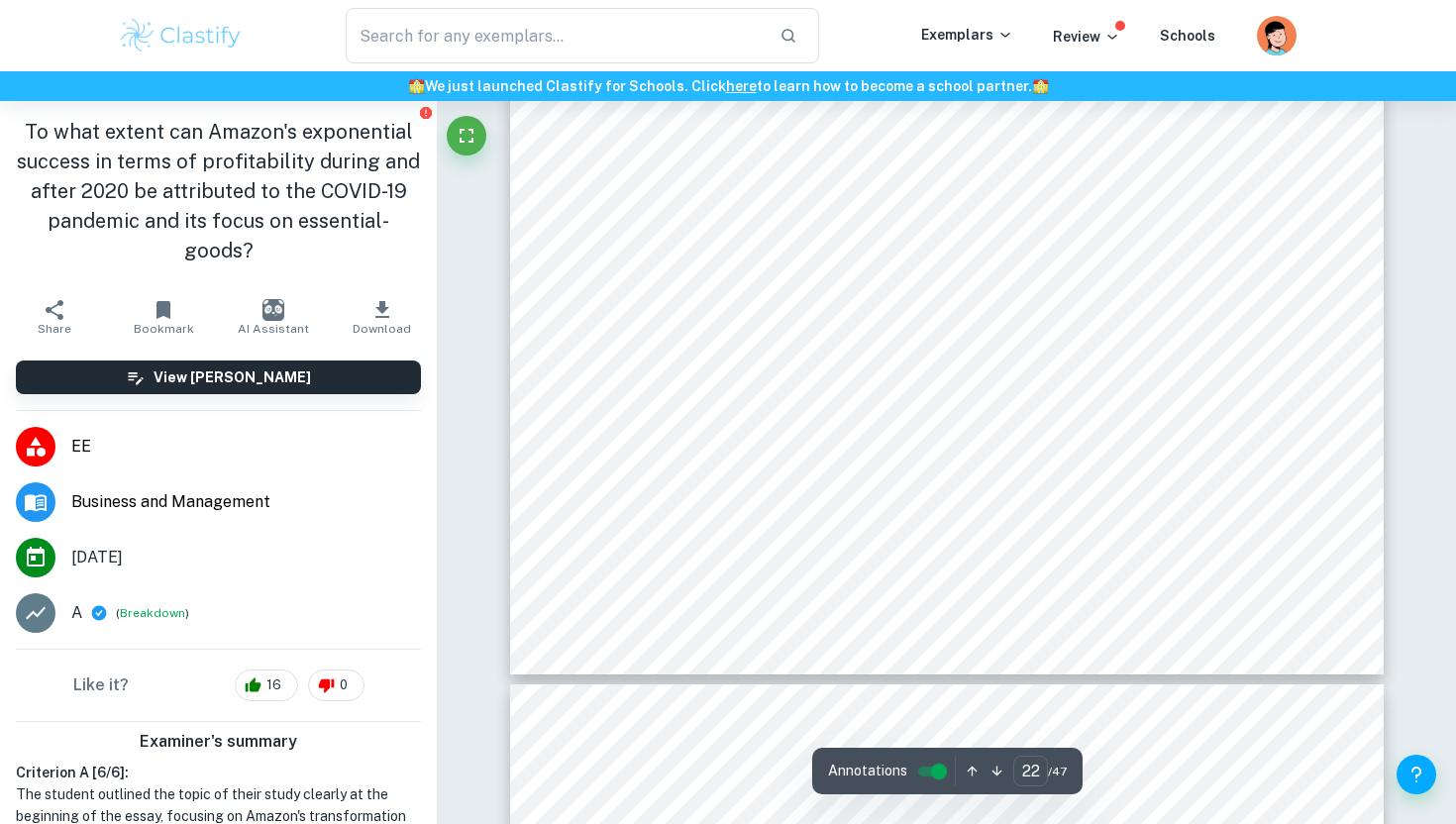 click on "counteracted. Coinciding with Amazon9s first year without Bezos9 leadership, facing difficulties" at bounding box center [945, 524] 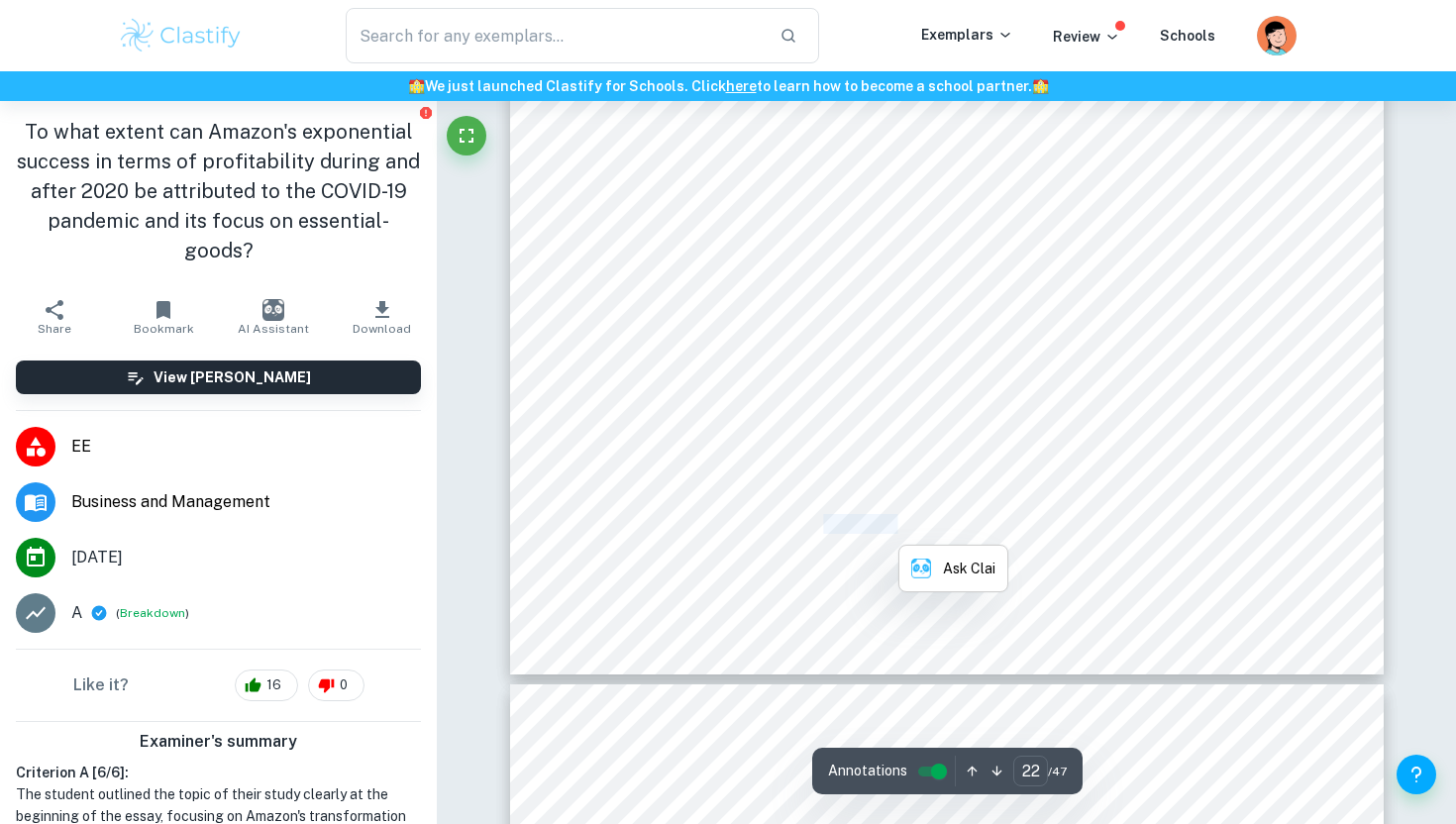 click on "counteracted. Coinciding with Amazon9s first year without Bezos9 leadership, facing difficulties" at bounding box center (945, 524) 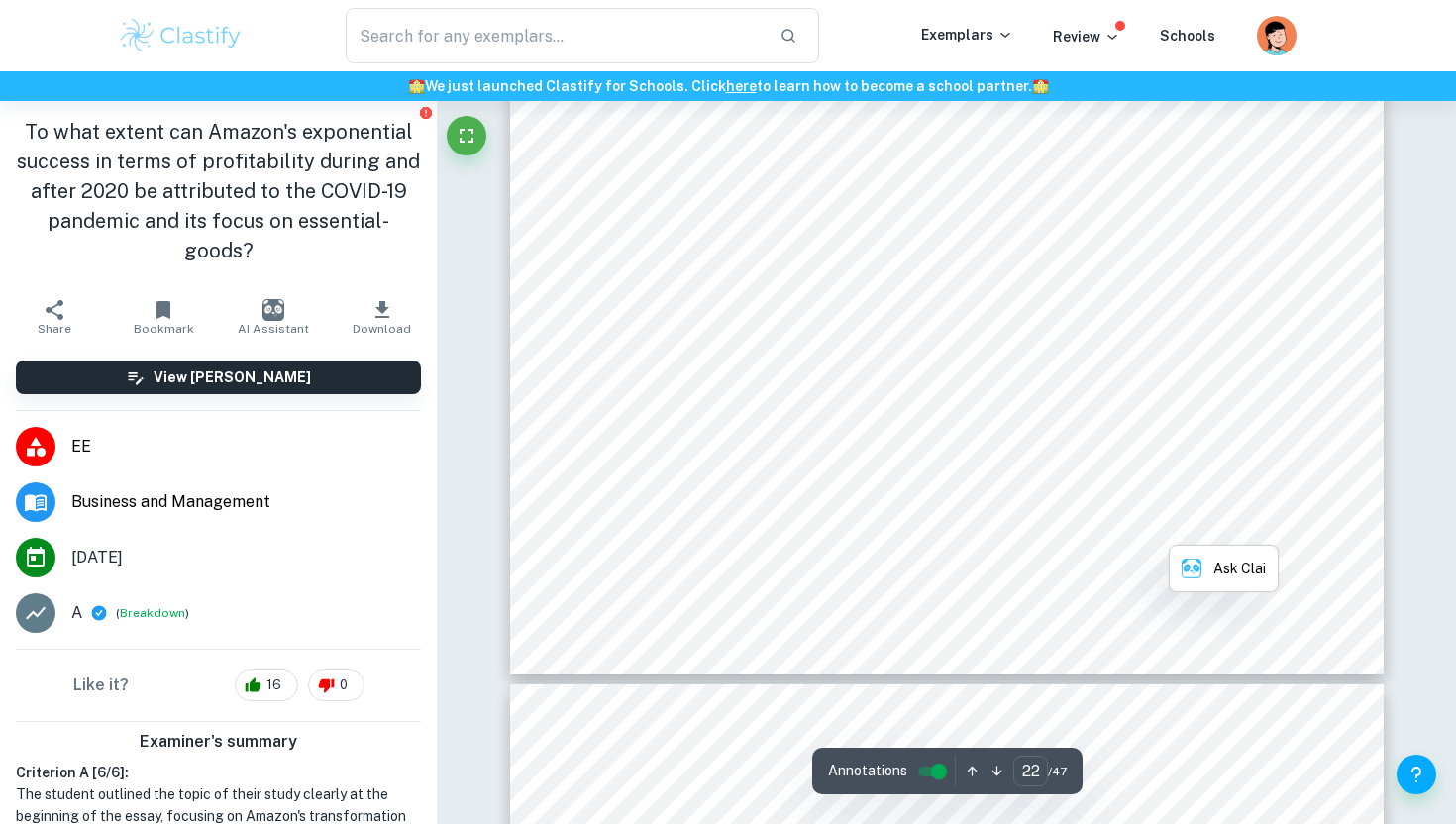 click on "Furthermore, 450 COVID-19 warehouses became wasteful, as Amazon stockpiled apparel," at bounding box center [945, 445] 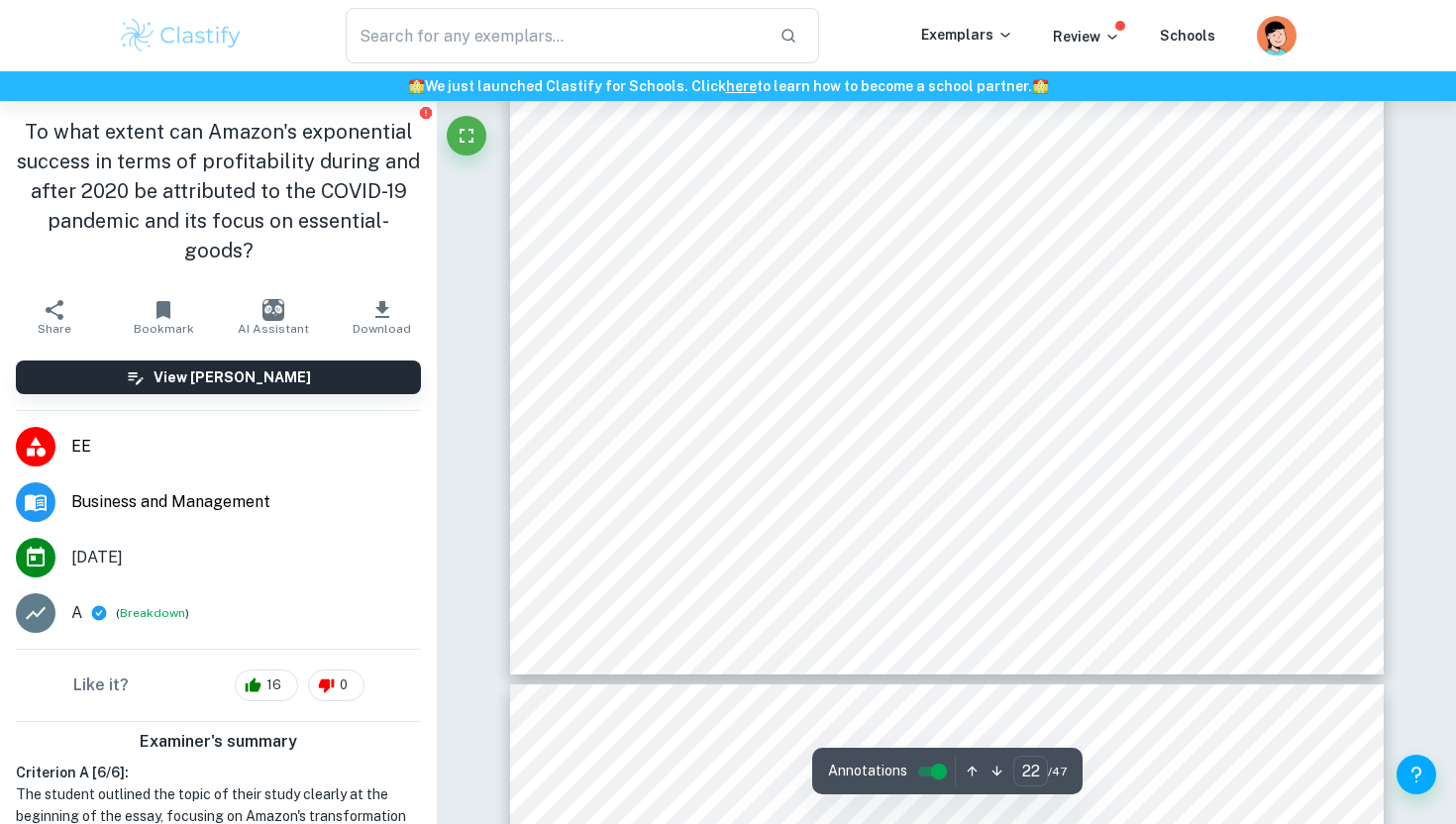 click on "Furthermore, 450 COVID-19 warehouses became wasteful, as Amazon stockpiled apparel," at bounding box center (945, 445) 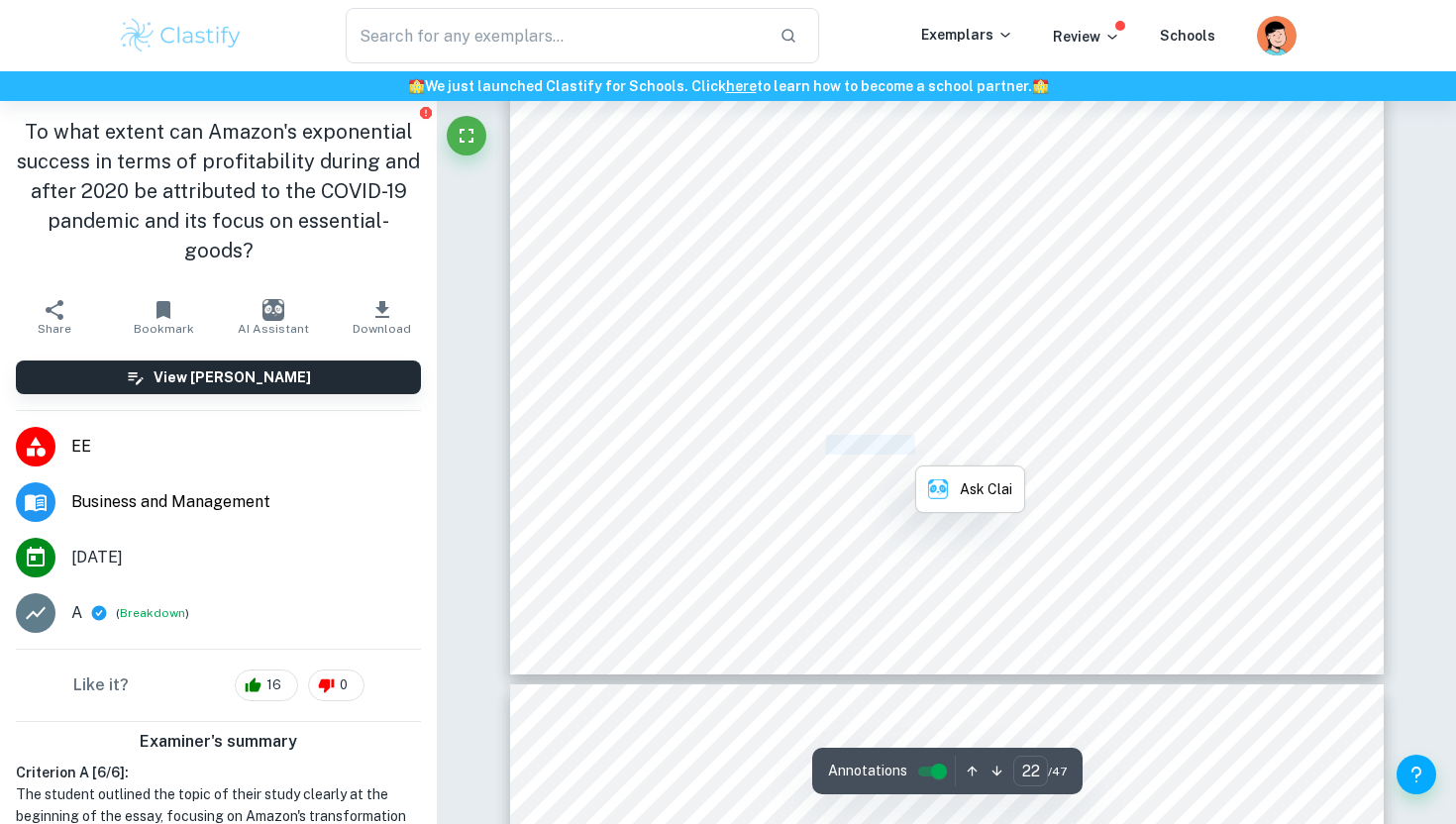 click on "Furthermore, 450 COVID-19 warehouses became wasteful, as Amazon stockpiled apparel," at bounding box center [945, 445] 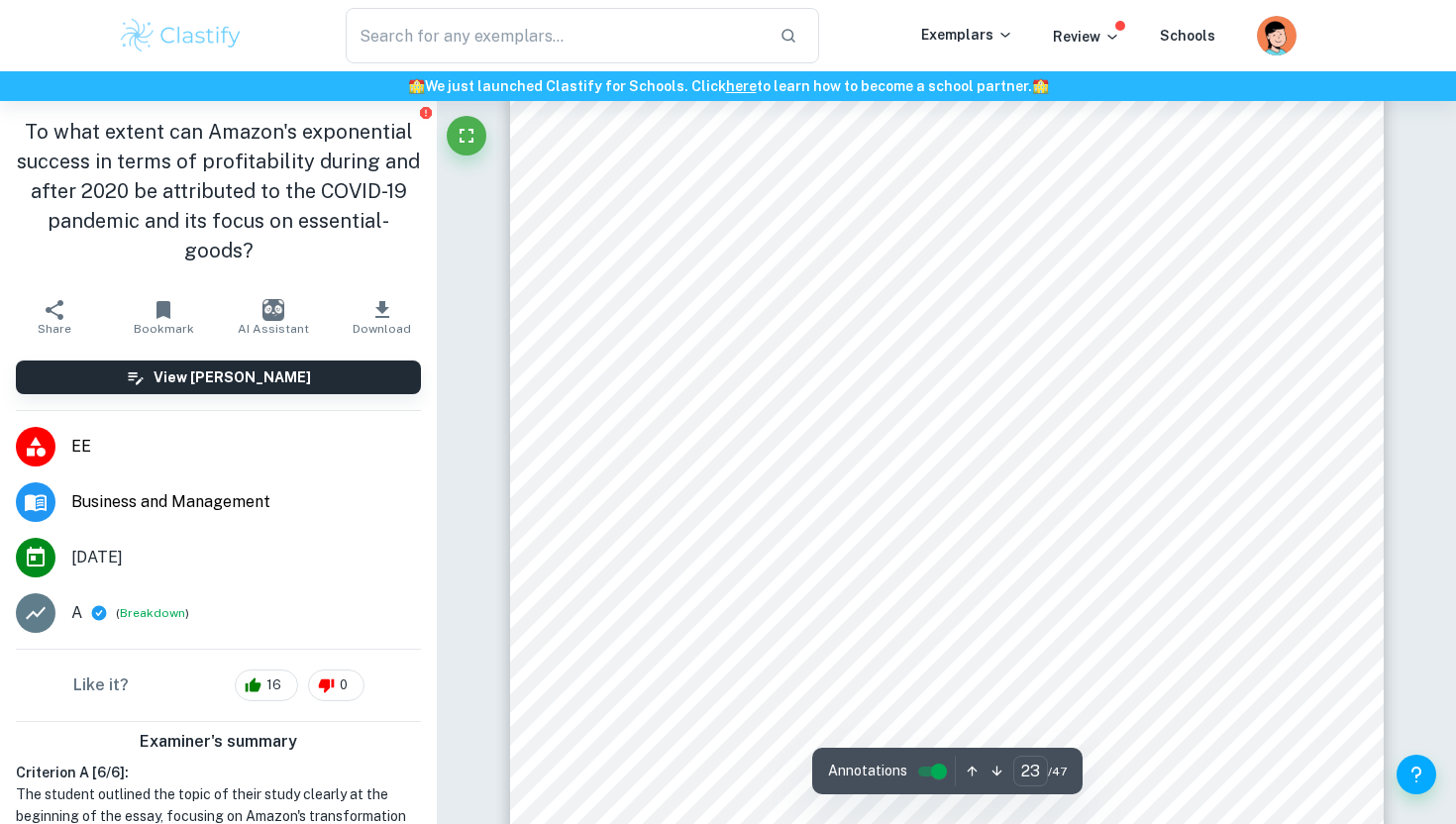 scroll, scrollTop: 25767, scrollLeft: 0, axis: vertical 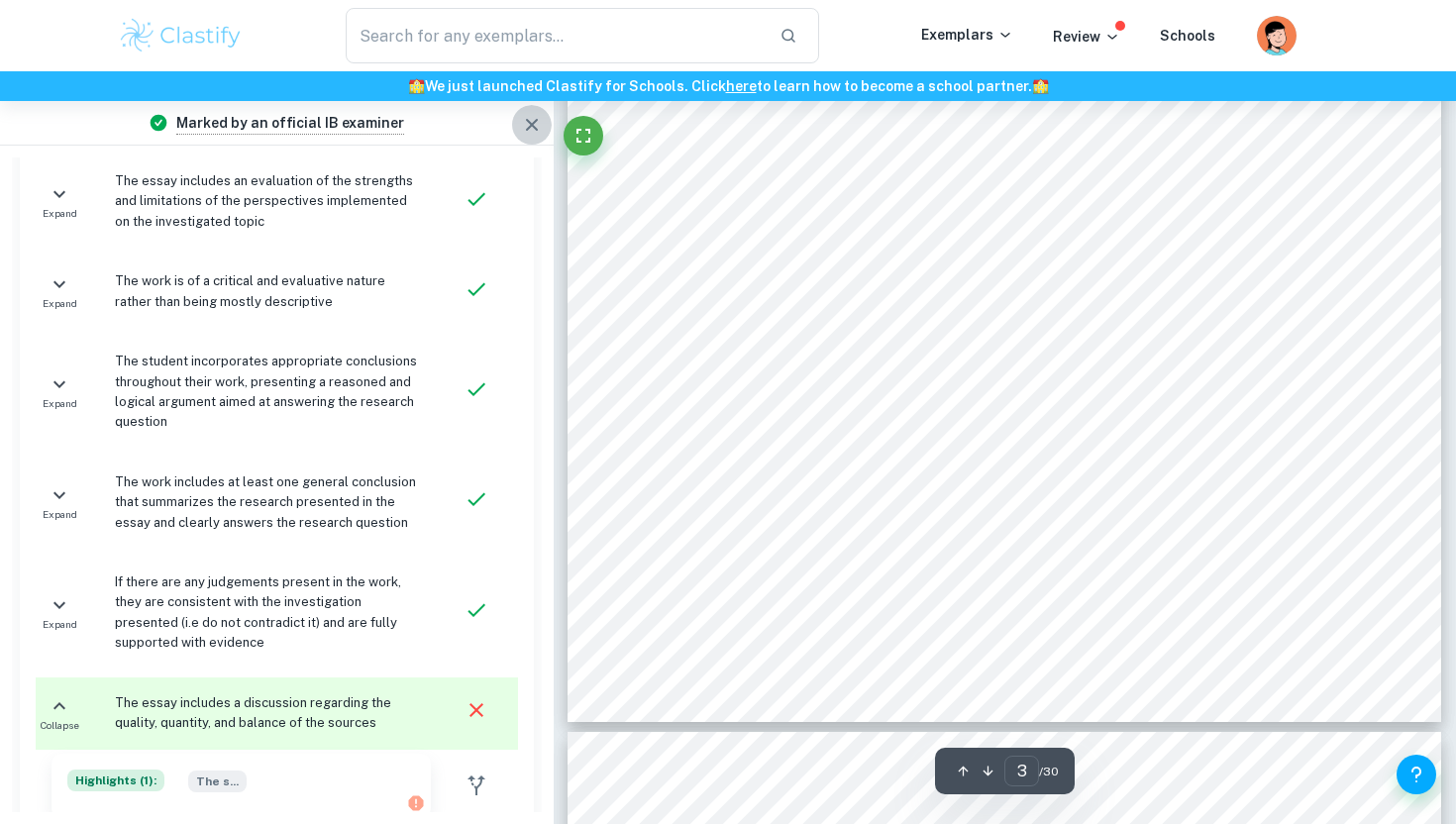 click 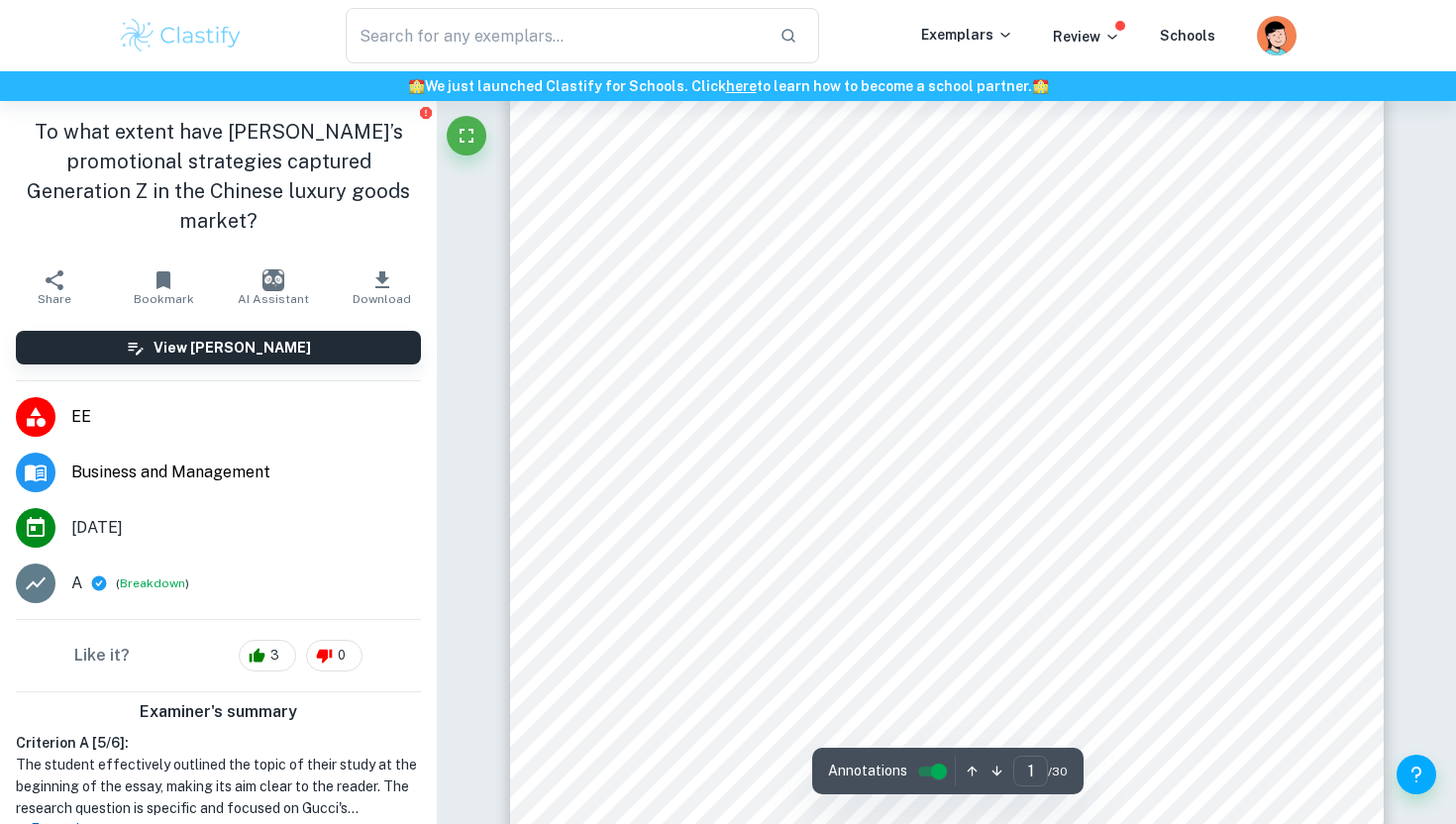 scroll, scrollTop: 277, scrollLeft: 0, axis: vertical 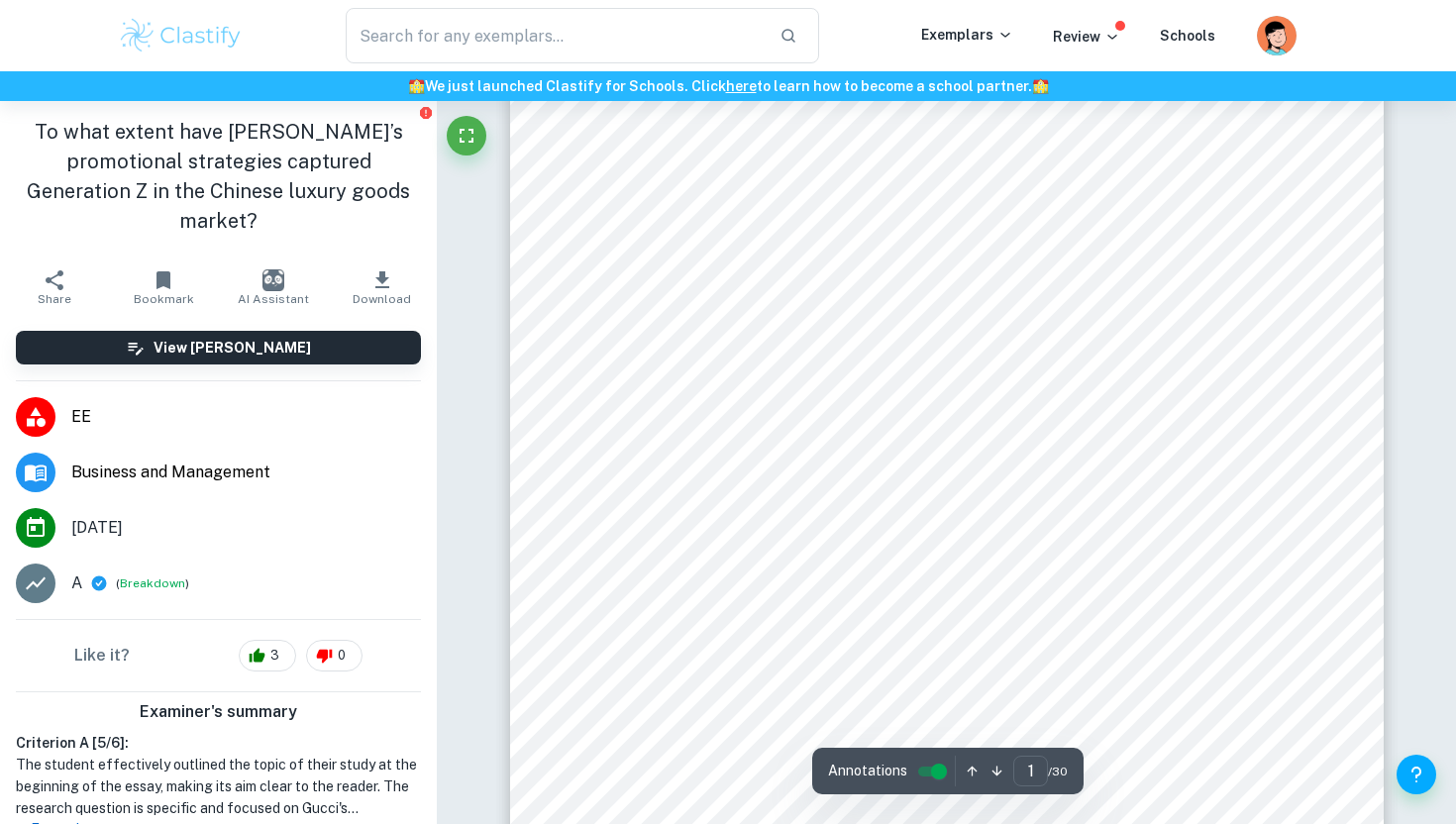 click on "IB EXTENDED ESSAY: BUSINESS" at bounding box center [975, 303] 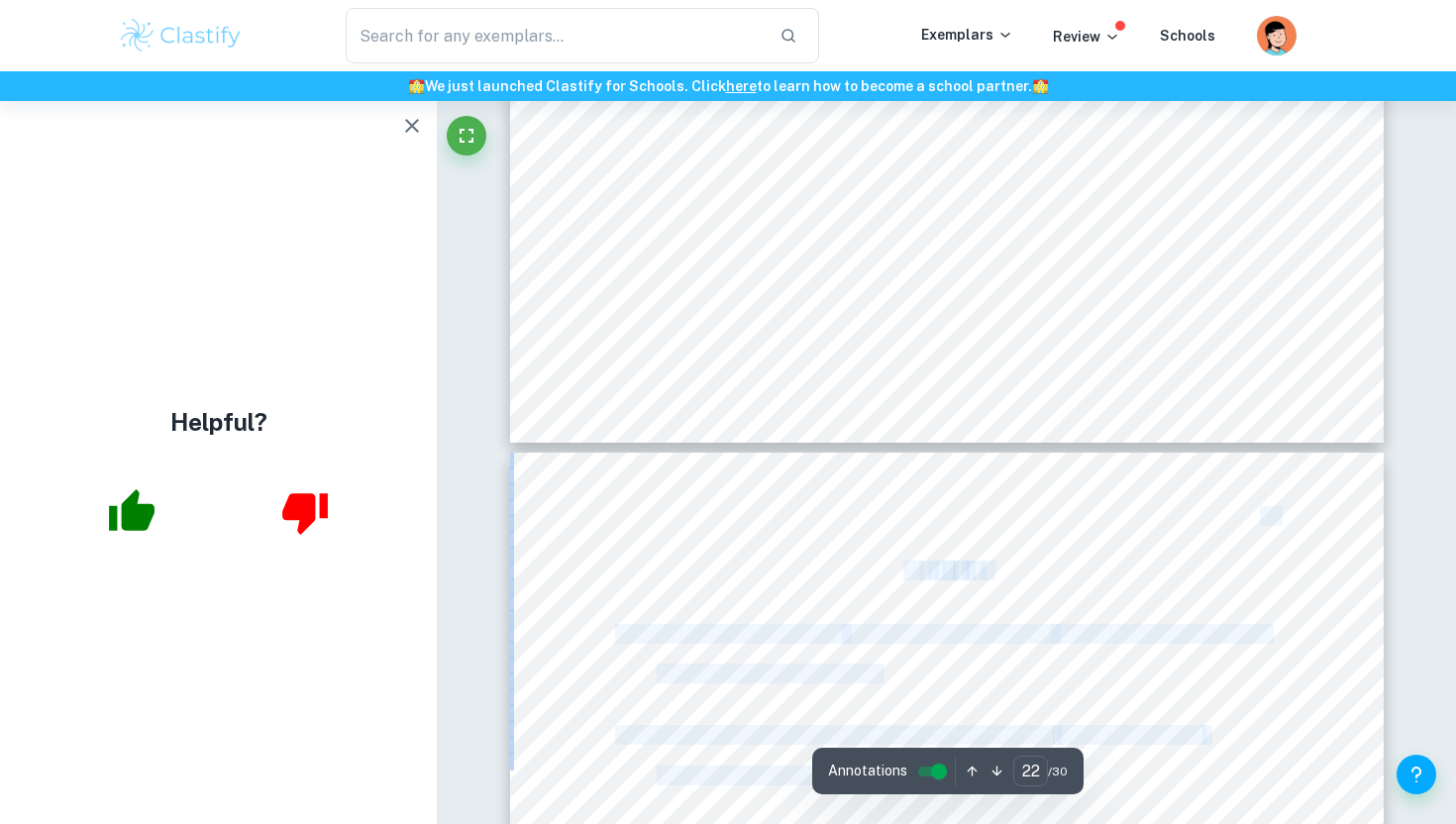 scroll, scrollTop: 27271, scrollLeft: 0, axis: vertical 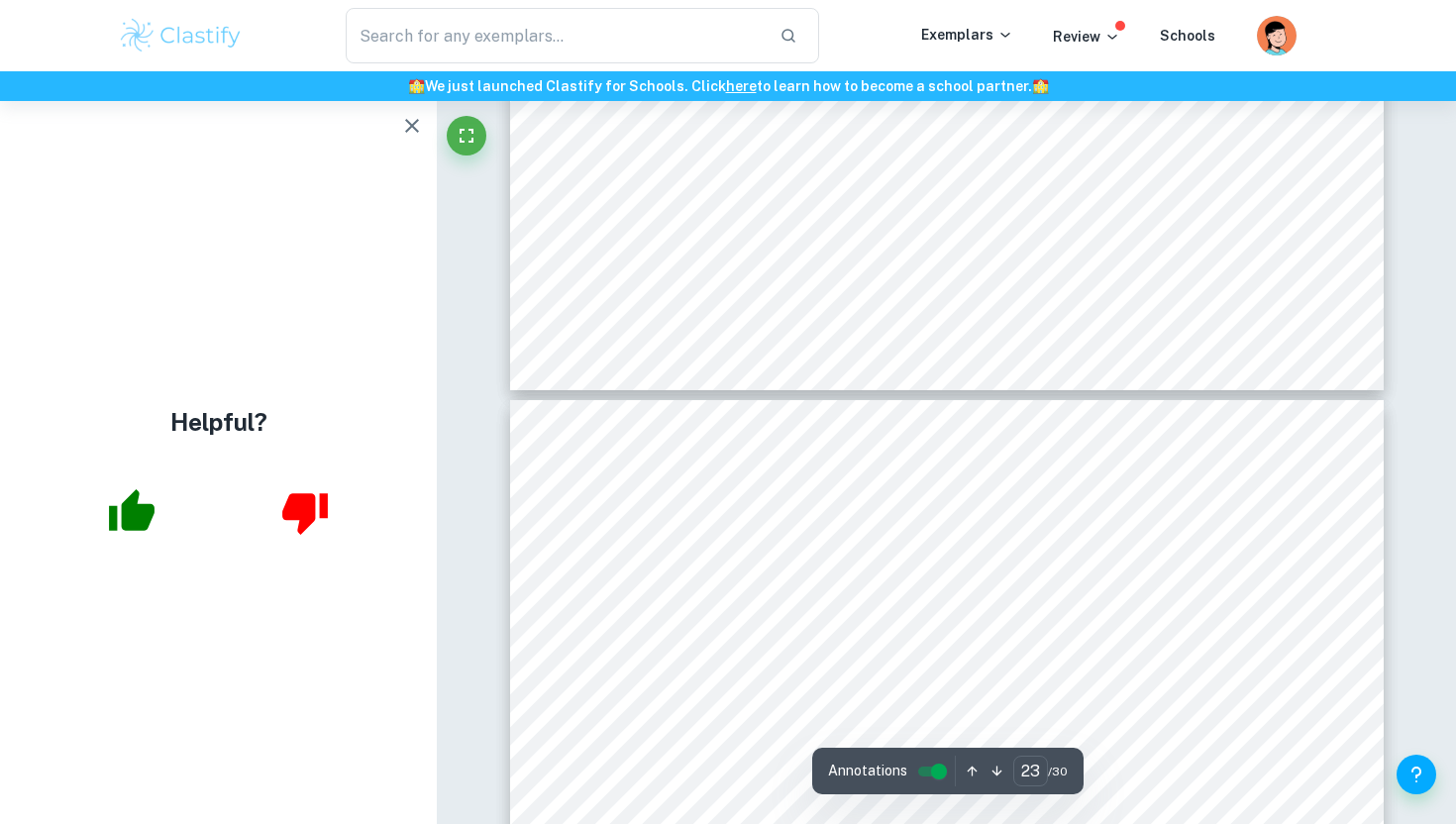 drag, startPoint x: 677, startPoint y: 300, endPoint x: 1001, endPoint y: 325, distance: 324.96307 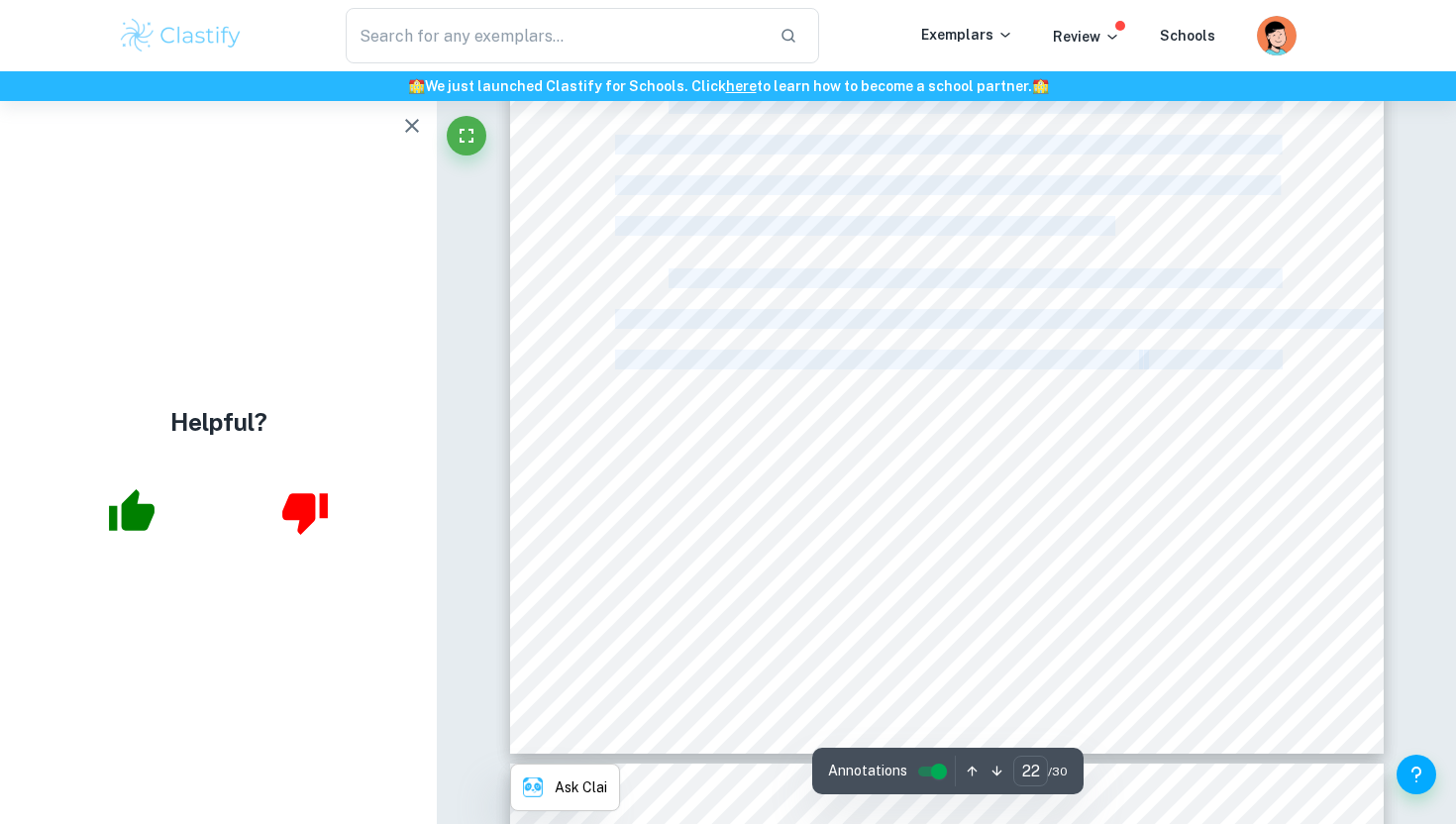 scroll, scrollTop: 26909, scrollLeft: 0, axis: vertical 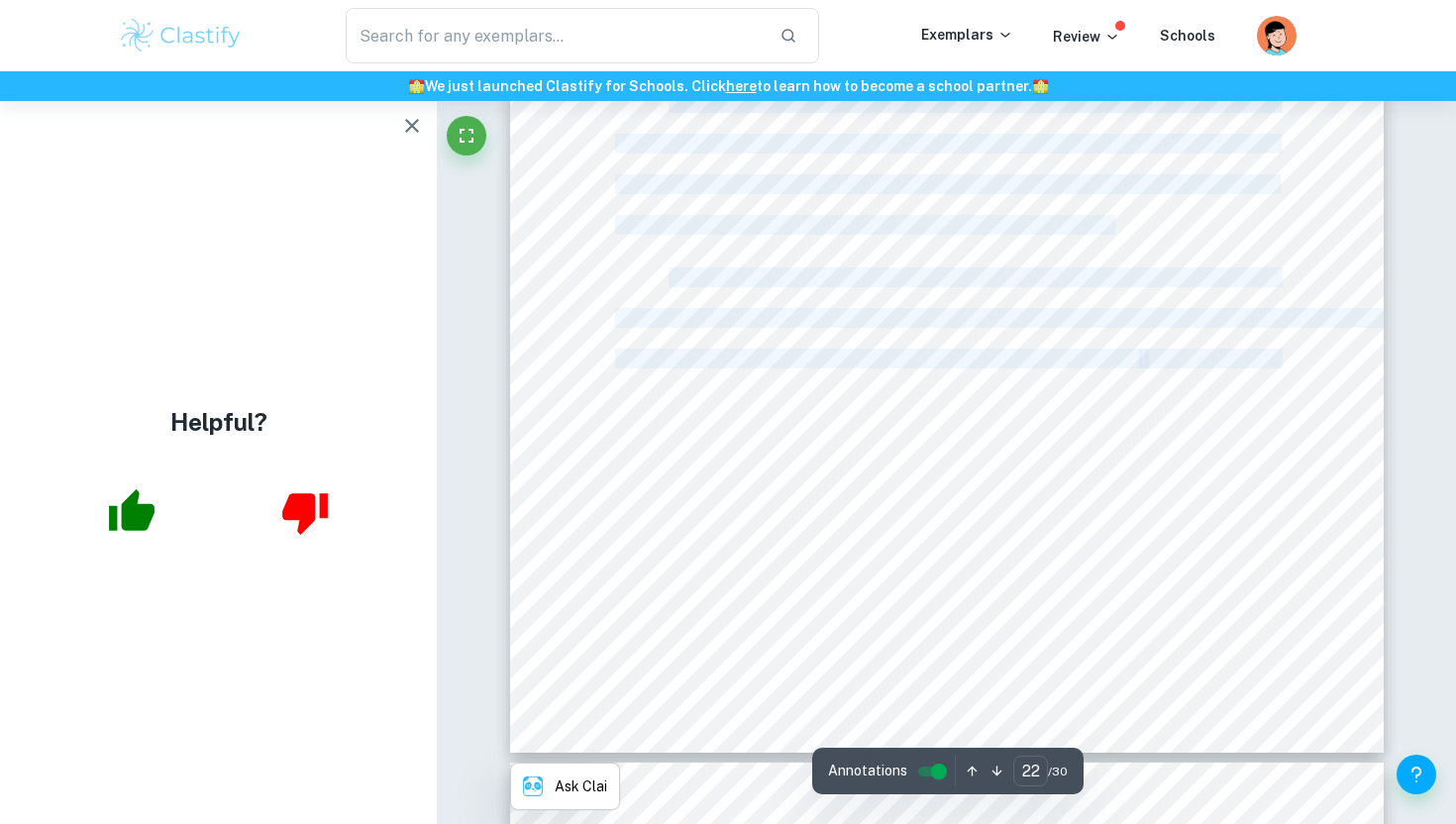 copy on "IB EXTENDED ESSAY: BUSINESS MANAGEMENT Gucci and Generation Z in China To what extent have Gucci9s promotional strategies captured Generation Z in the Chinese luxury goods market? Word Count: 3845 2 T a b l e   o f   C o n t e n t s TABLE OF CONTENTS ......................................................................................................................................2 Introduction   ................................................................................................................................................. 3 Methodology   ............................................................................................................................................... 4 Theory Used   ................................................................................................................................................. 4 Background   ..........................................................................................................................................." 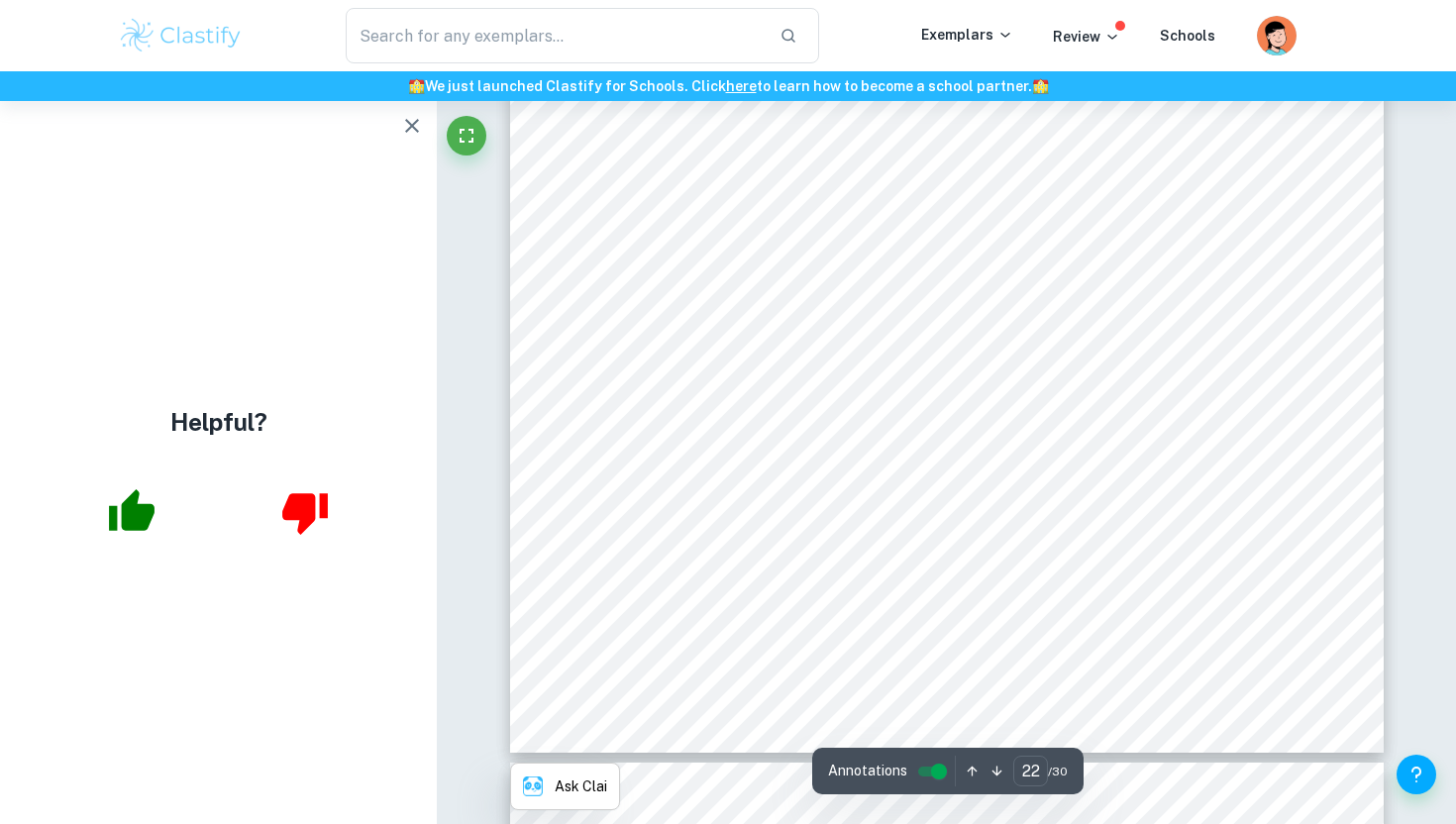 click on "has Gucci9s promotional strategies captured Generation Z in China?=" at bounding box center (978, 400) 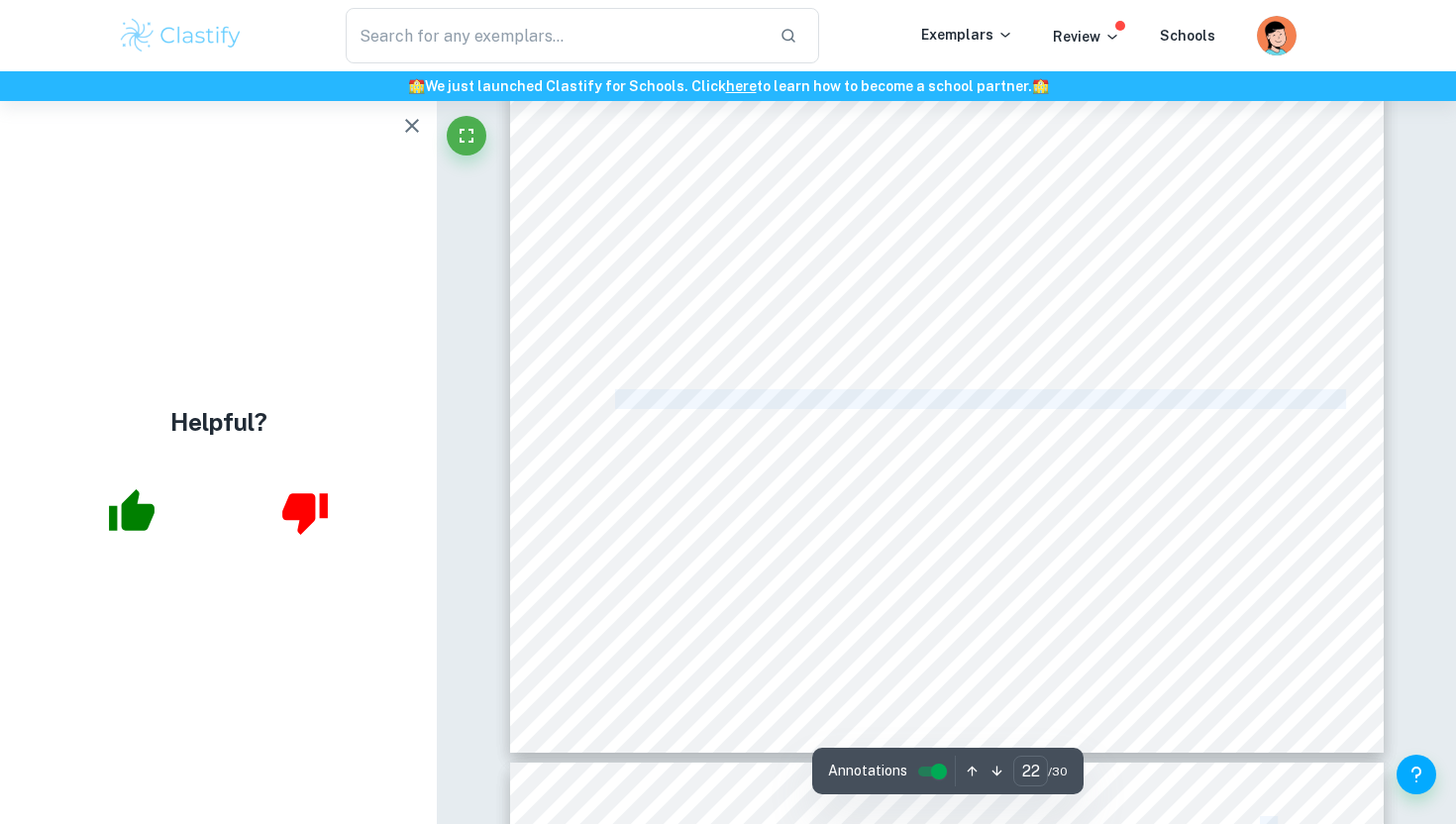 drag, startPoint x: 619, startPoint y: 398, endPoint x: 1251, endPoint y: 396, distance: 632.0032 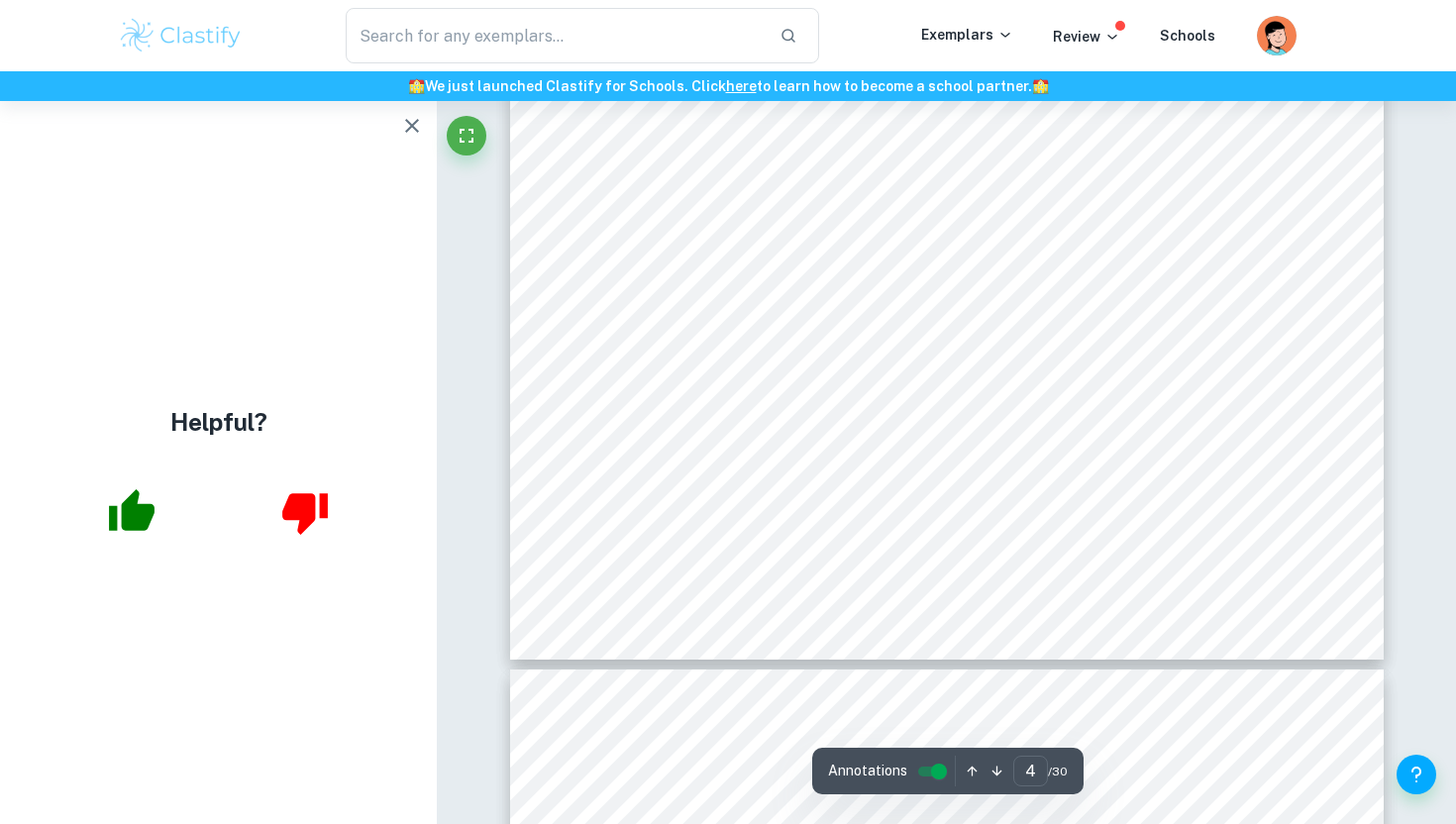 scroll, scrollTop: 4577, scrollLeft: 0, axis: vertical 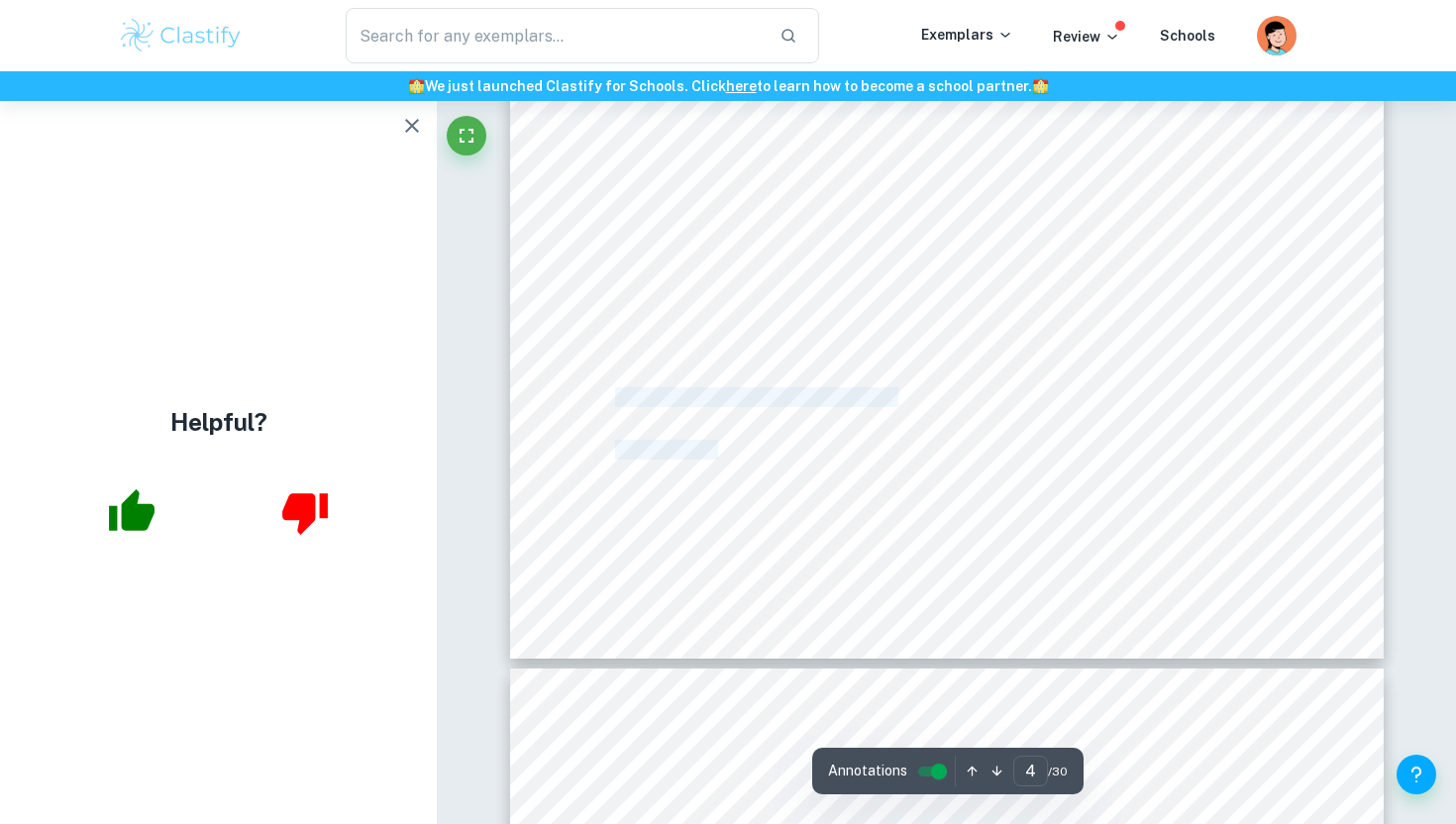 drag, startPoint x: 615, startPoint y: 404, endPoint x: 714, endPoint y: 456, distance: 111.82576 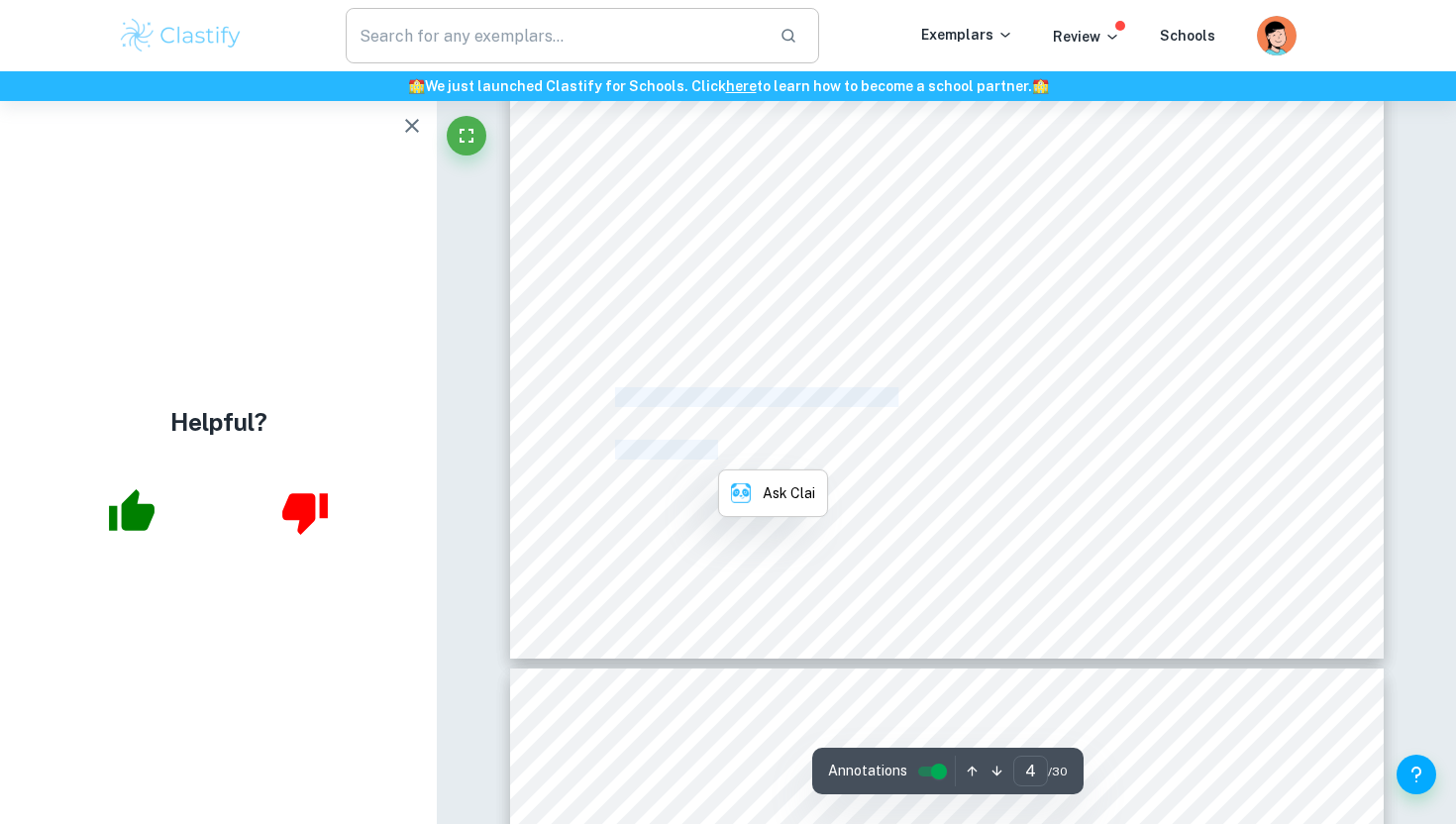 copy on "The Promotional Strategies of Gucci Background" 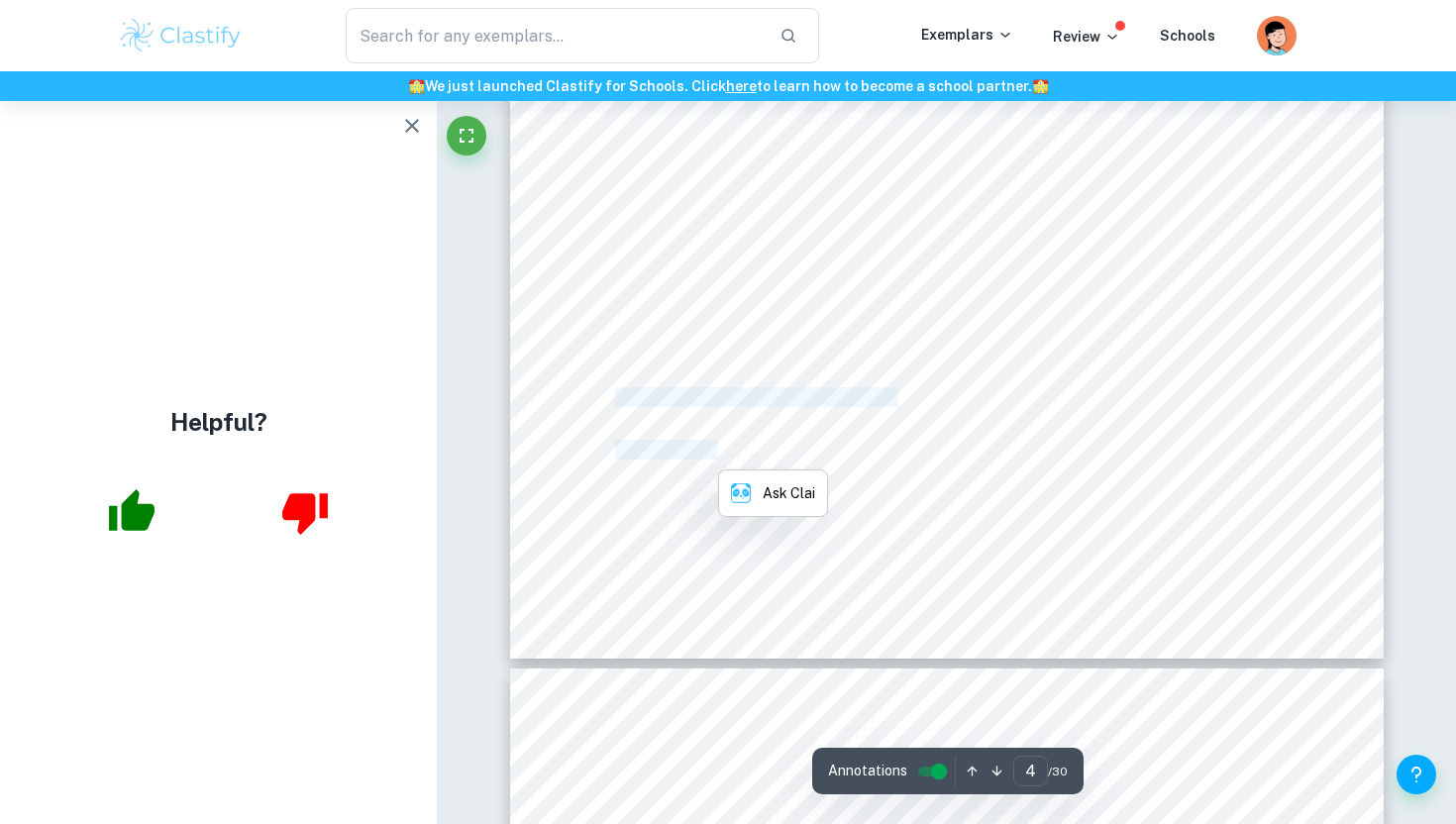 click on "Established in Florence, Italy in 1921, Guccio Gucci initially specialised in" at bounding box center [1145, 503] 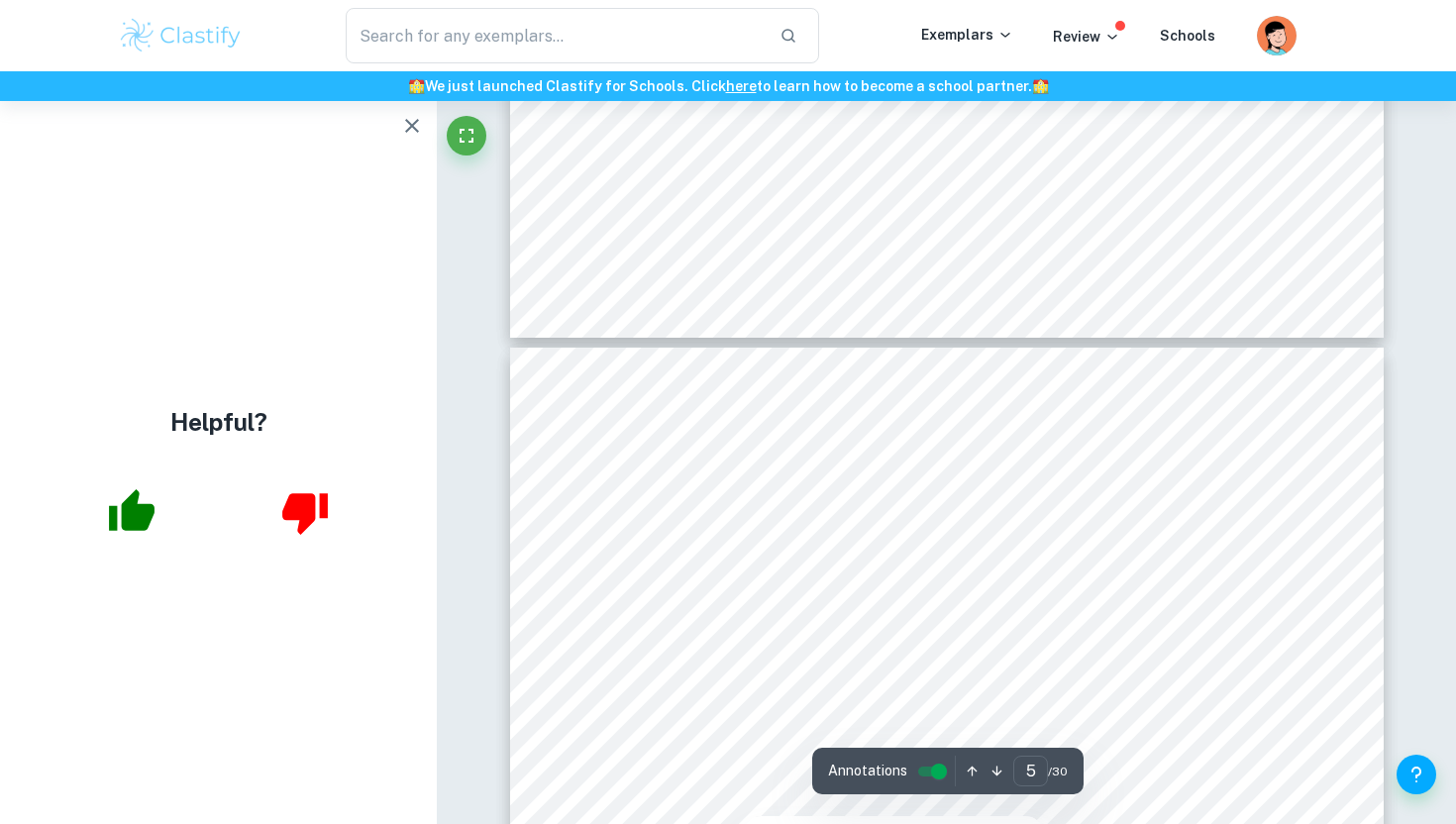 scroll, scrollTop: 4904, scrollLeft: 0, axis: vertical 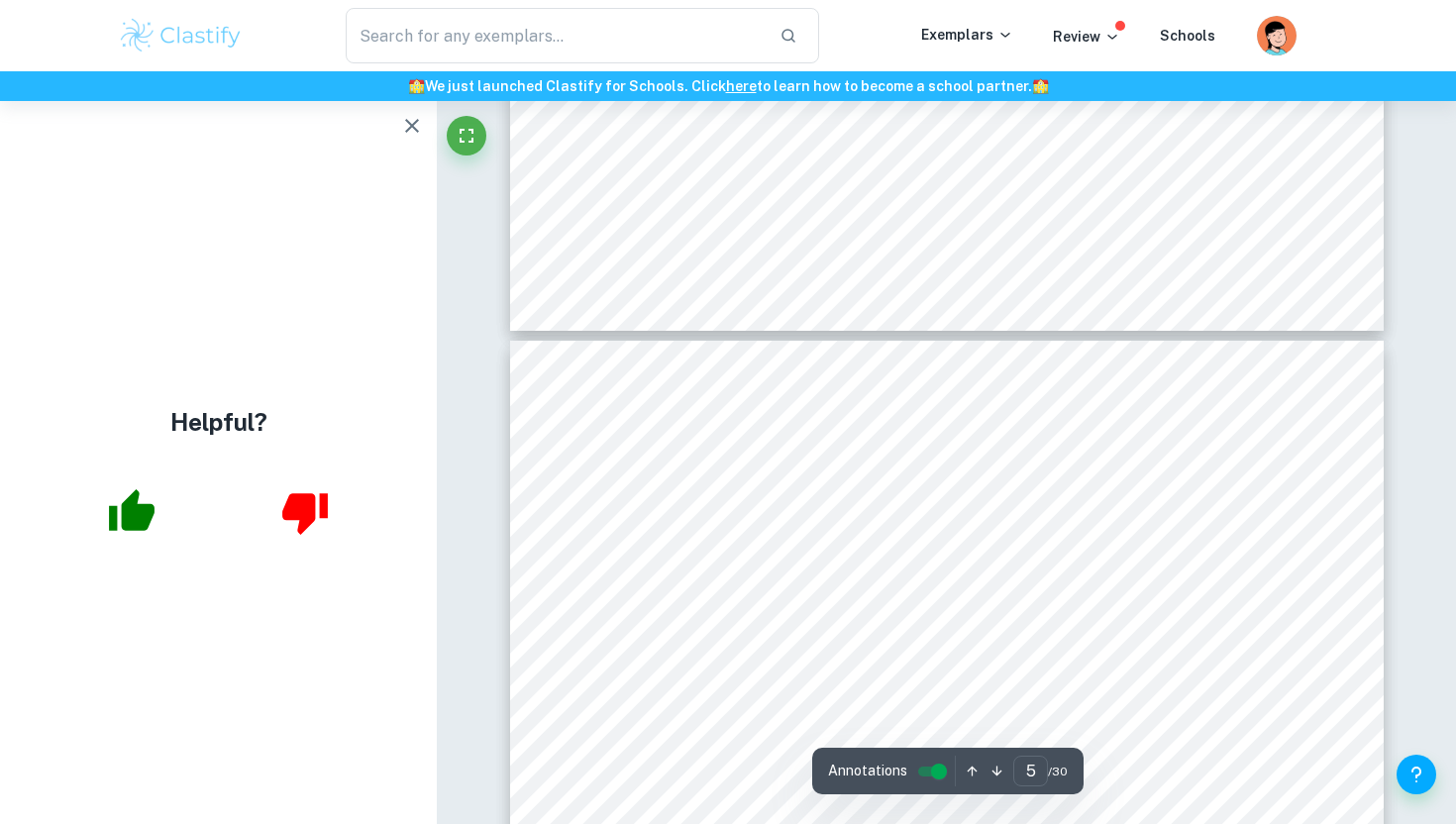 click on "5 client fashion and travel preferences. He worked for a luxury European rail company and later contributed to a leather goods company (Gucci, 2016) (Forden, 2000). After successfully launching his first shop (Gucci, 2016) (Forden, 2000), Gucci created the iconic Gucci logo, adorning it on a range of bags and accessories. Today, Gucci is recognised as a pioneer in modern fashion (Kering Corporation), with approximately 20,711 full-time employees across 528 directly operated stores (Kering Corporation, 2023). Gucci's current focus is on appealing to younger markets through innovative designs and digital engagement. Gucci and Its Position in China To evaluate Gucci's competitive advantages in the Chinese luxury market, Birger   Wernerfelt9s   Resource-Based   View   (RBV)   assesses   both   tangible   and intangible competitive resources. RBV assumes homogeneity of a company's unique resources and environment, which cannot be replicated by competitors, forming the parity,   temporary   competitive   advantage" at bounding box center [947, 959] 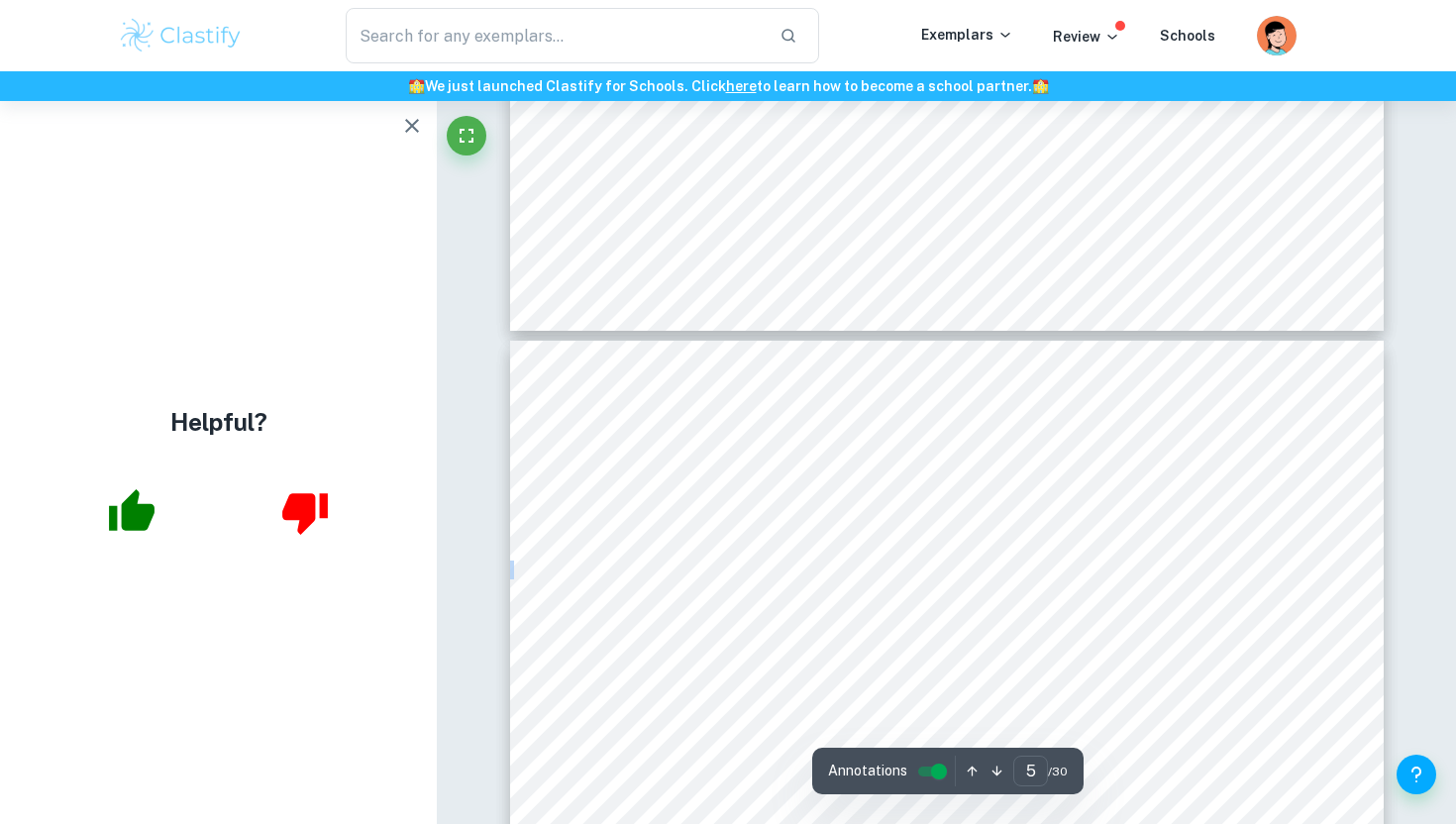 click on "5 client fashion and travel preferences. He worked for a luxury European rail company and later contributed to a leather goods company (Gucci, 2016) (Forden, 2000). After successfully launching his first shop (Gucci, 2016) (Forden, 2000), Gucci created the iconic Gucci logo, adorning it on a range of bags and accessories. Today, Gucci is recognised as a pioneer in modern fashion (Kering Corporation), with approximately 20,711 full-time employees across 528 directly operated stores (Kering Corporation, 2023). Gucci's current focus is on appealing to younger markets through innovative designs and digital engagement. Gucci and Its Position in China To evaluate Gucci's competitive advantages in the Chinese luxury market, Birger   Wernerfelt9s   Resource-Based   View   (RBV)   assesses   both   tangible   and intangible competitive resources. RBV assumes homogeneity of a company's unique resources and environment, which cannot be replicated by competitors, forming the parity,   temporary   competitive   advantage" at bounding box center [947, 959] 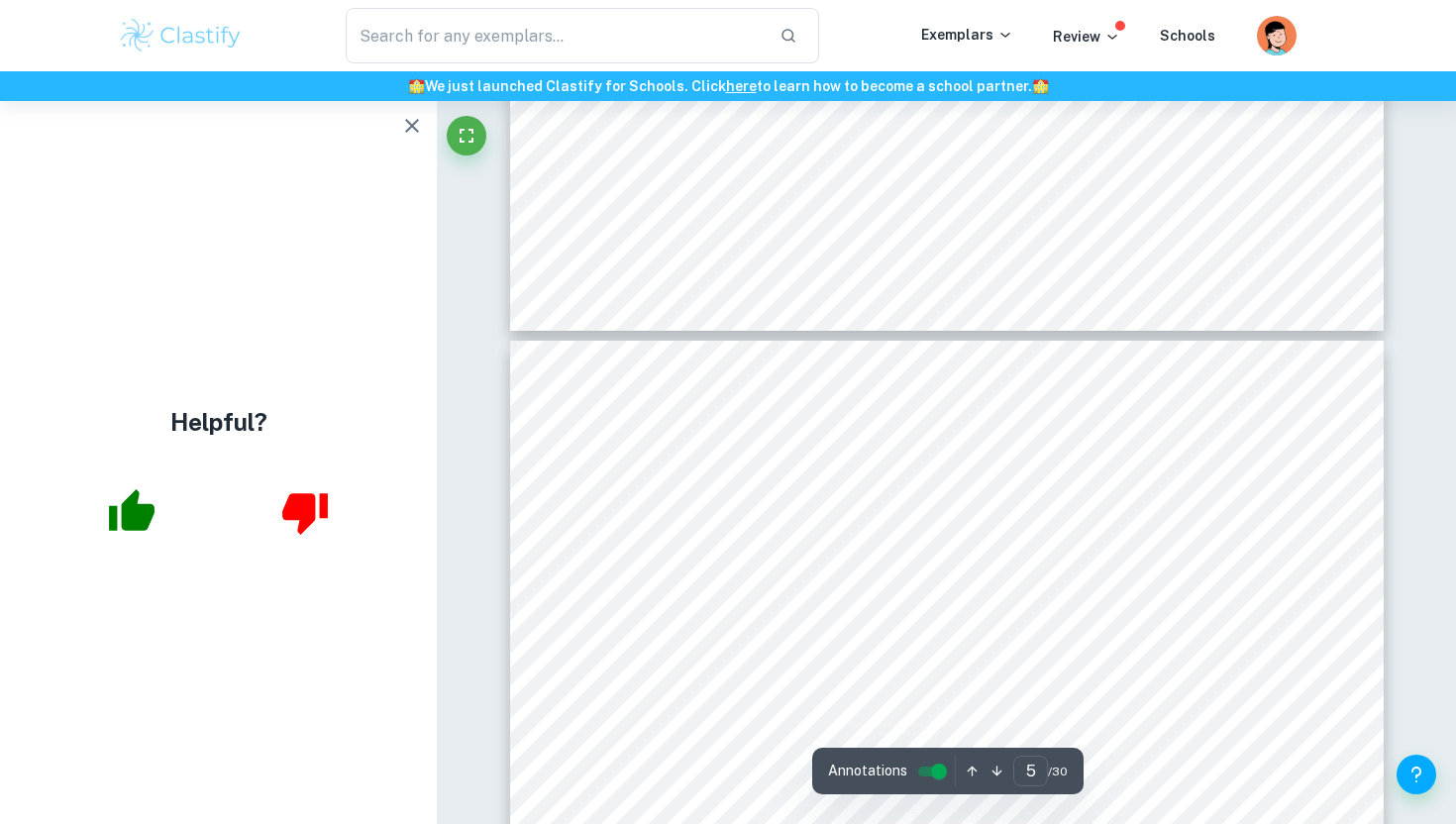click on "iconic Gucci logo, adorning it on a range of bags and accessories. Today, Gucci is" at bounding box center (951, 580) 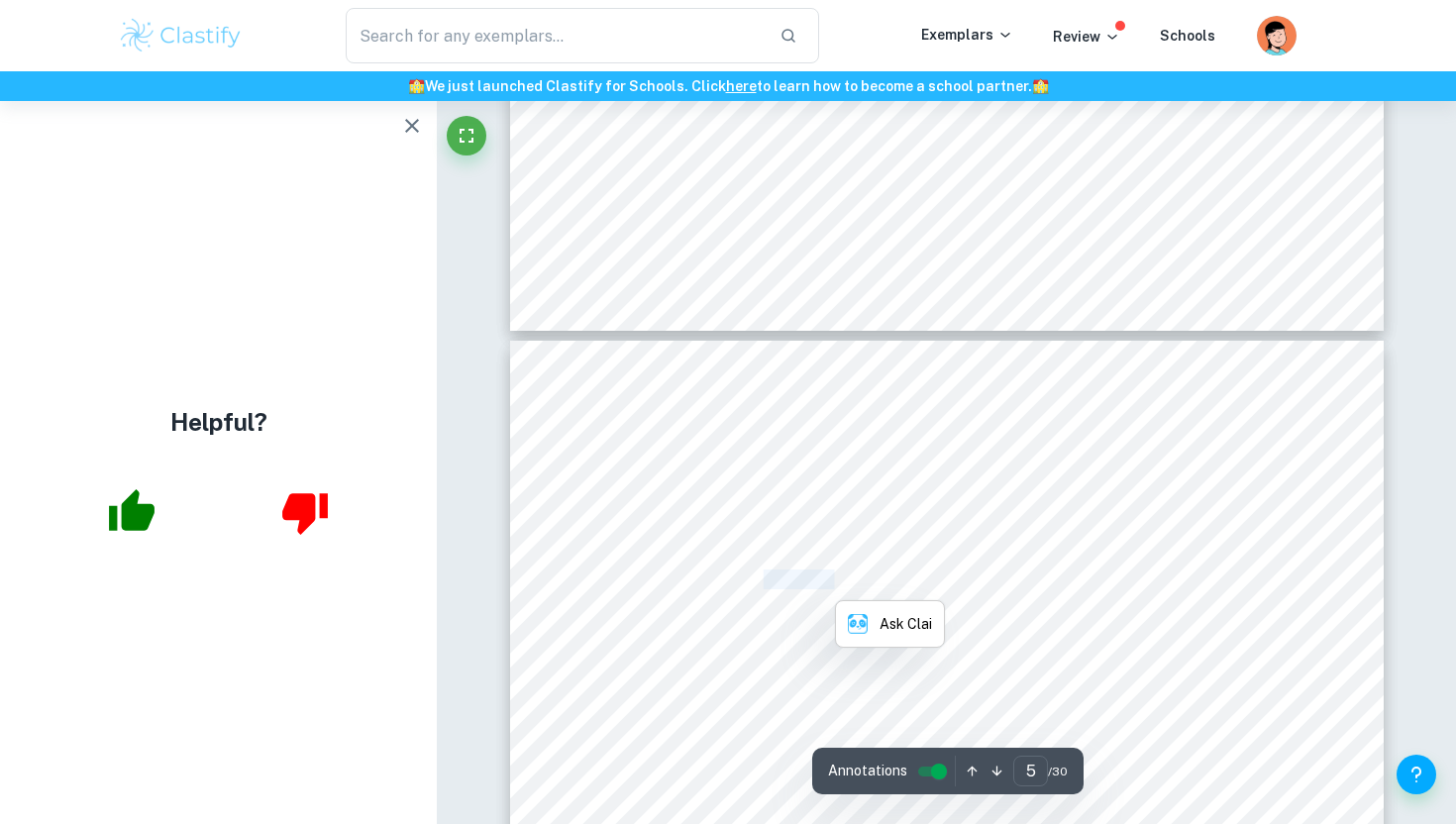 click on "iconic Gucci logo, adorning it on a range of bags and accessories. Today, Gucci is" at bounding box center (951, 580) 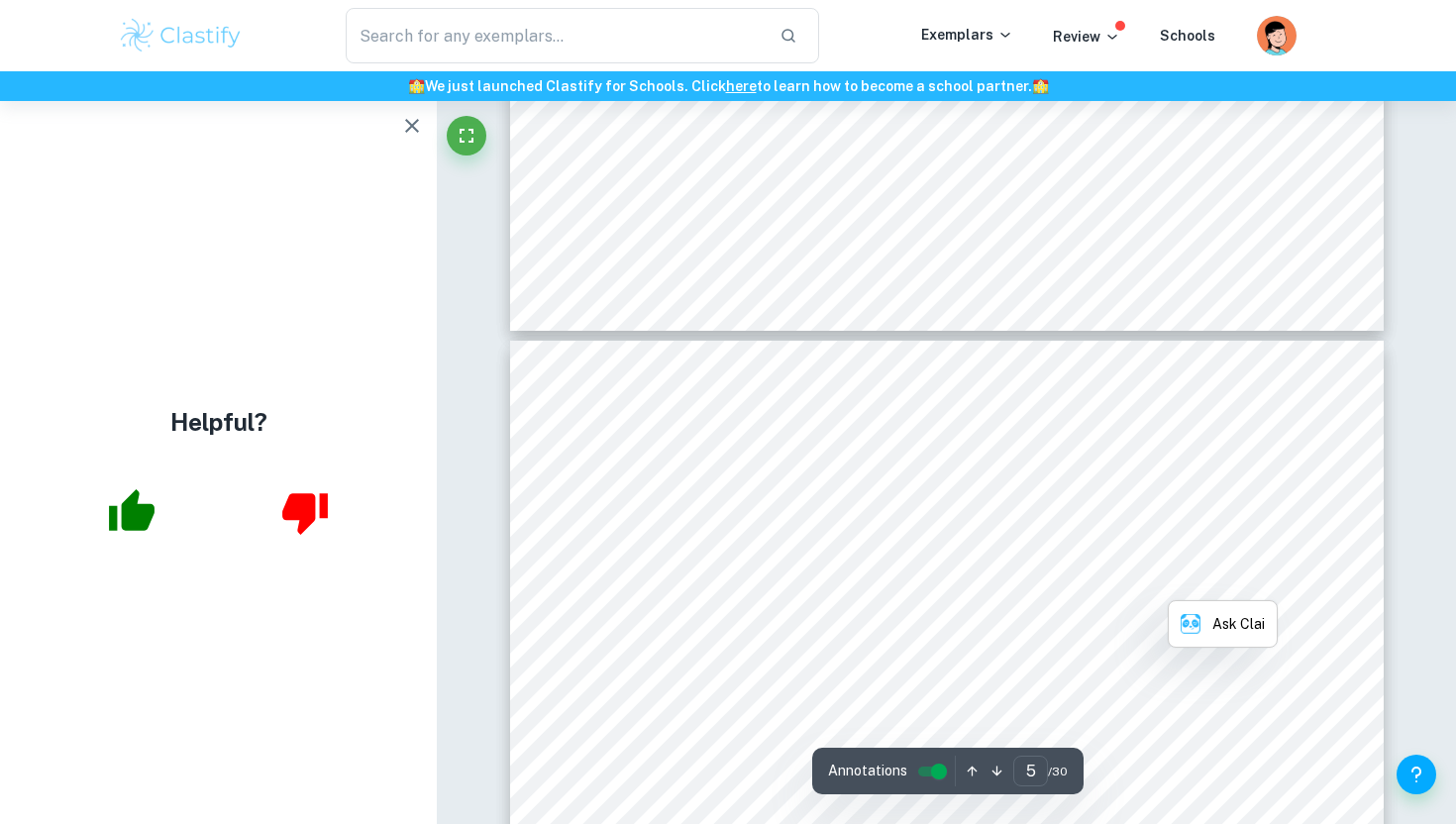 click on "iconic Gucci logo, adorning it on a range of bags and accessories. Today, Gucci is" at bounding box center (951, 580) 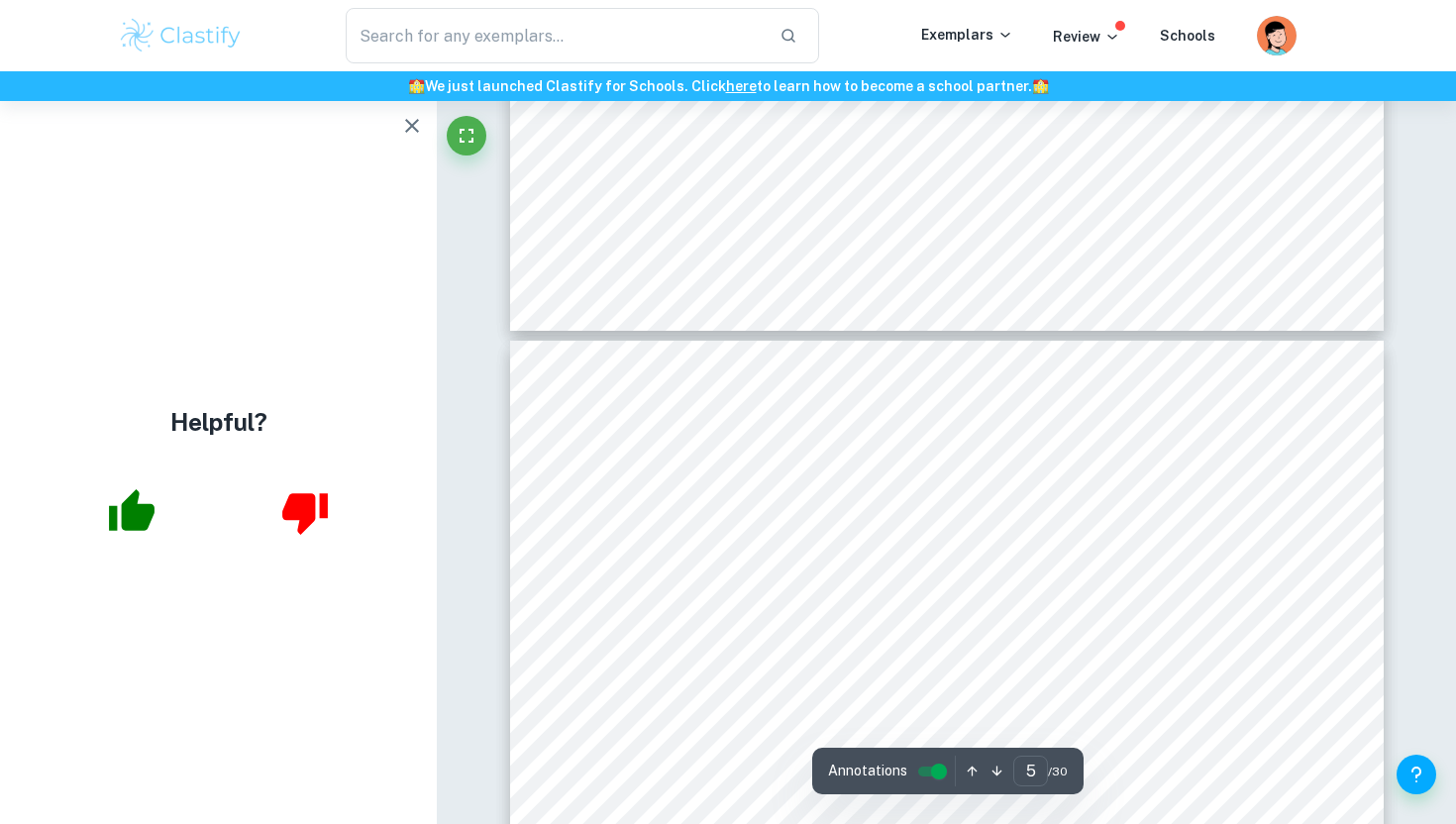 click on "recognised as a pioneer in modern fashion (Kering Corporation), with approximately" at bounding box center (946, 621) 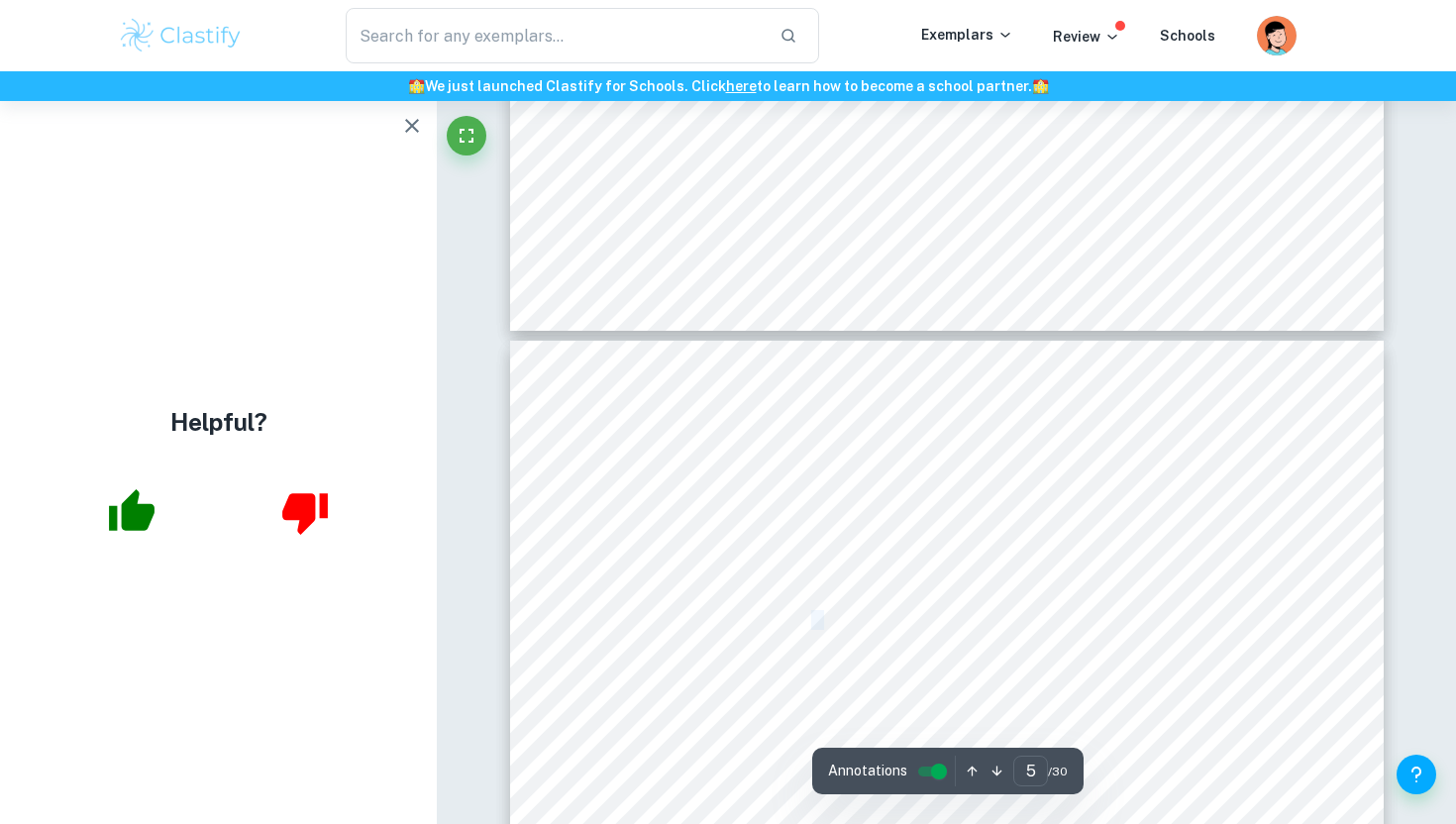 click on "recognised as a pioneer in modern fashion (Kering Corporation), with approximately" at bounding box center (946, 621) 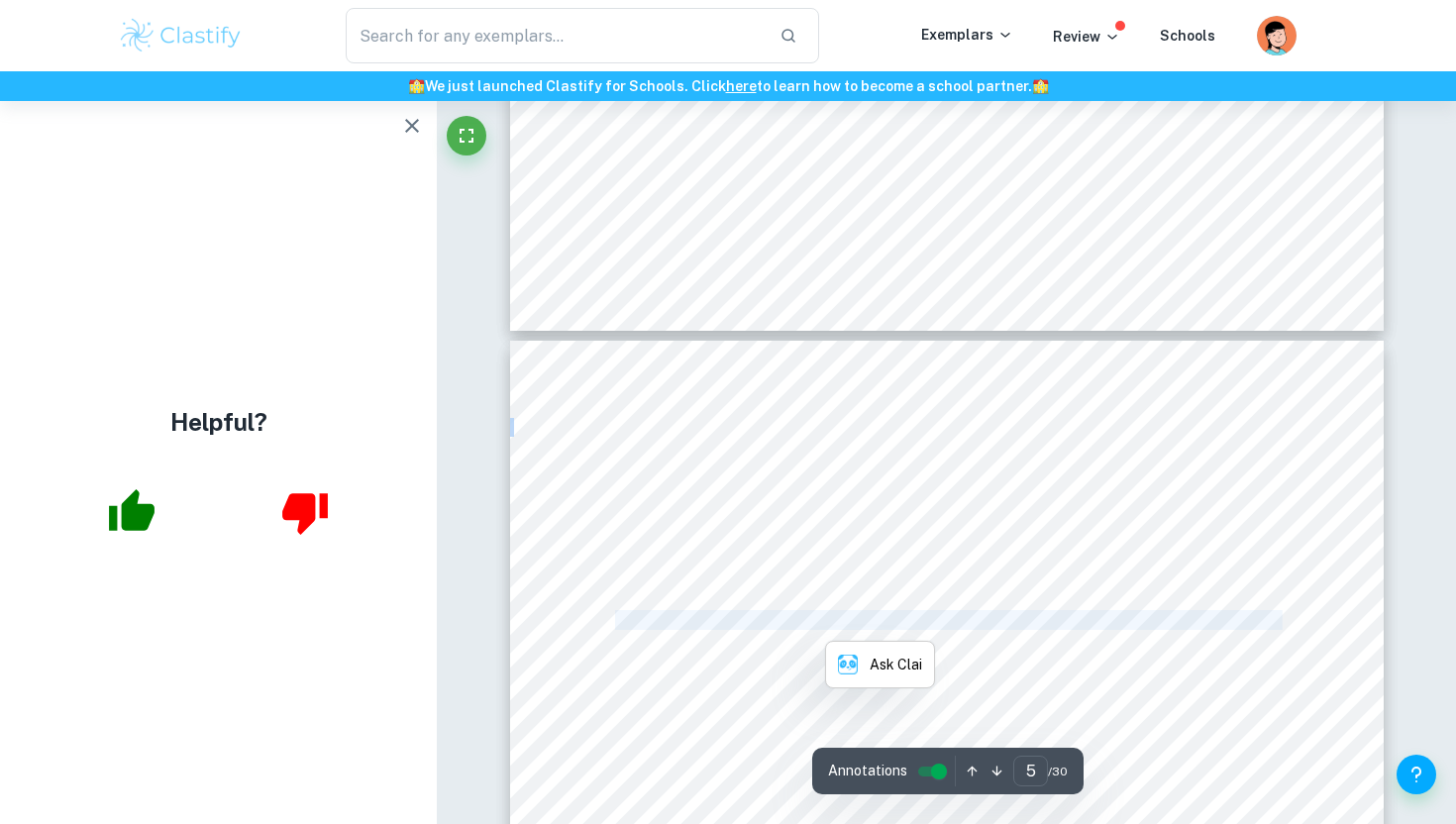 drag, startPoint x: 818, startPoint y: 624, endPoint x: 798, endPoint y: 656, distance: 37.735925 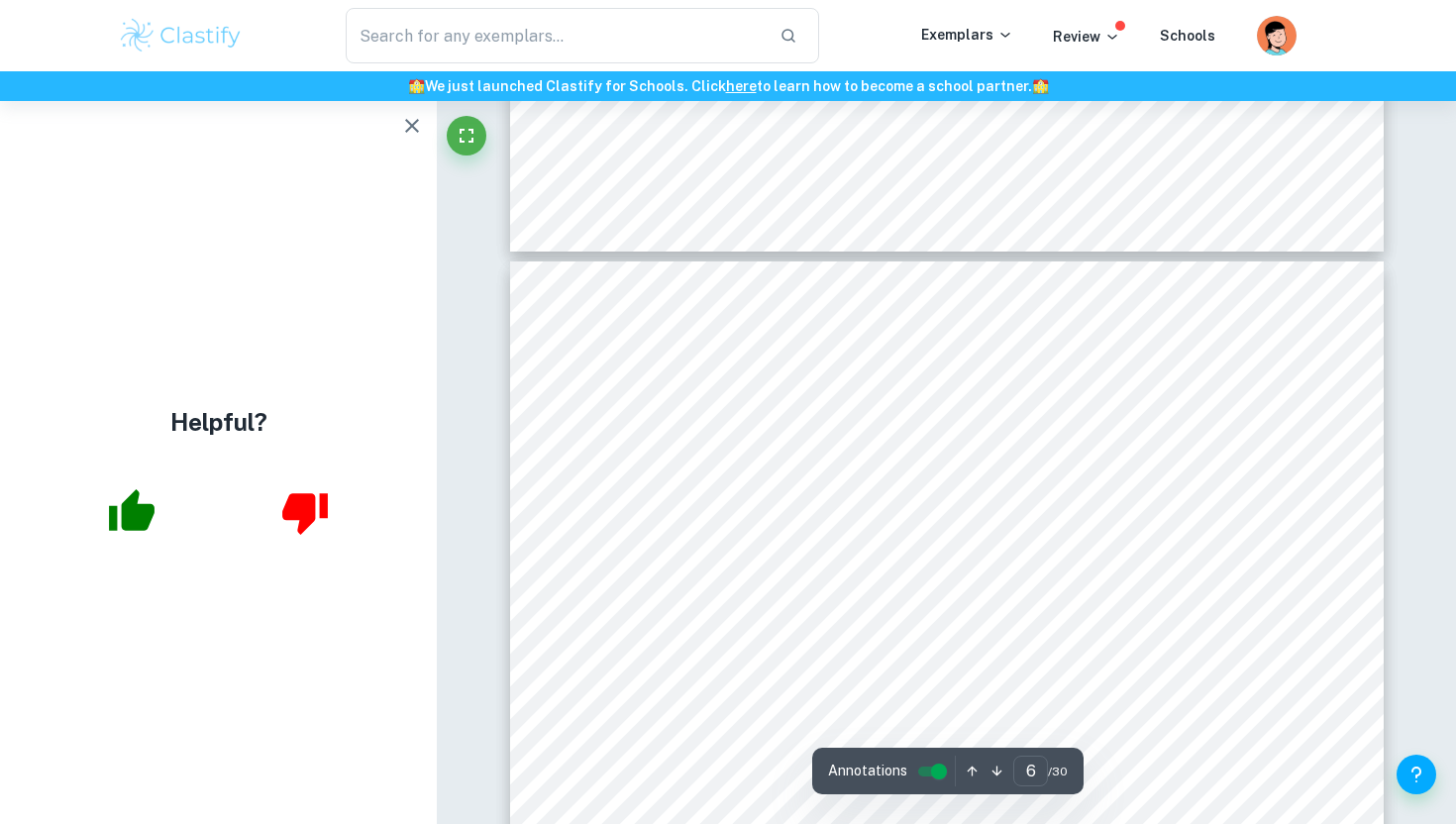 type on "5" 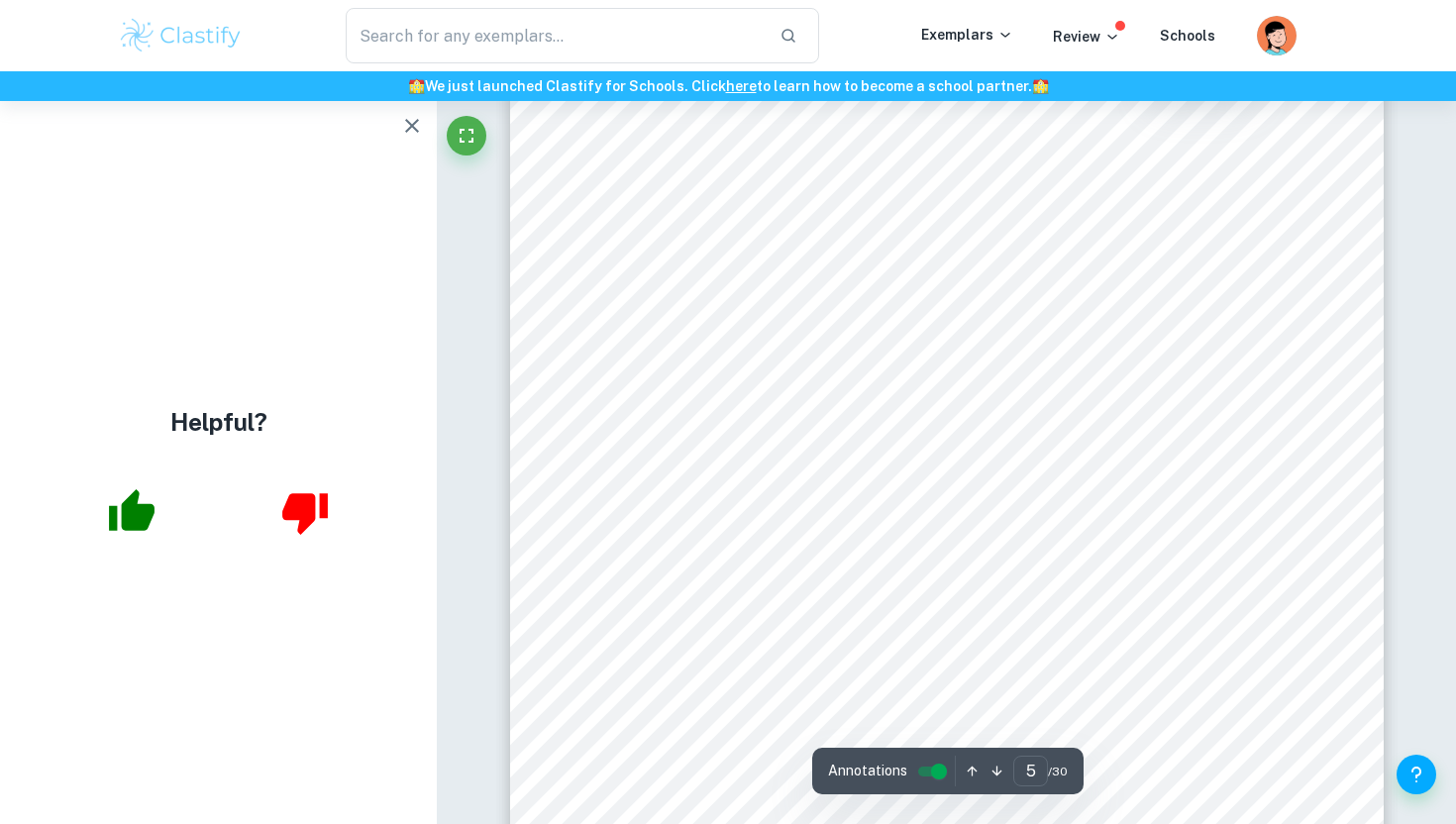 scroll, scrollTop: 5532, scrollLeft: 0, axis: vertical 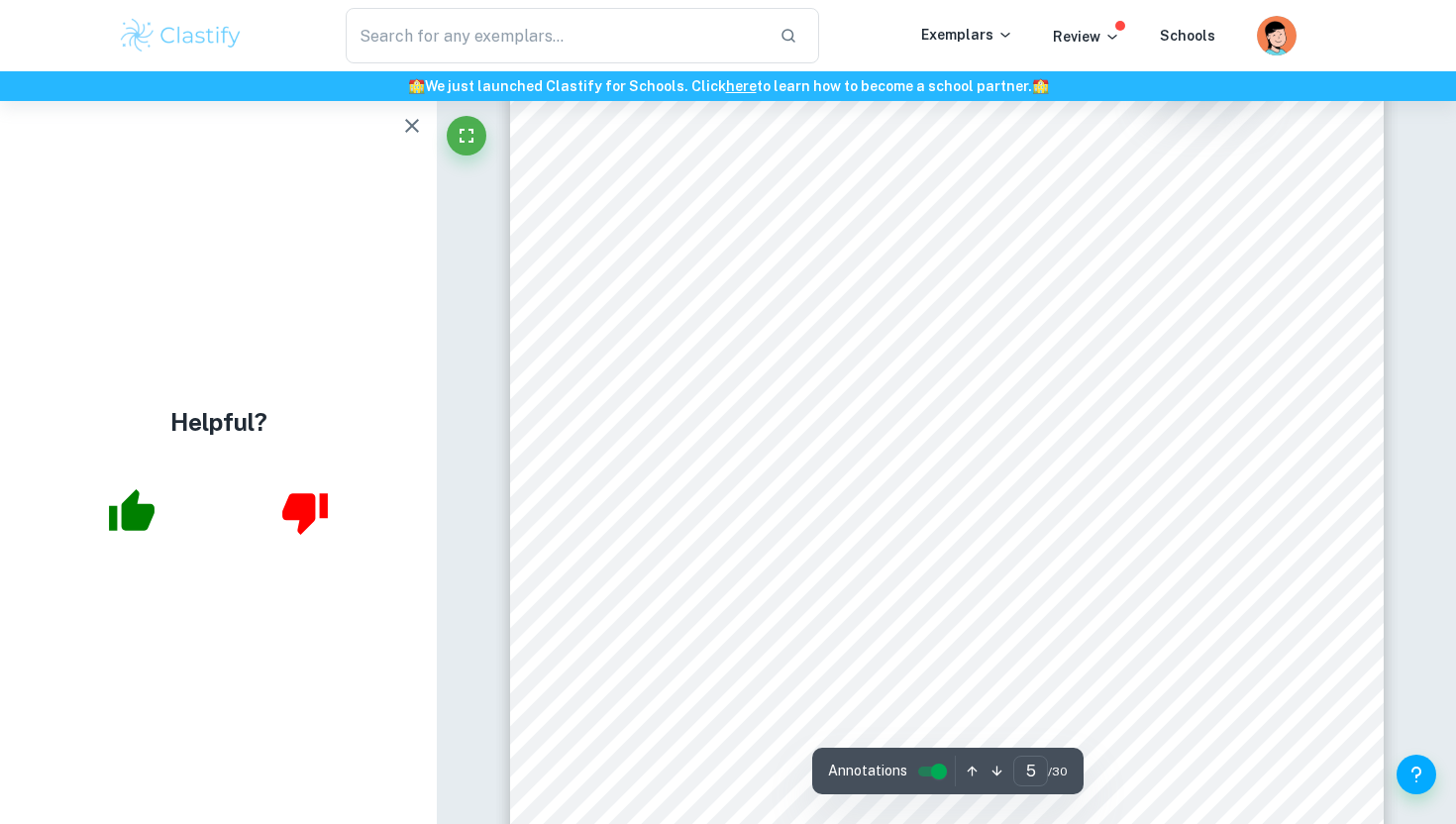 click 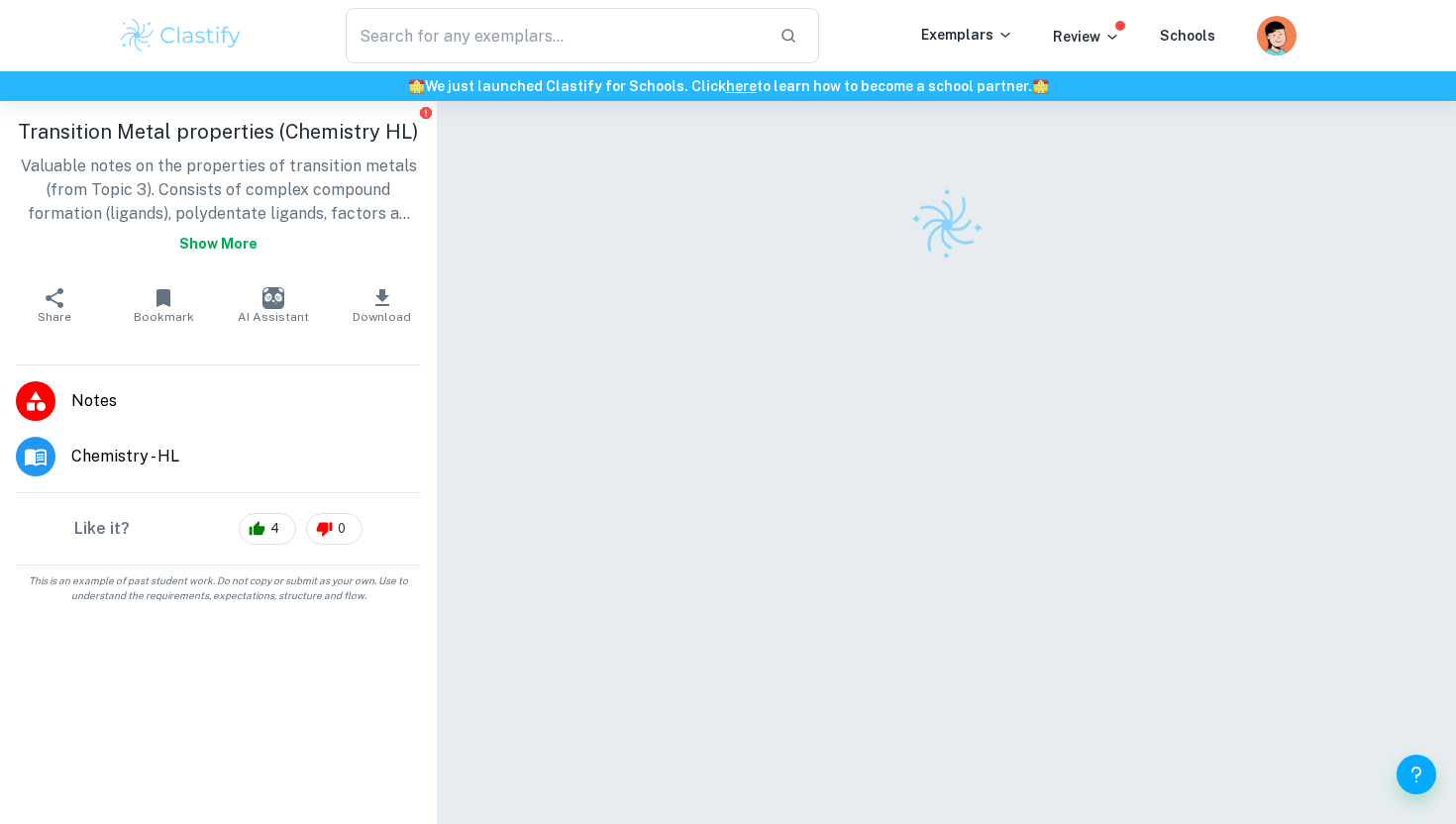 scroll, scrollTop: 0, scrollLeft: 0, axis: both 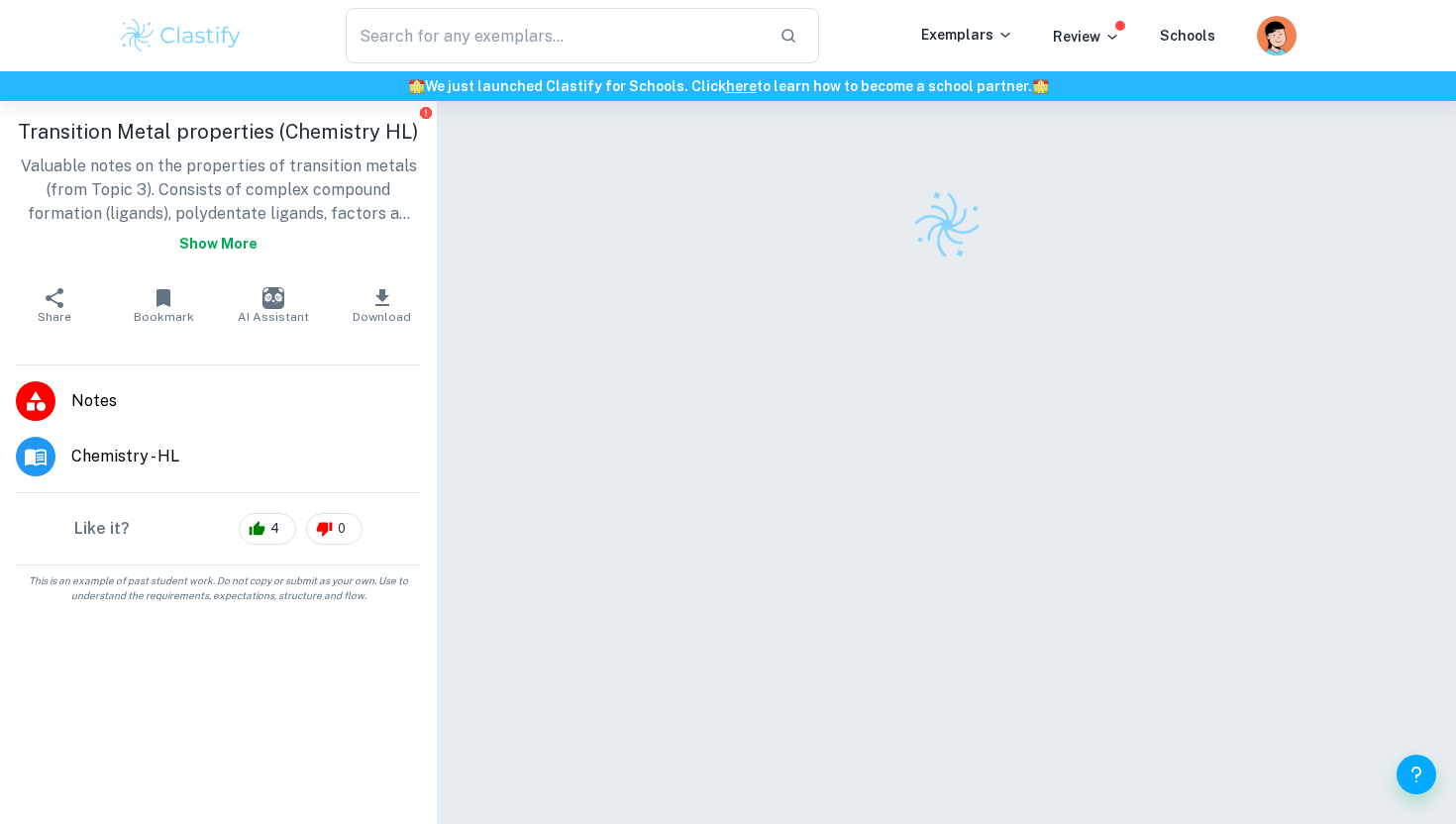 click at bounding box center (180, 36) 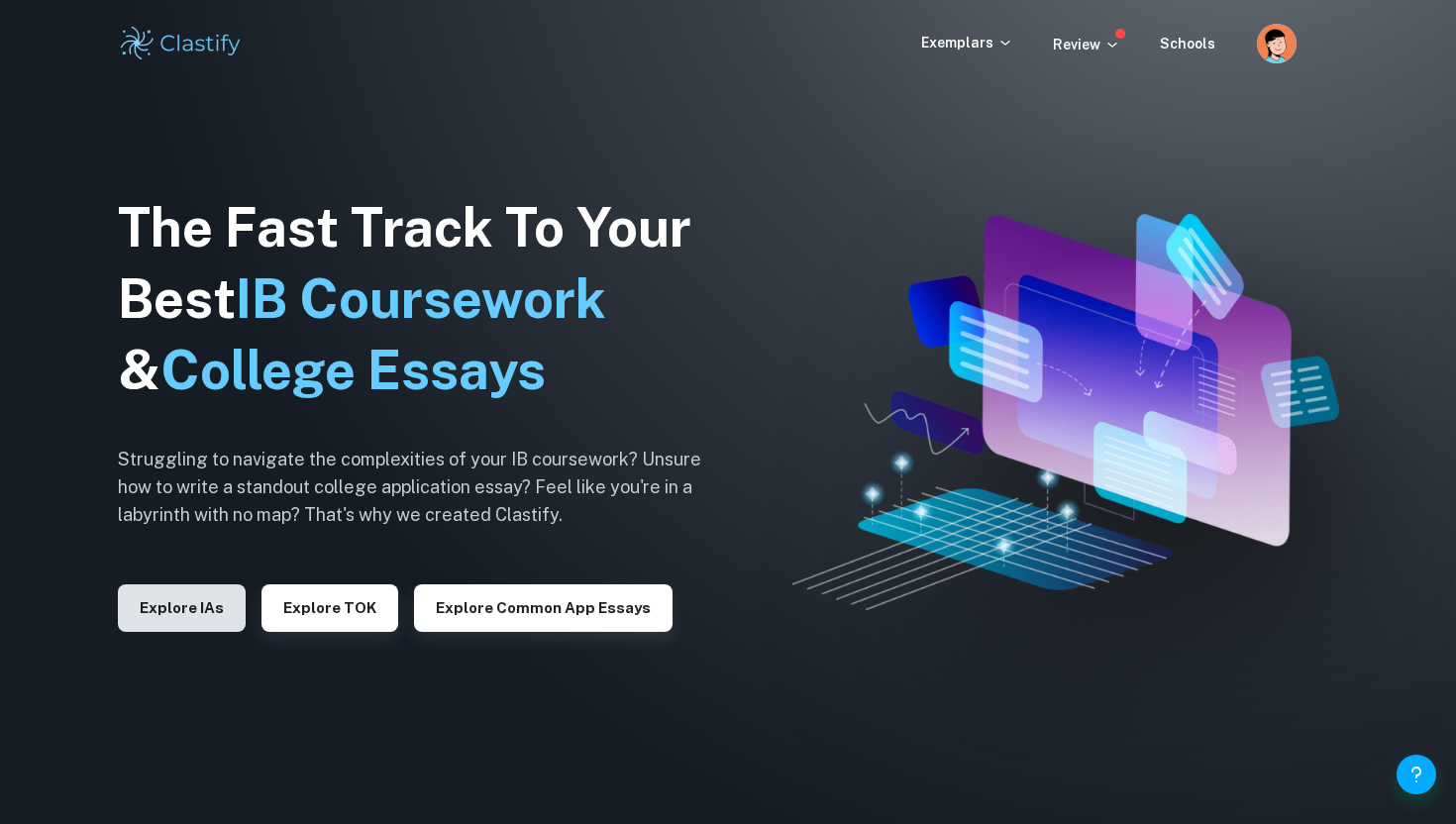click on "Explore IAs" at bounding box center (181, 608) 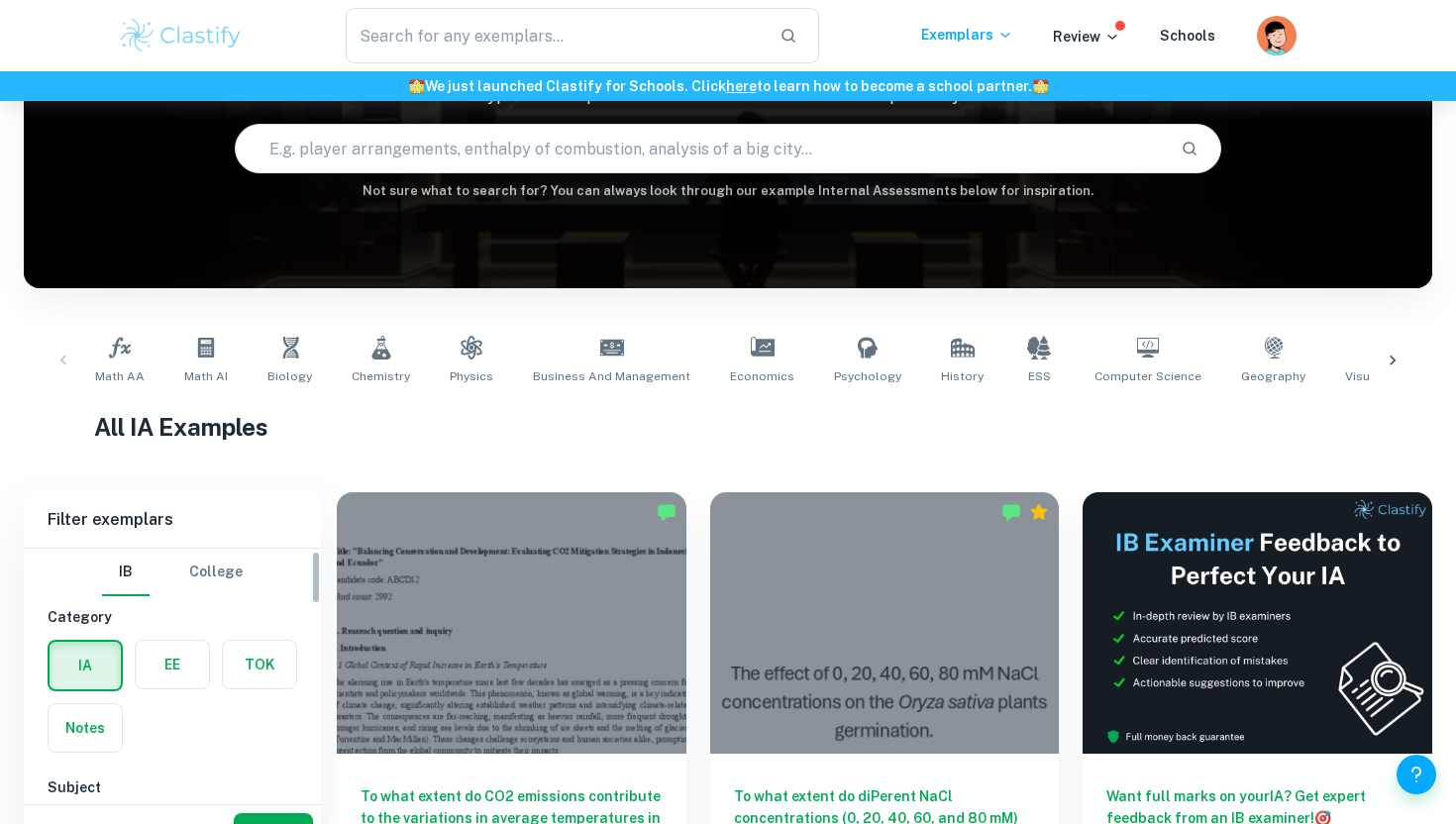 scroll, scrollTop: 218, scrollLeft: 0, axis: vertical 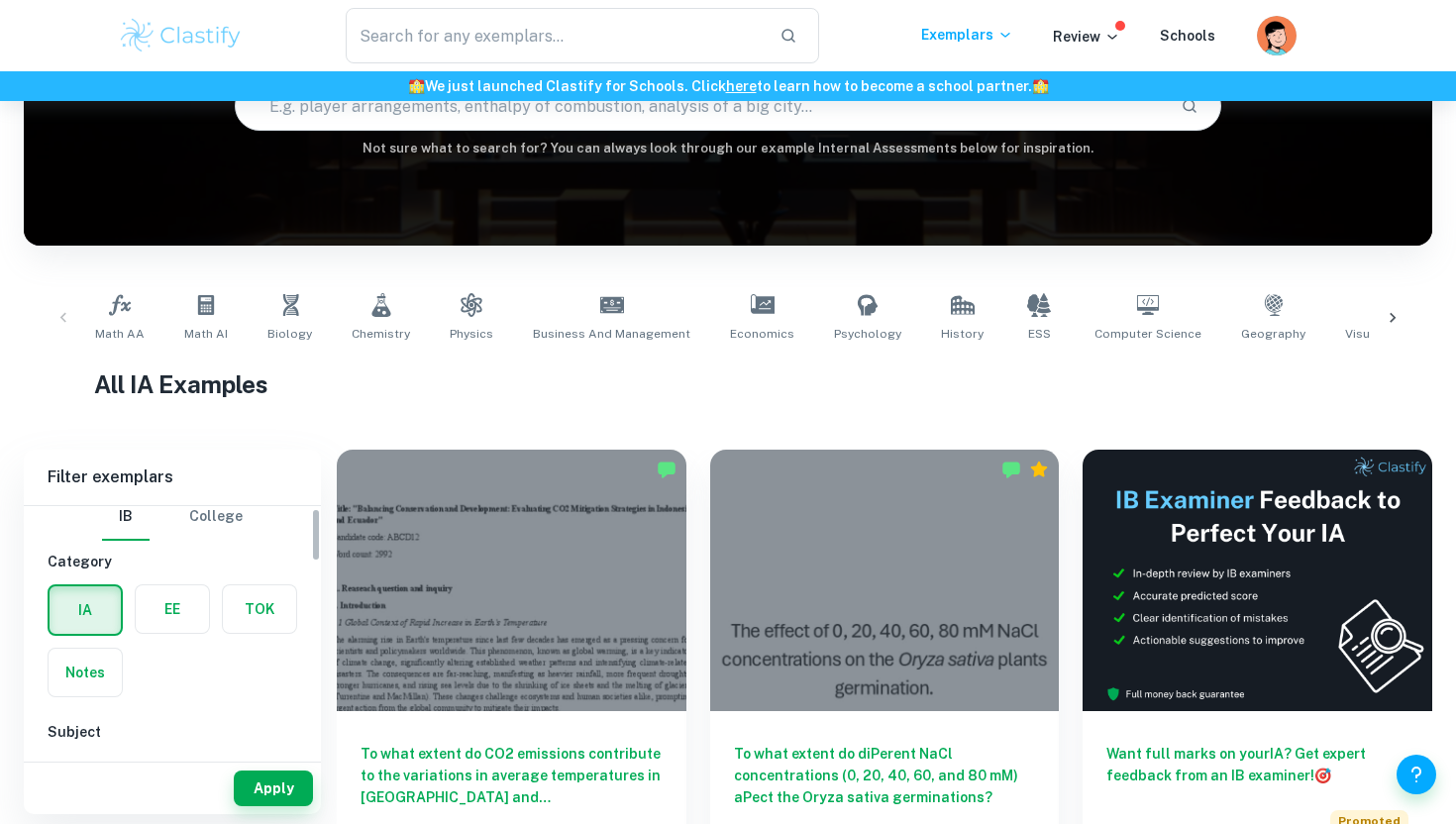 click at bounding box center [260, 609] 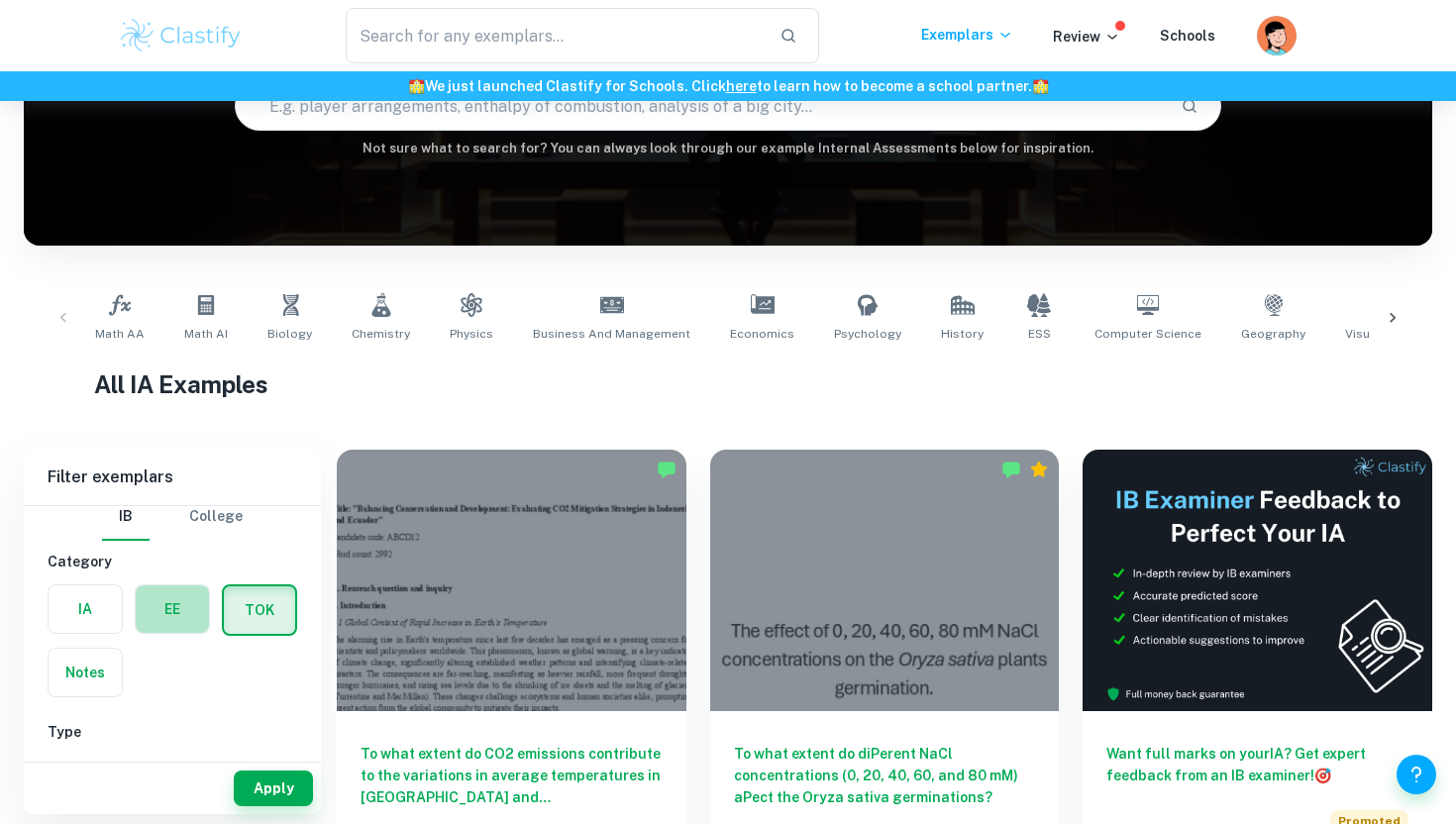 click at bounding box center (172, 609) 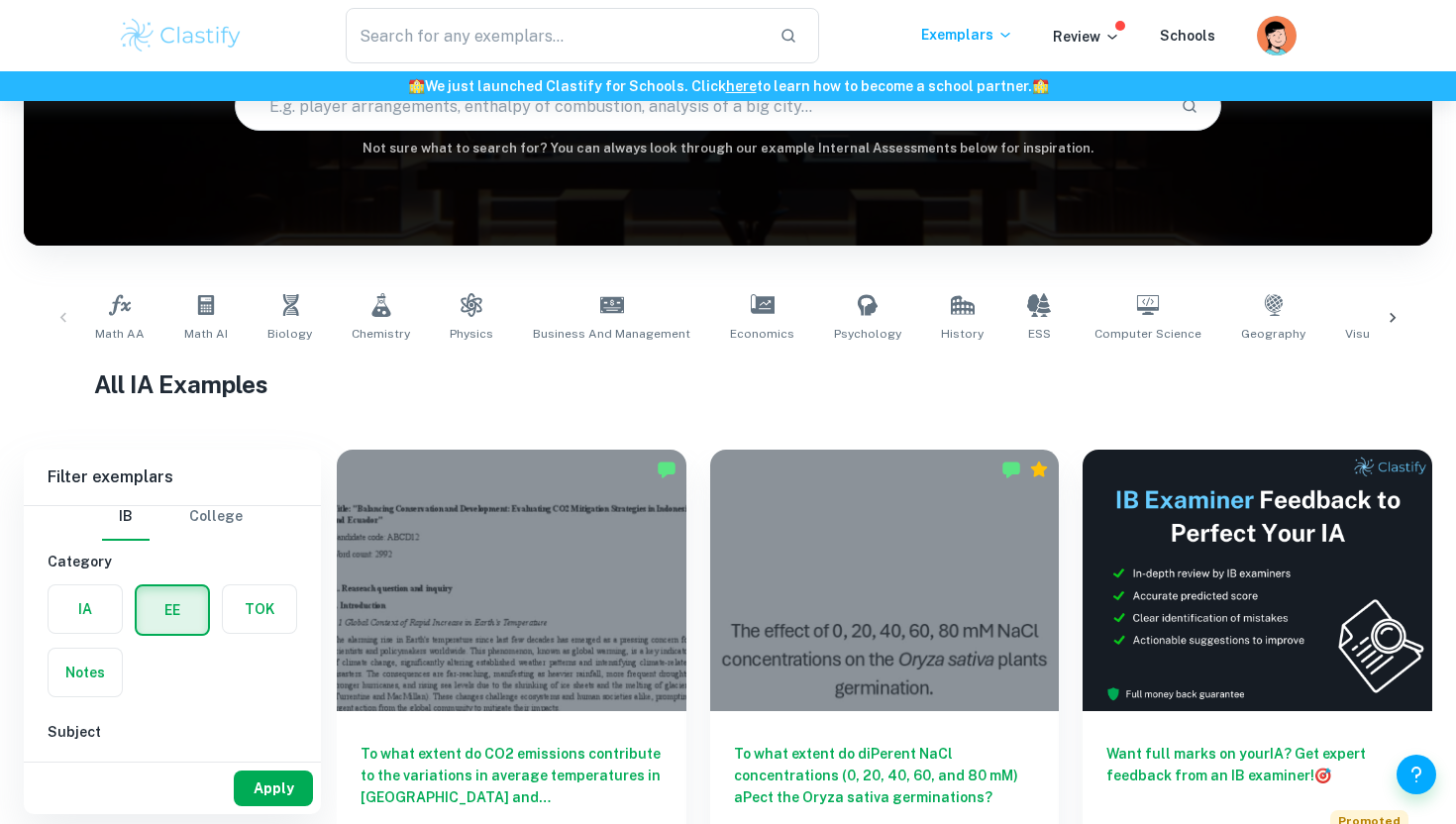 click on "Apply" at bounding box center [273, 788] 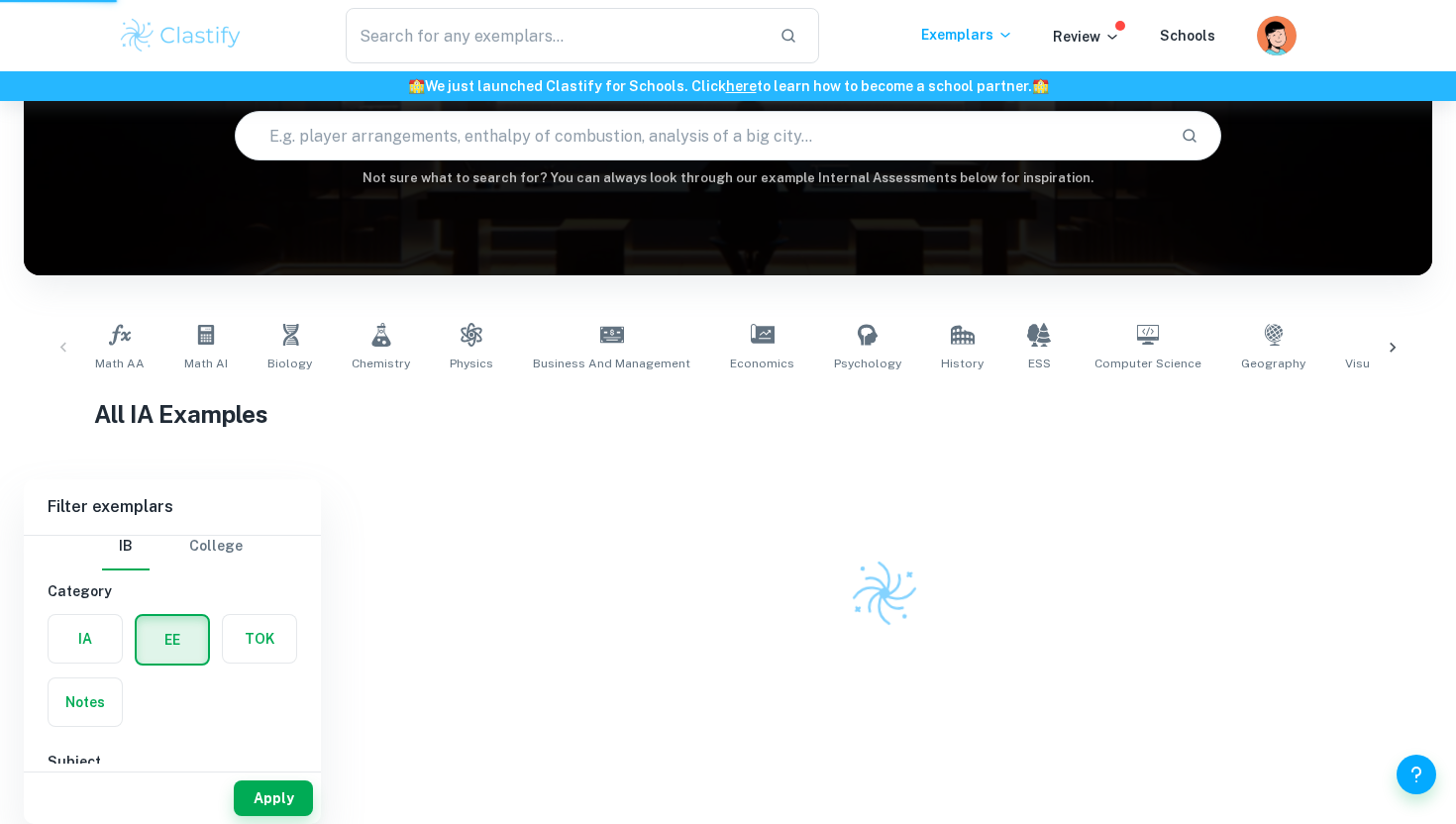 scroll, scrollTop: 141, scrollLeft: 0, axis: vertical 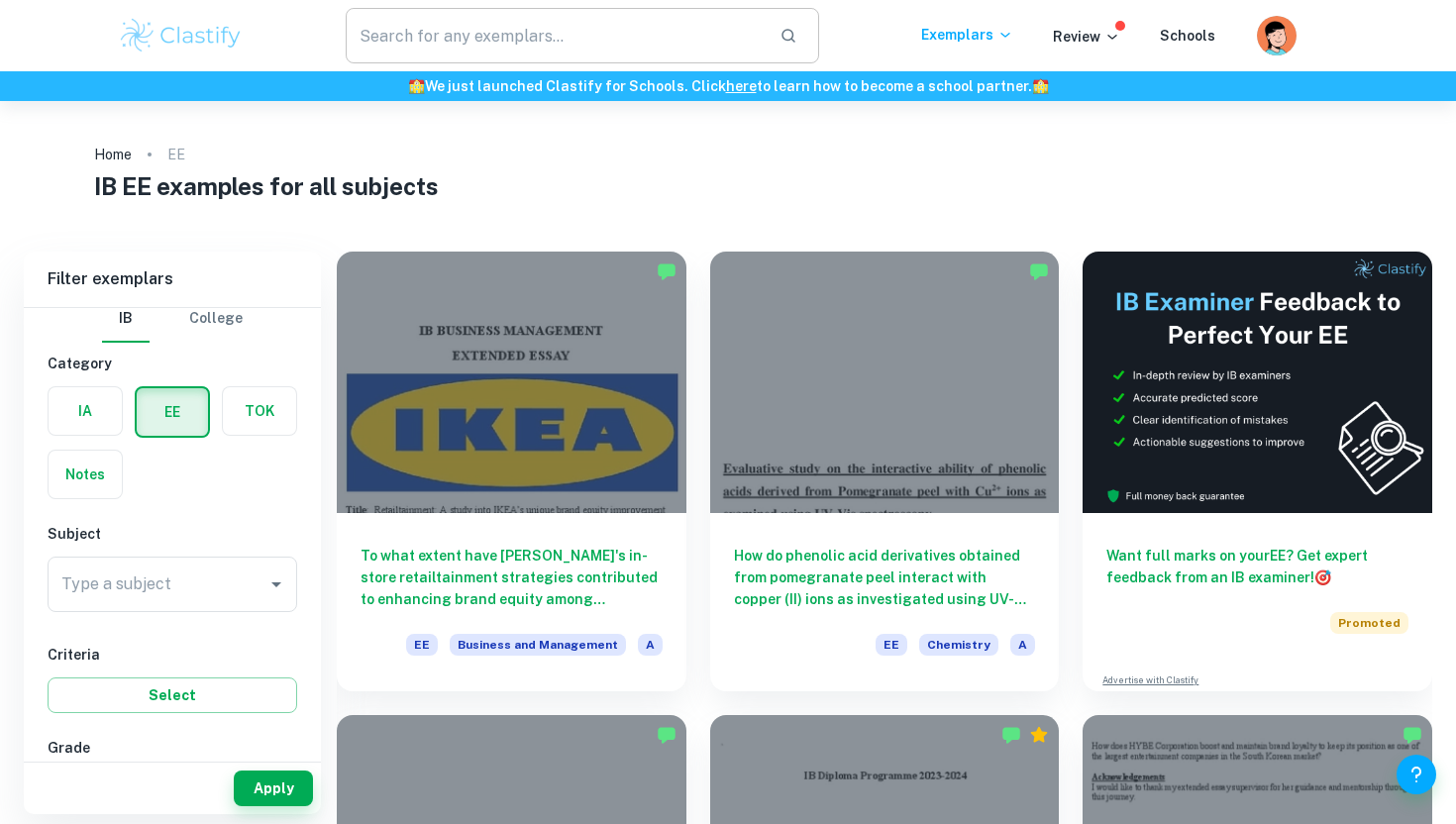 click at bounding box center (555, 36) 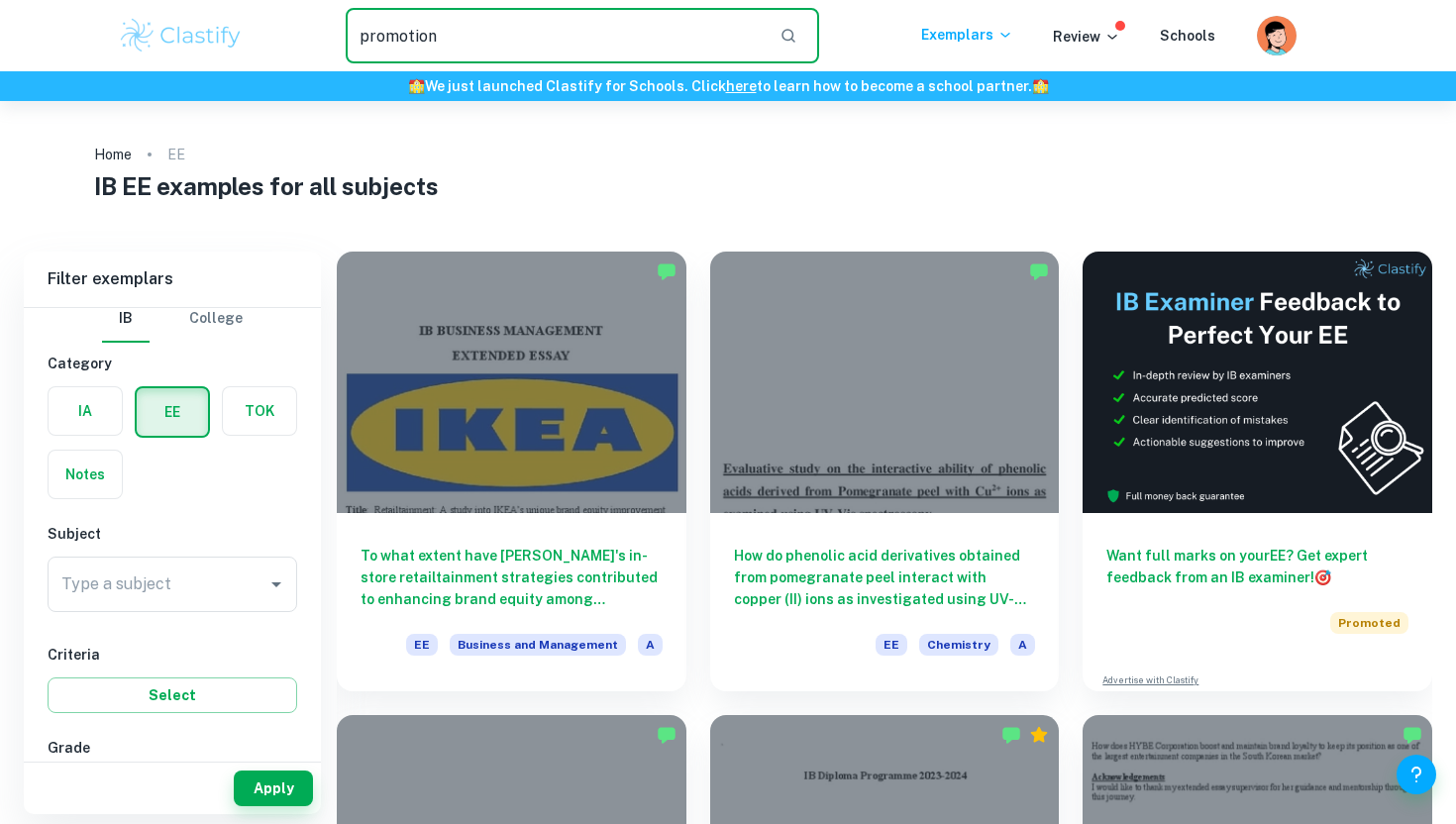 type on "promotion" 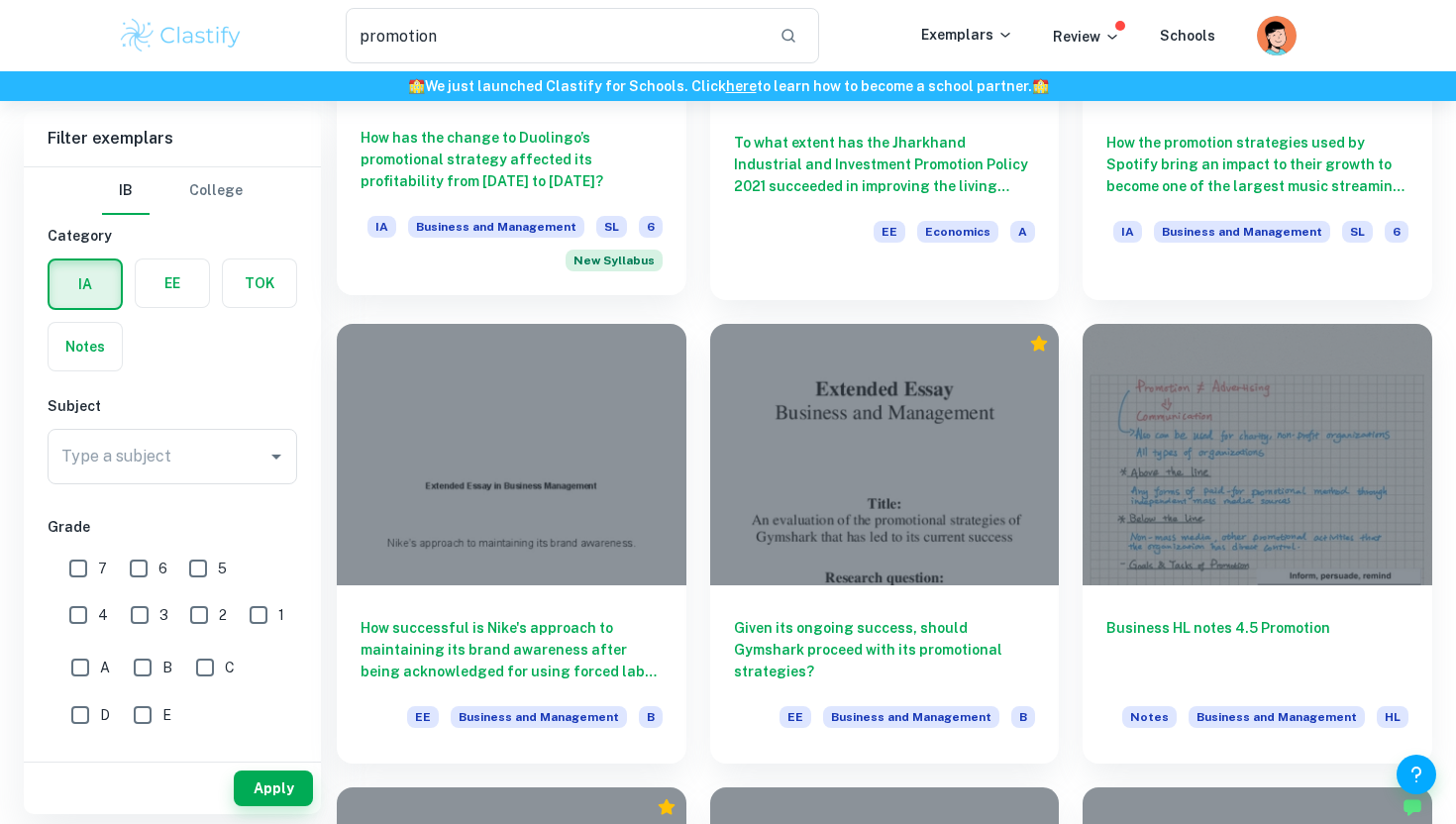 scroll, scrollTop: 846, scrollLeft: 0, axis: vertical 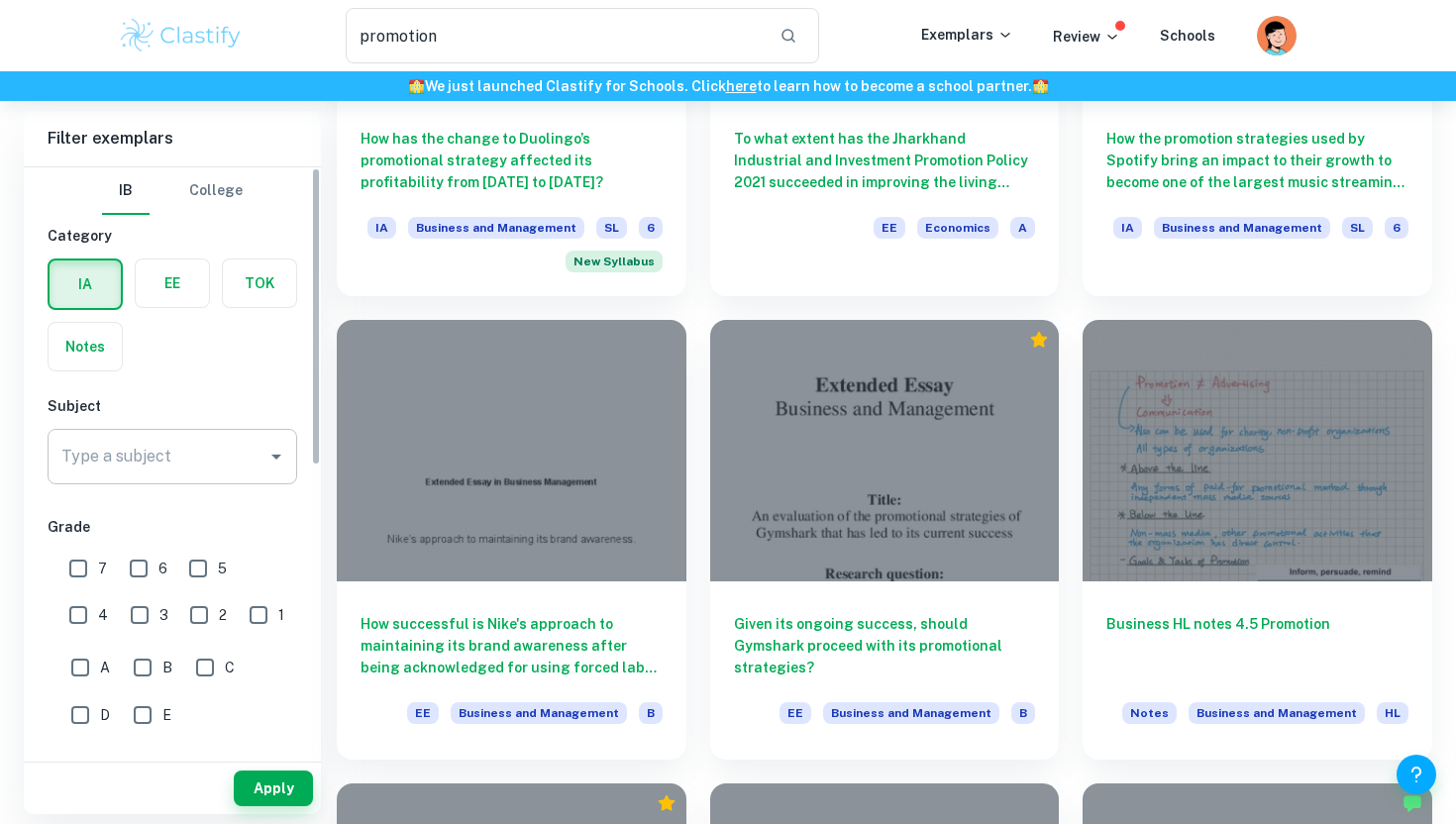 click on "Type a subject" at bounding box center (157, 457) 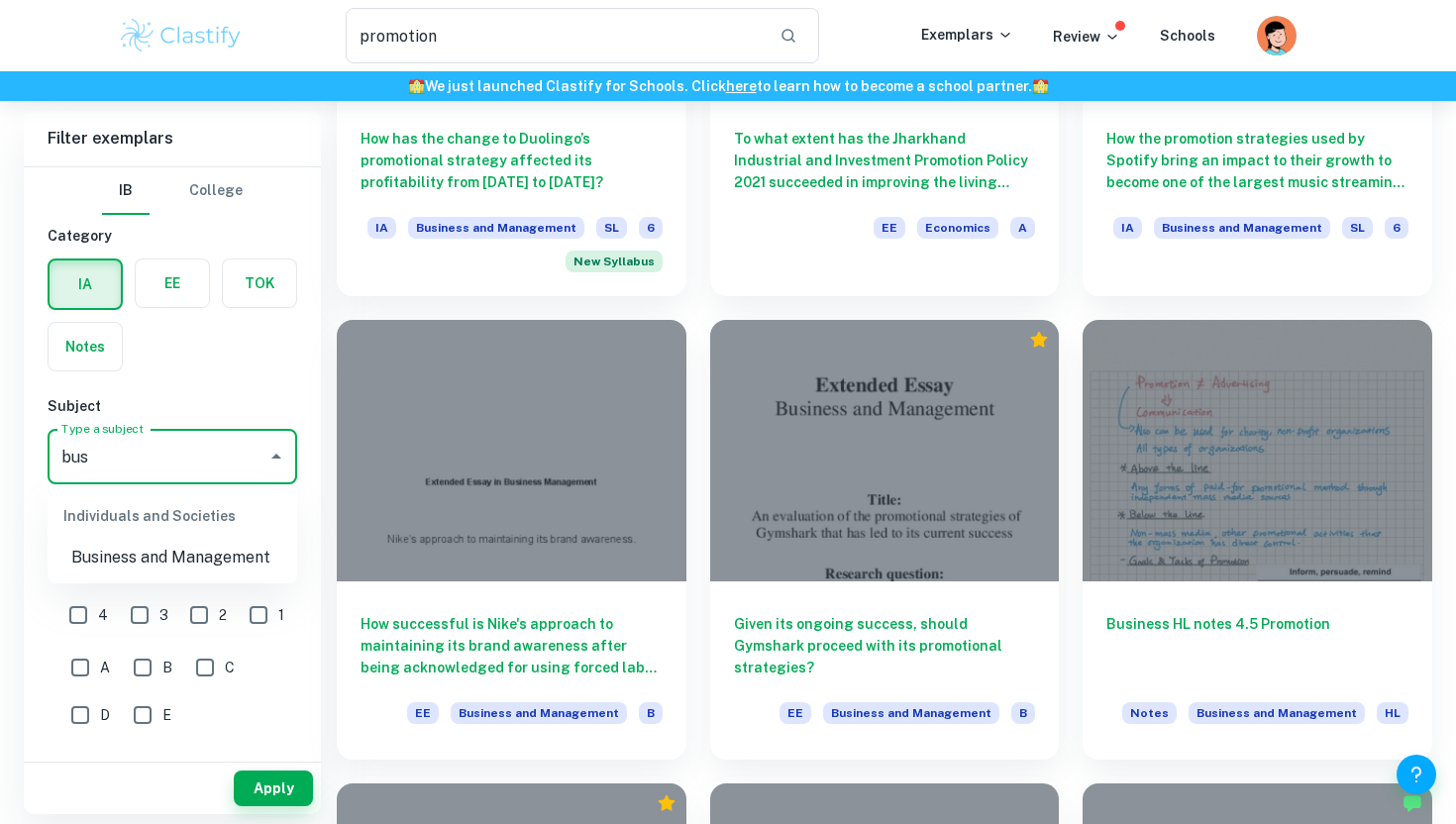 click on "Business and Management" at bounding box center (172, 558) 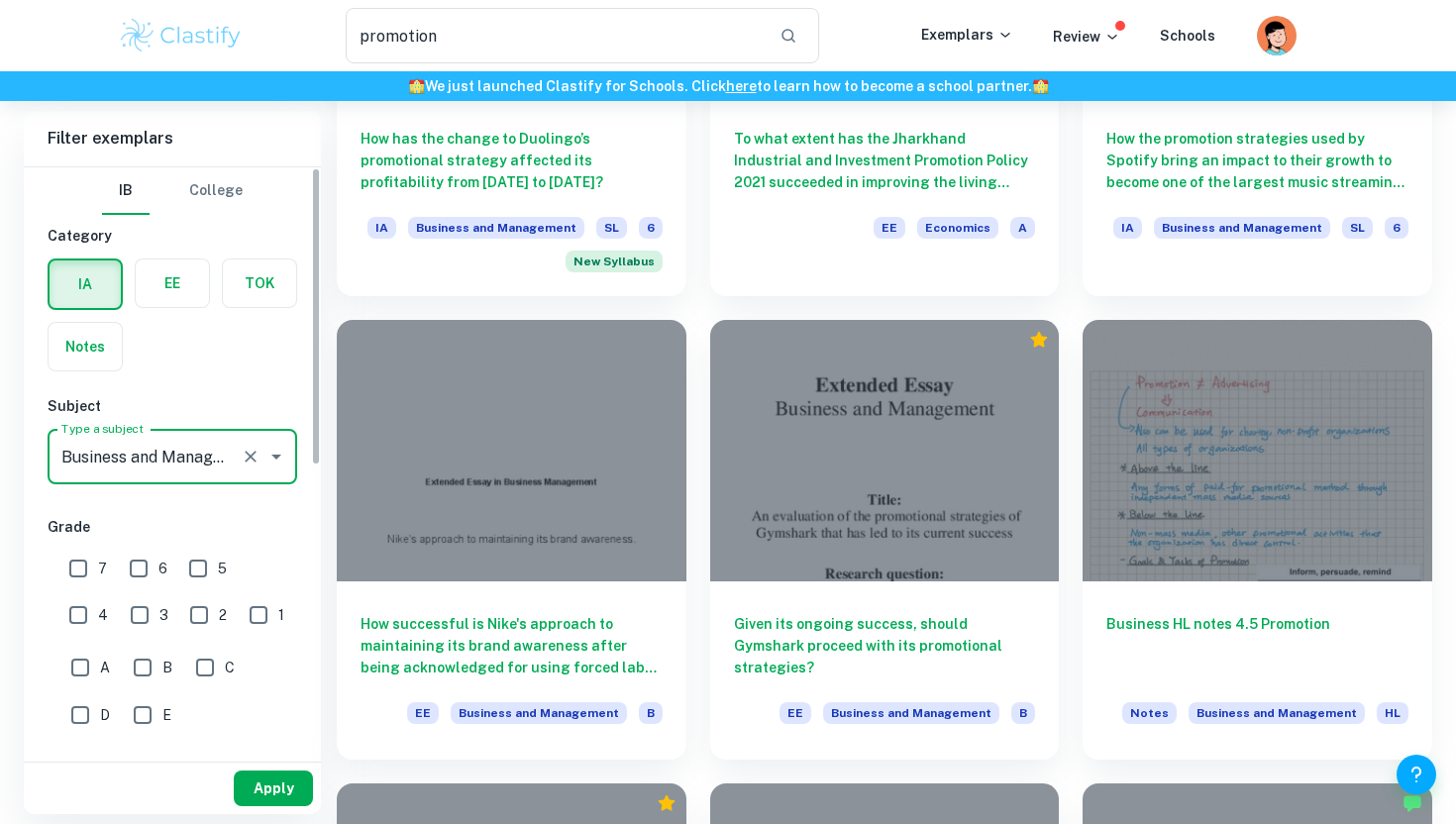 type on "Business and Management" 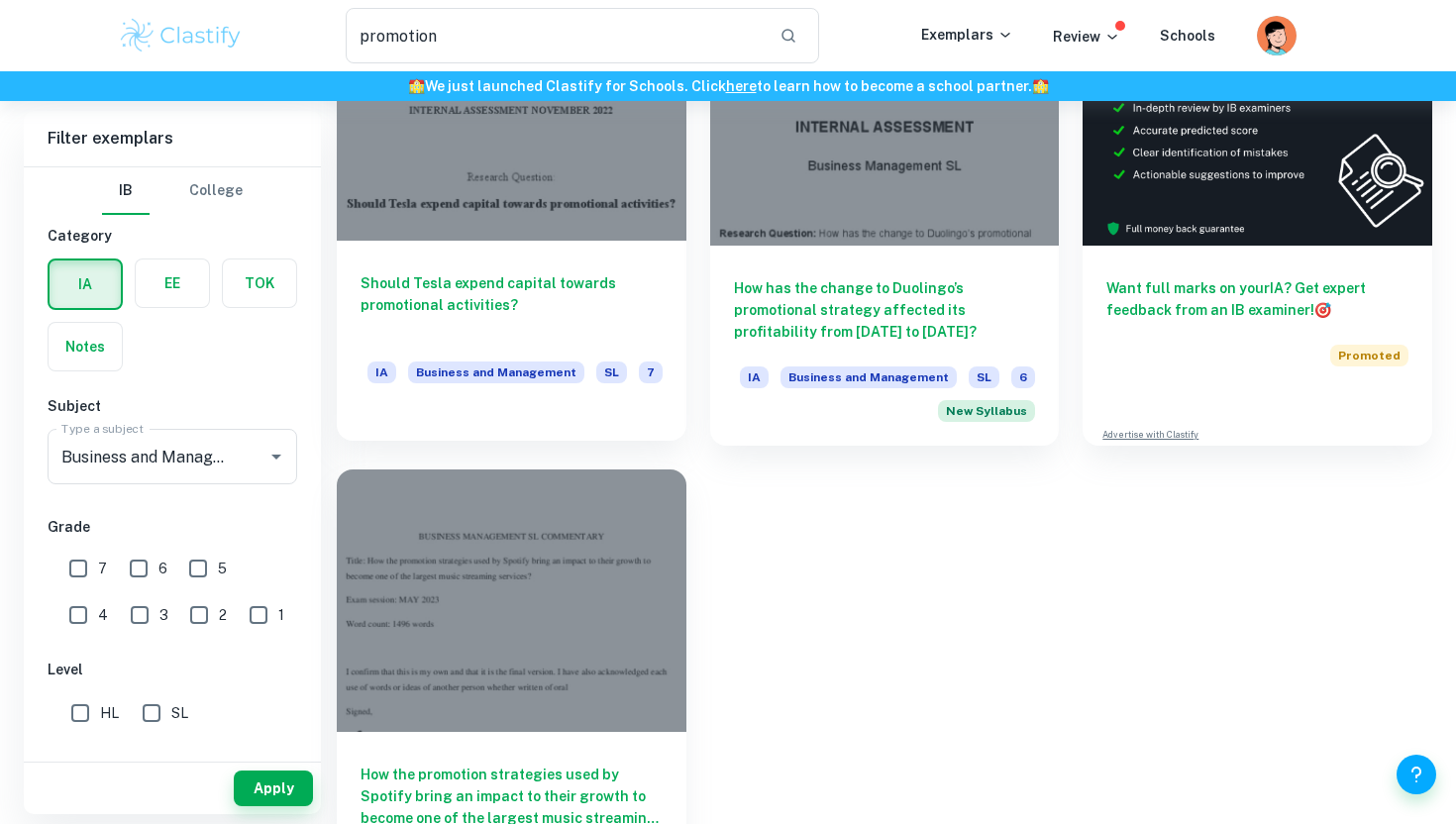 scroll, scrollTop: 303, scrollLeft: 0, axis: vertical 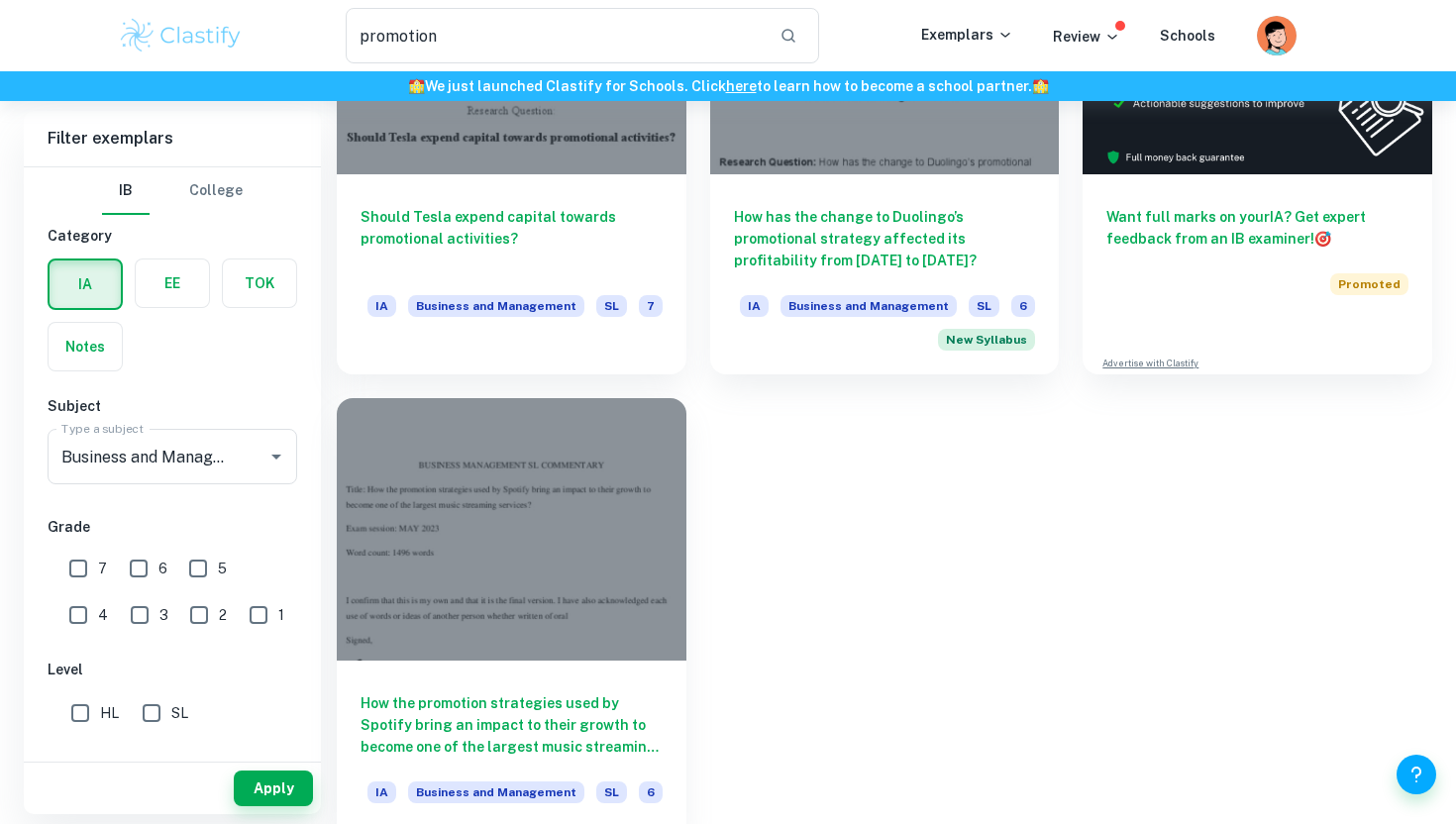 click at bounding box center (172, 283) 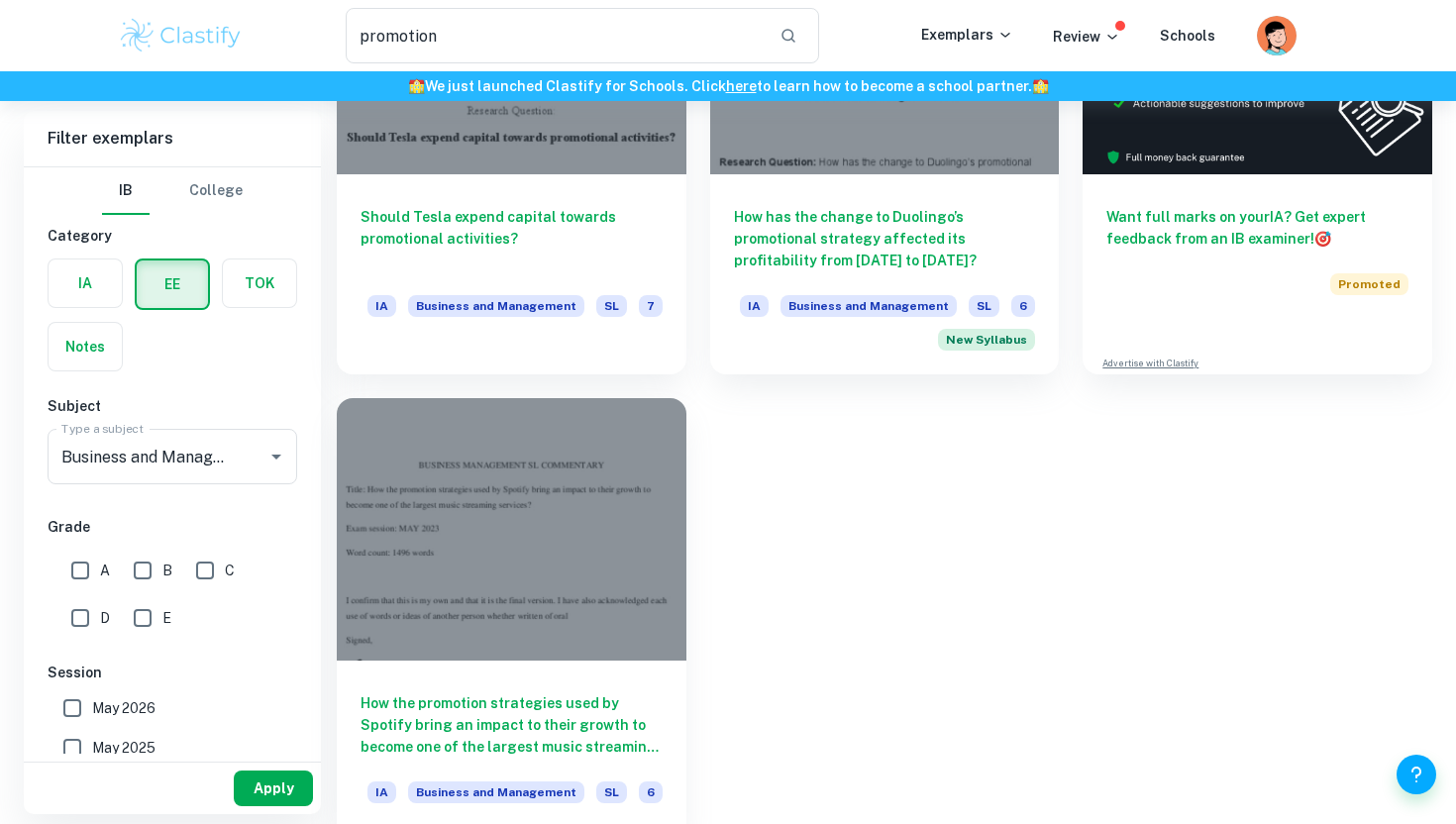 click on "Apply" at bounding box center [273, 788] 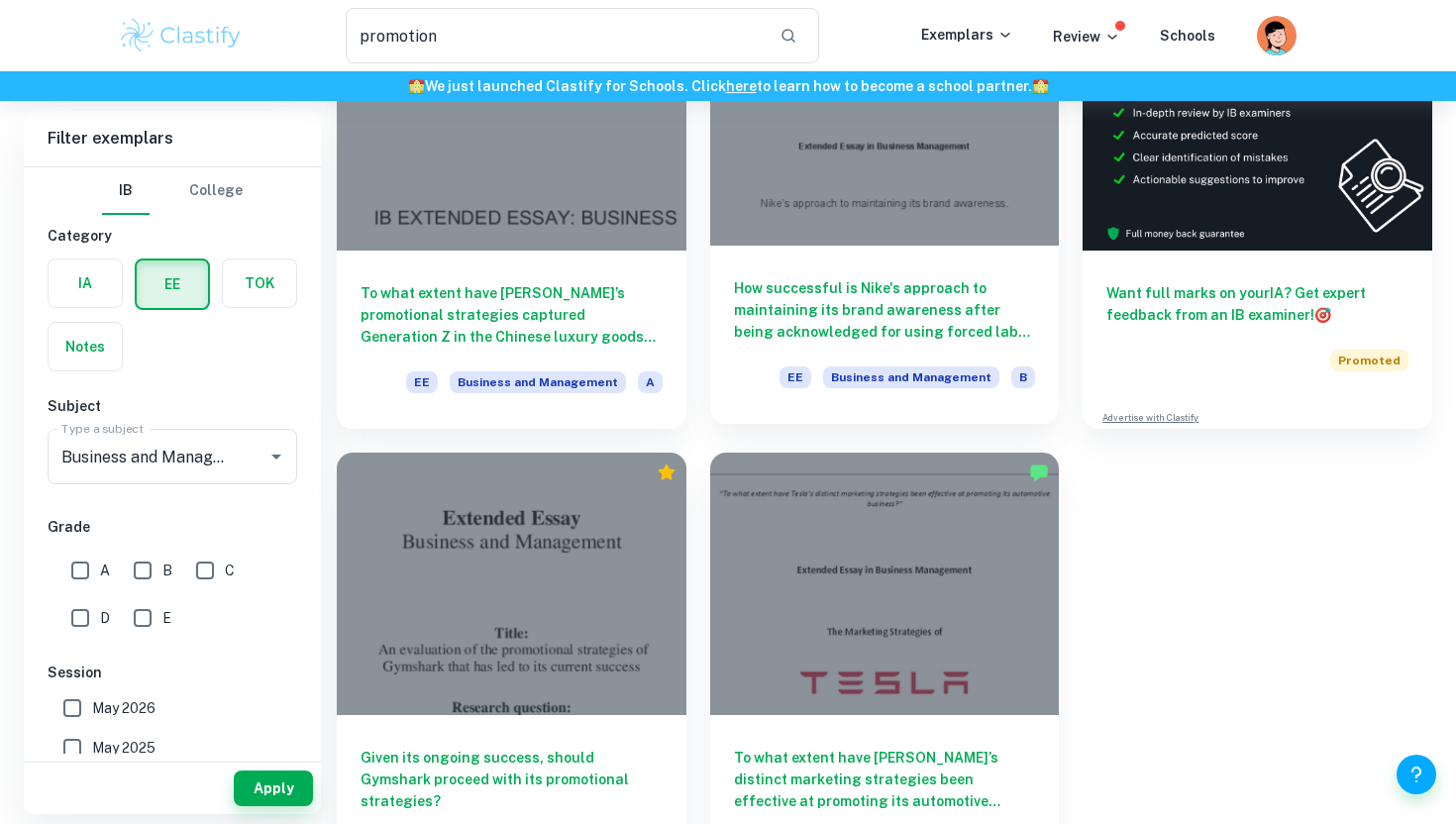 scroll, scrollTop: 296, scrollLeft: 0, axis: vertical 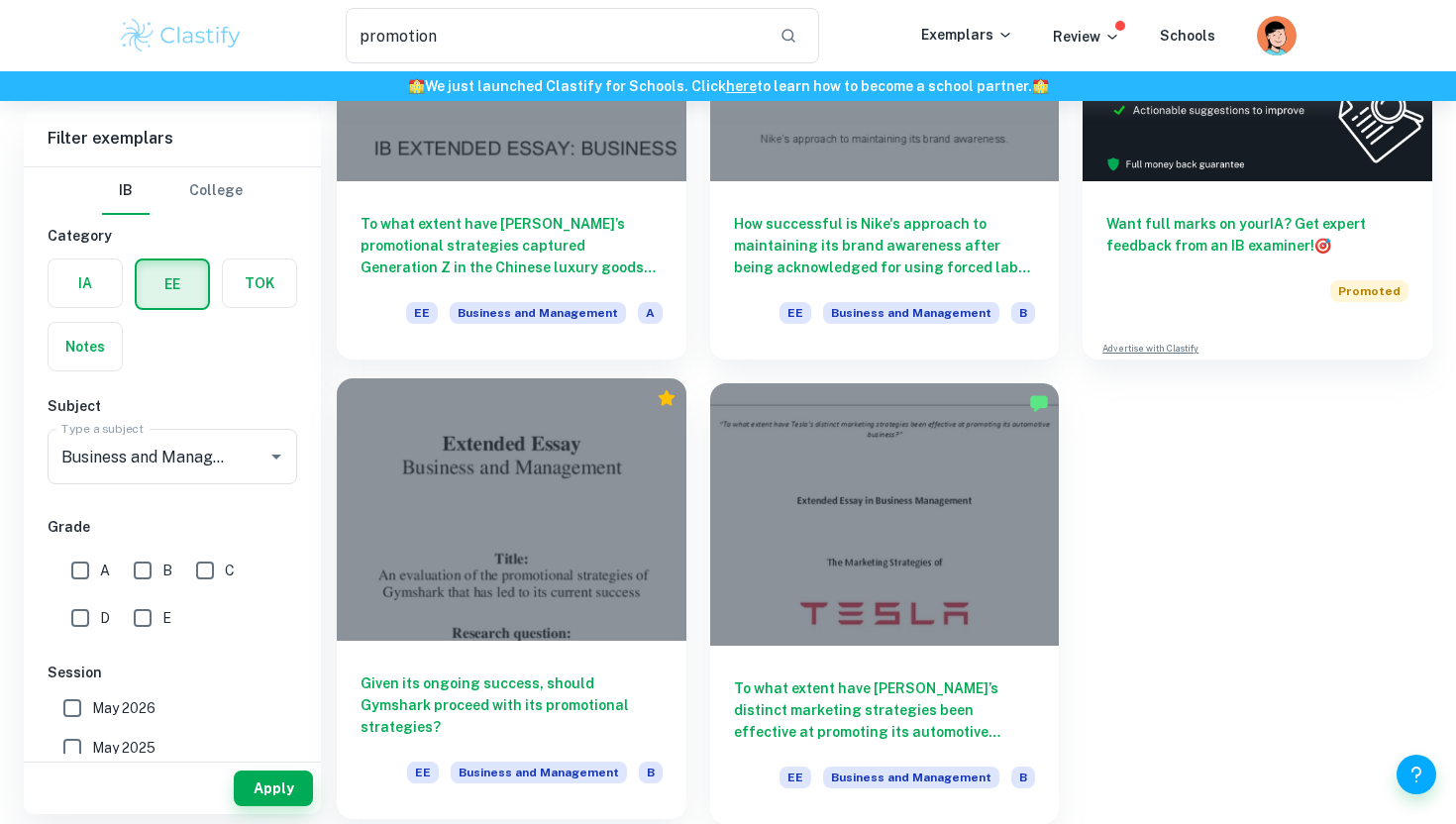 click on "Given its ongoing success, should Gymshark proceed with its promotional strategies? EE Business and Management B" at bounding box center (511, 730) 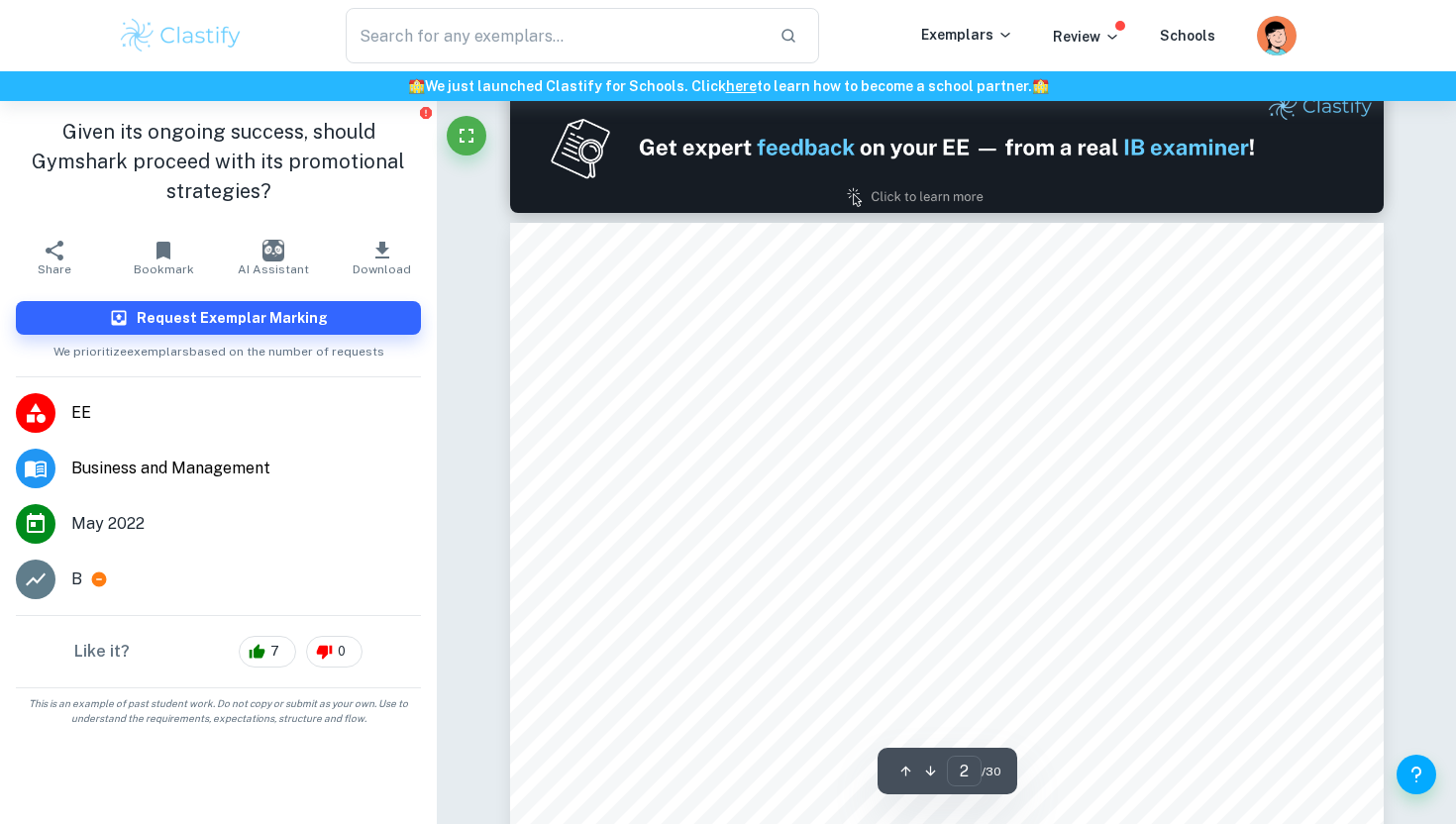 scroll, scrollTop: 1433, scrollLeft: 0, axis: vertical 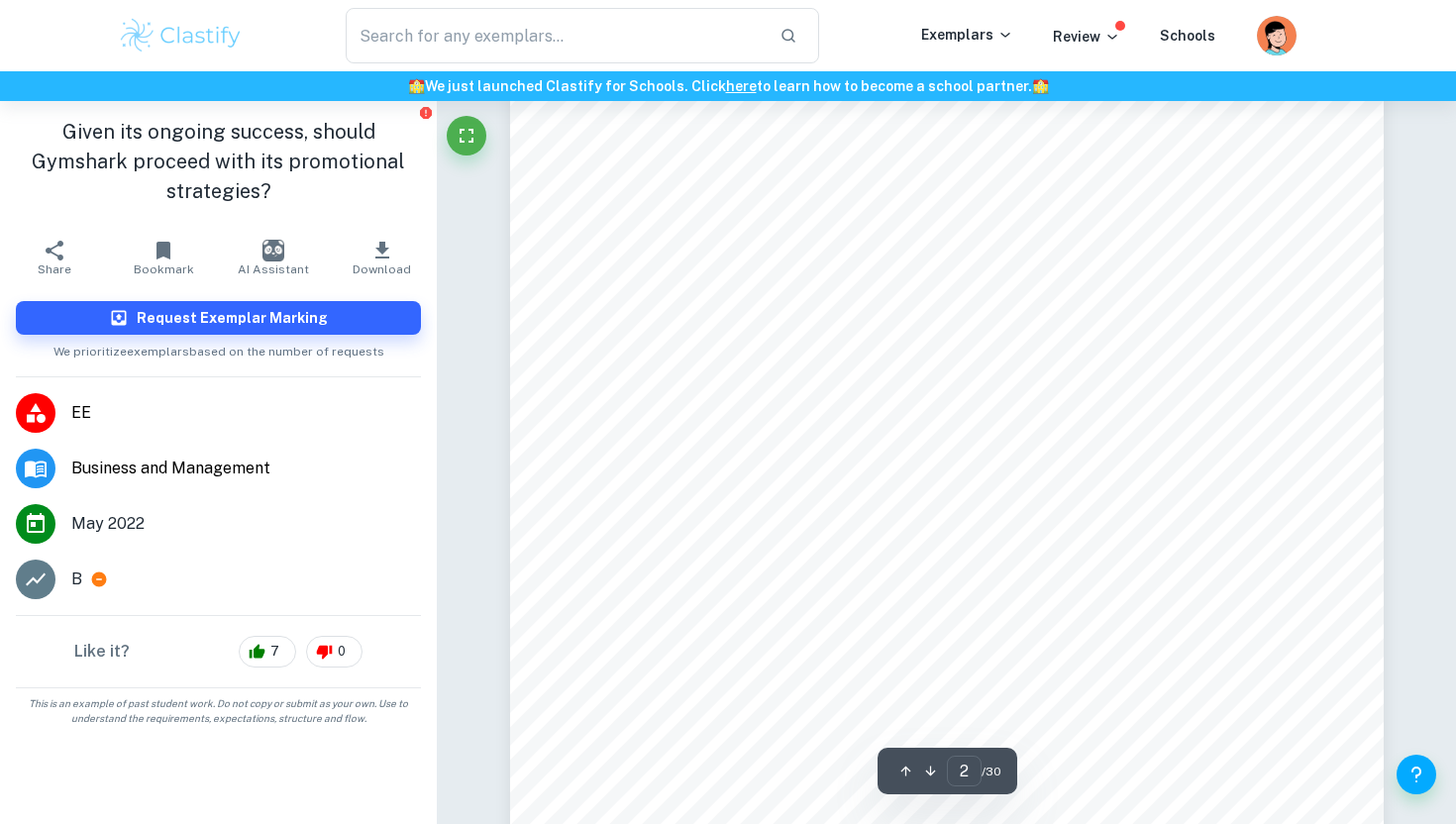 click on "Ansoff’s Matrix" at bounding box center [778, 314] 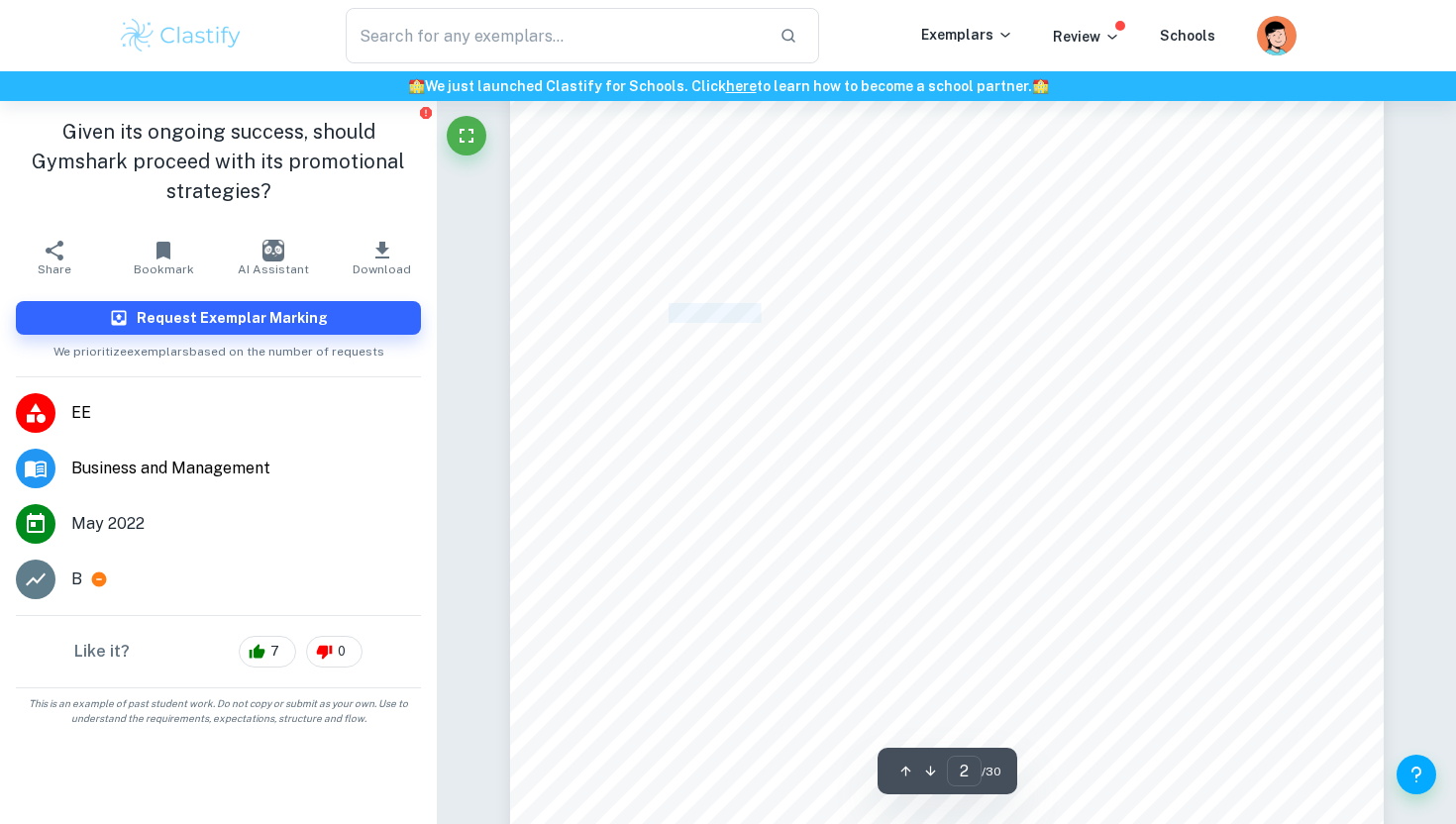 click on "Ansoff’s Matrix" at bounding box center [778, 314] 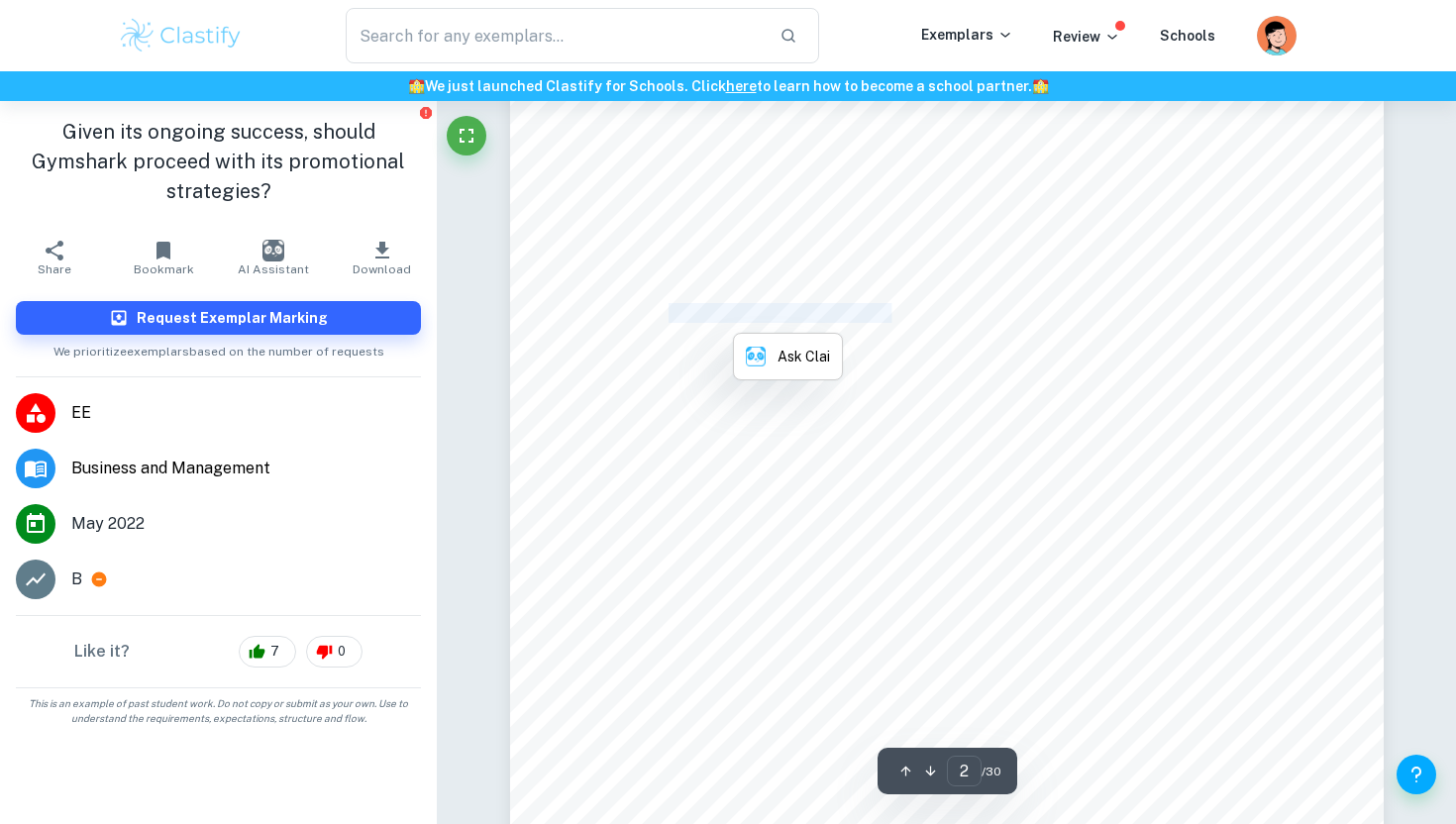 click on "Ansoff’s Matrix" at bounding box center (778, 314) 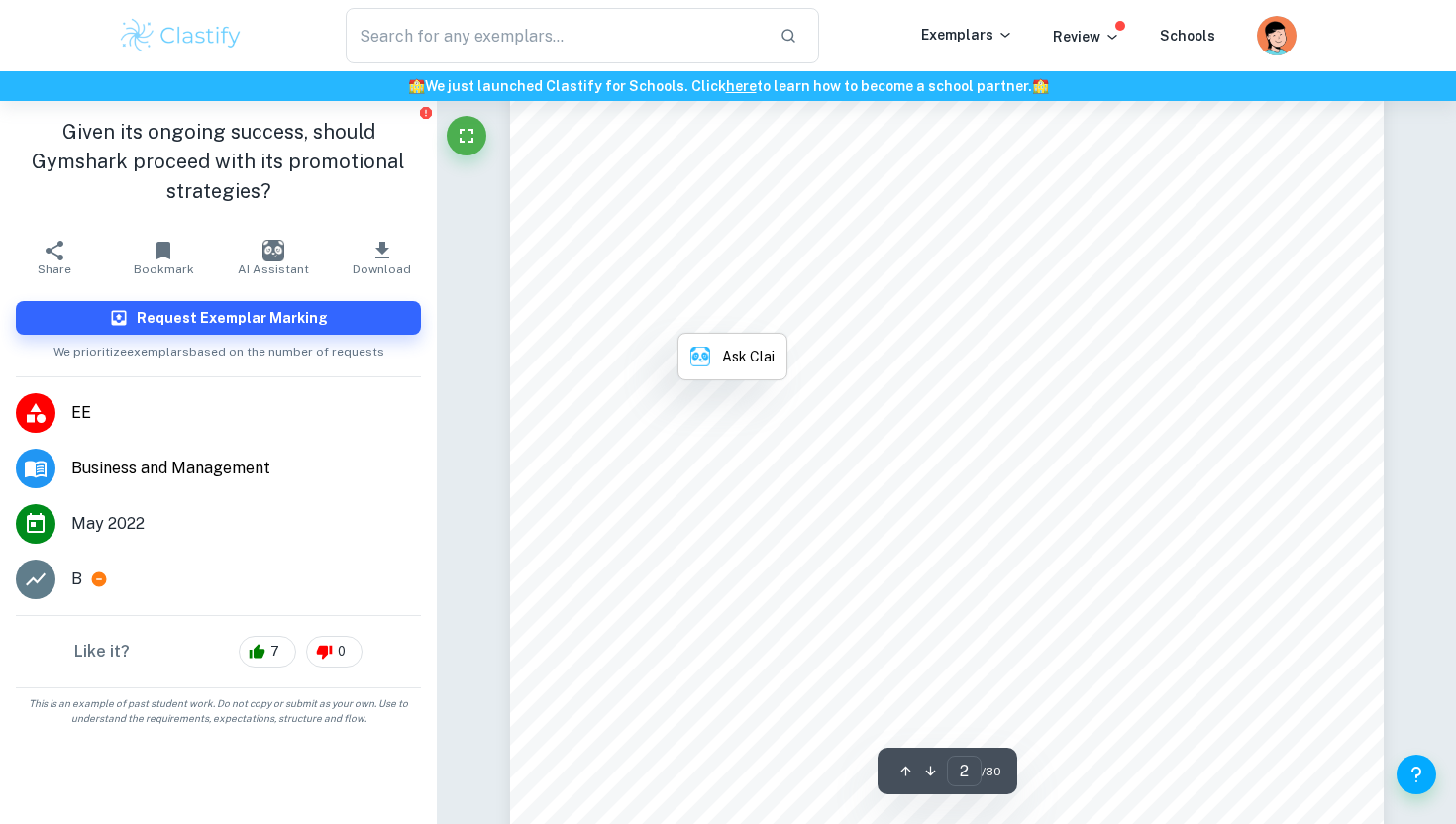 click on "Ansoff’s Matrix" at bounding box center [778, 314] 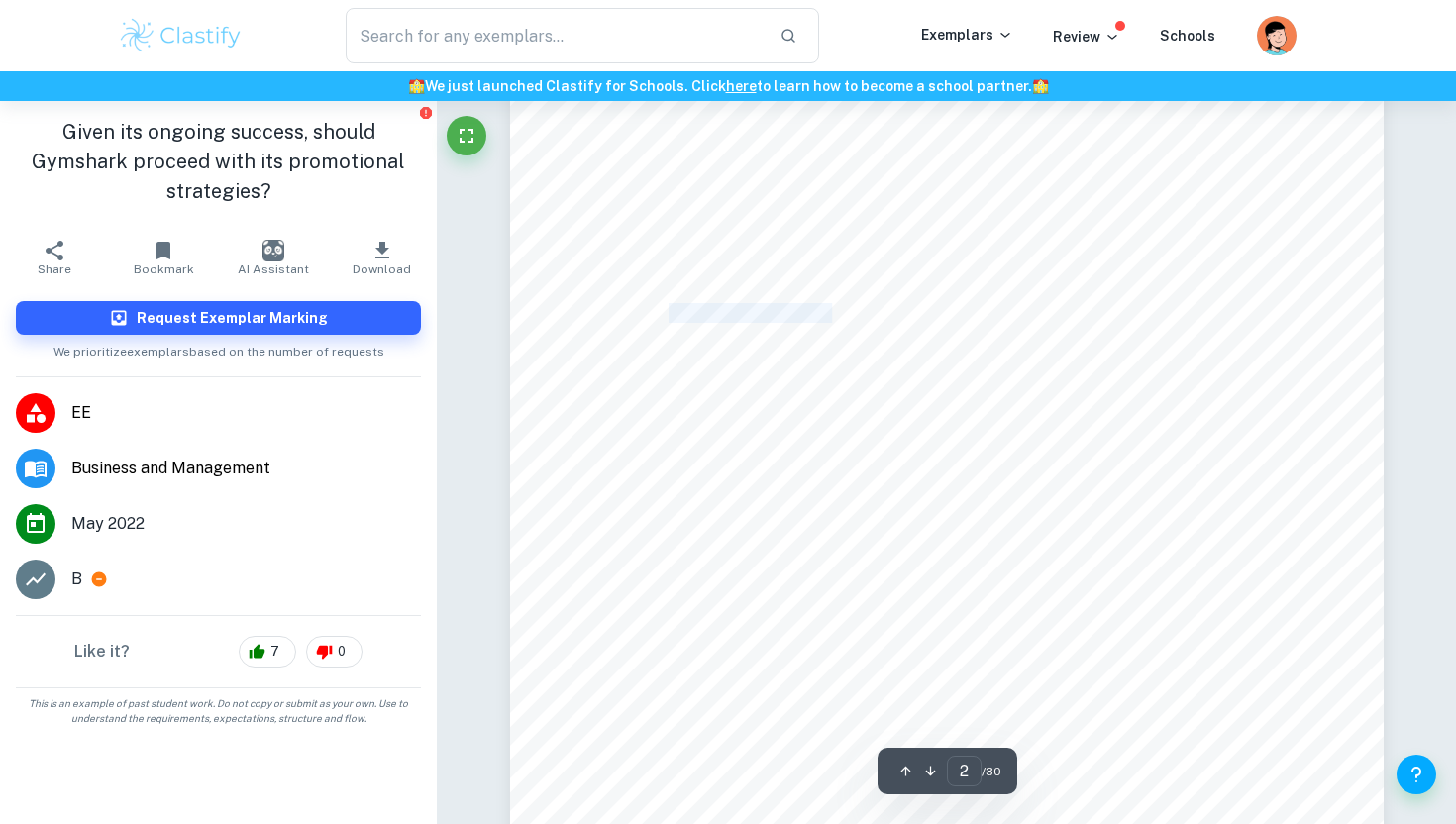 drag, startPoint x: 714, startPoint y: 316, endPoint x: 754, endPoint y: 316, distance: 40 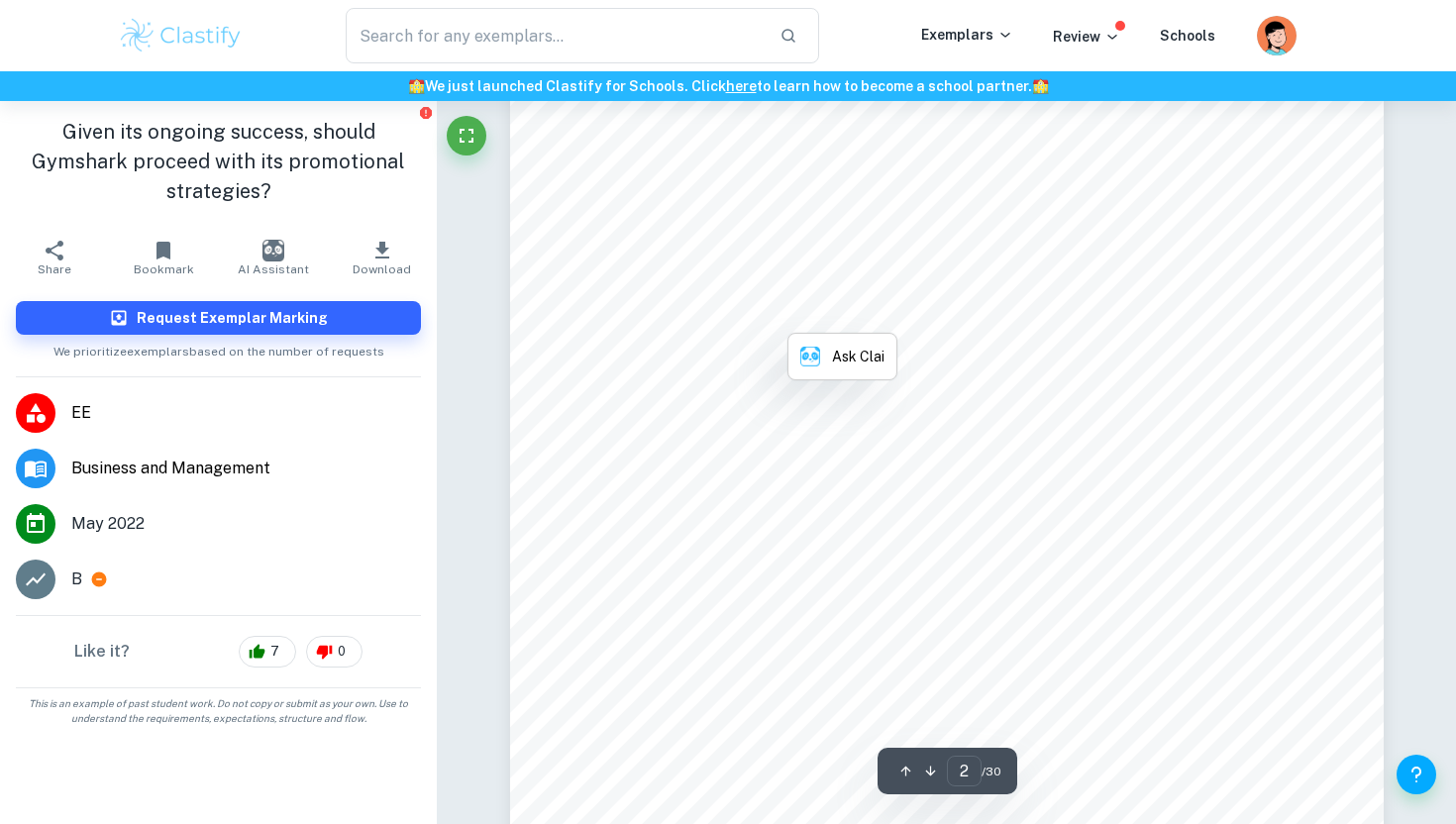 click on "Market Penetration: ................................................................................................ 6" at bounding box center (973, 343) 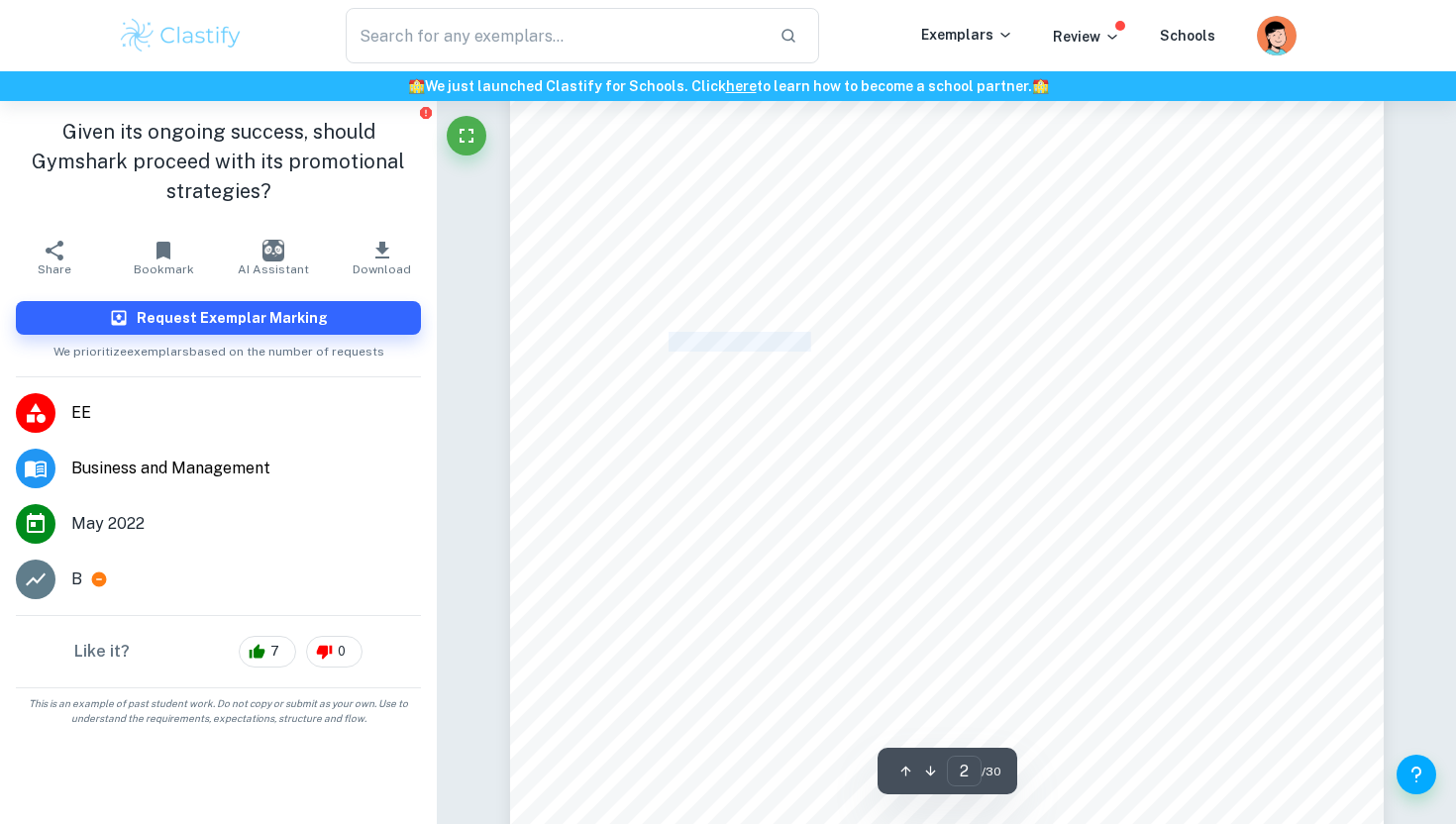 drag, startPoint x: 704, startPoint y: 351, endPoint x: 774, endPoint y: 351, distance: 70 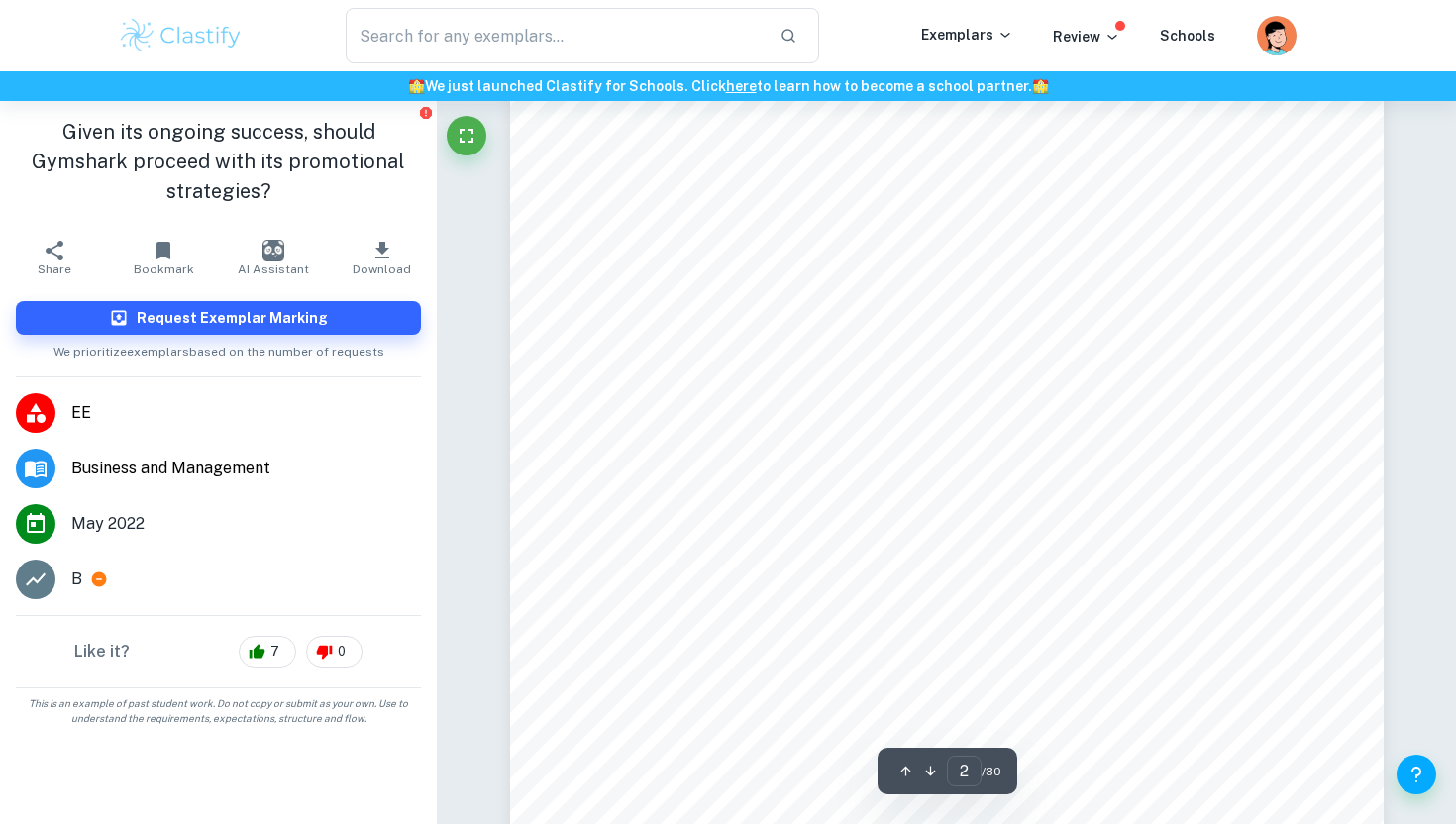 click on "Product Development:" at bounding box center (753, 401) 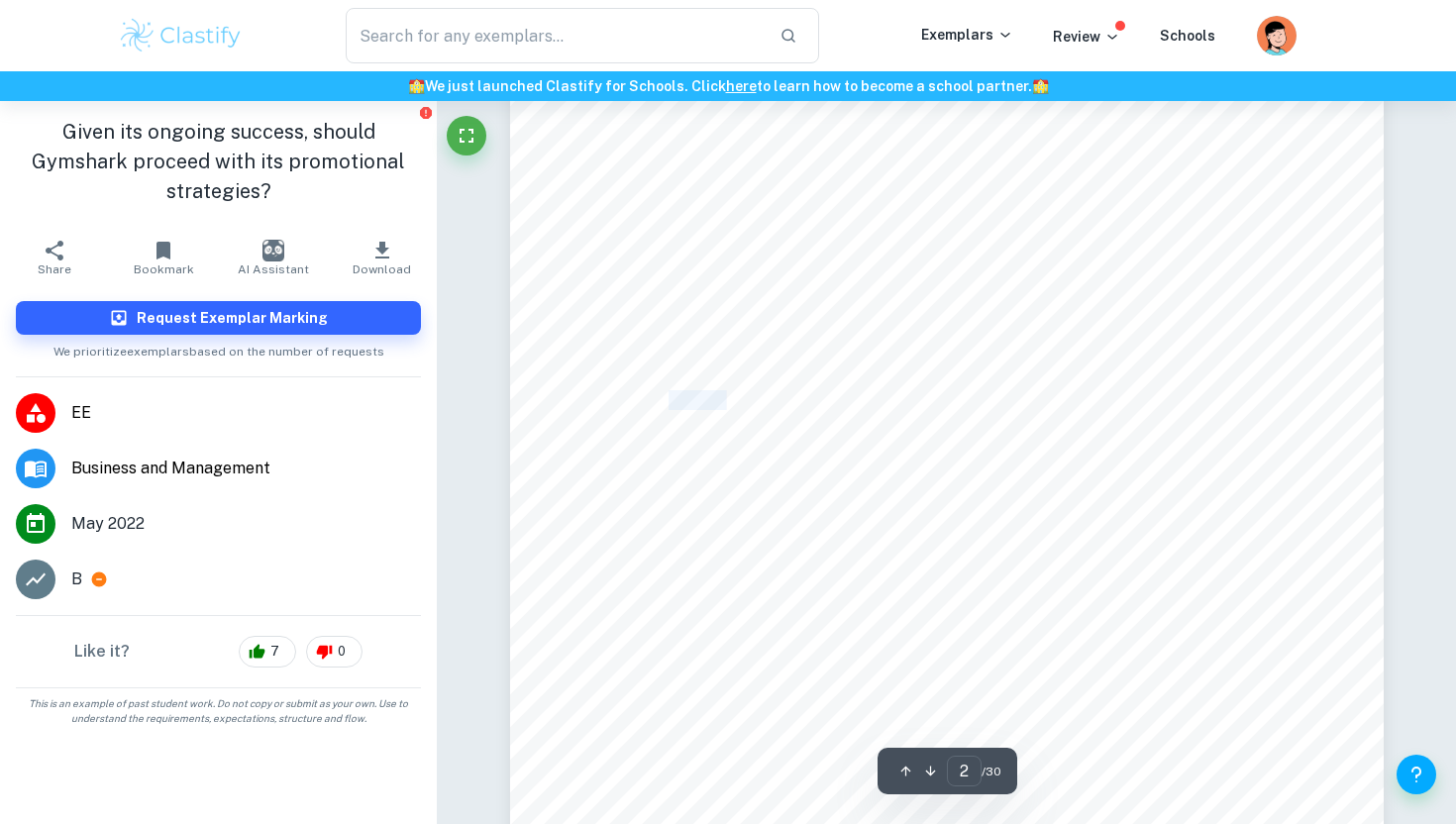 drag, startPoint x: 683, startPoint y: 393, endPoint x: 804, endPoint y: 393, distance: 121 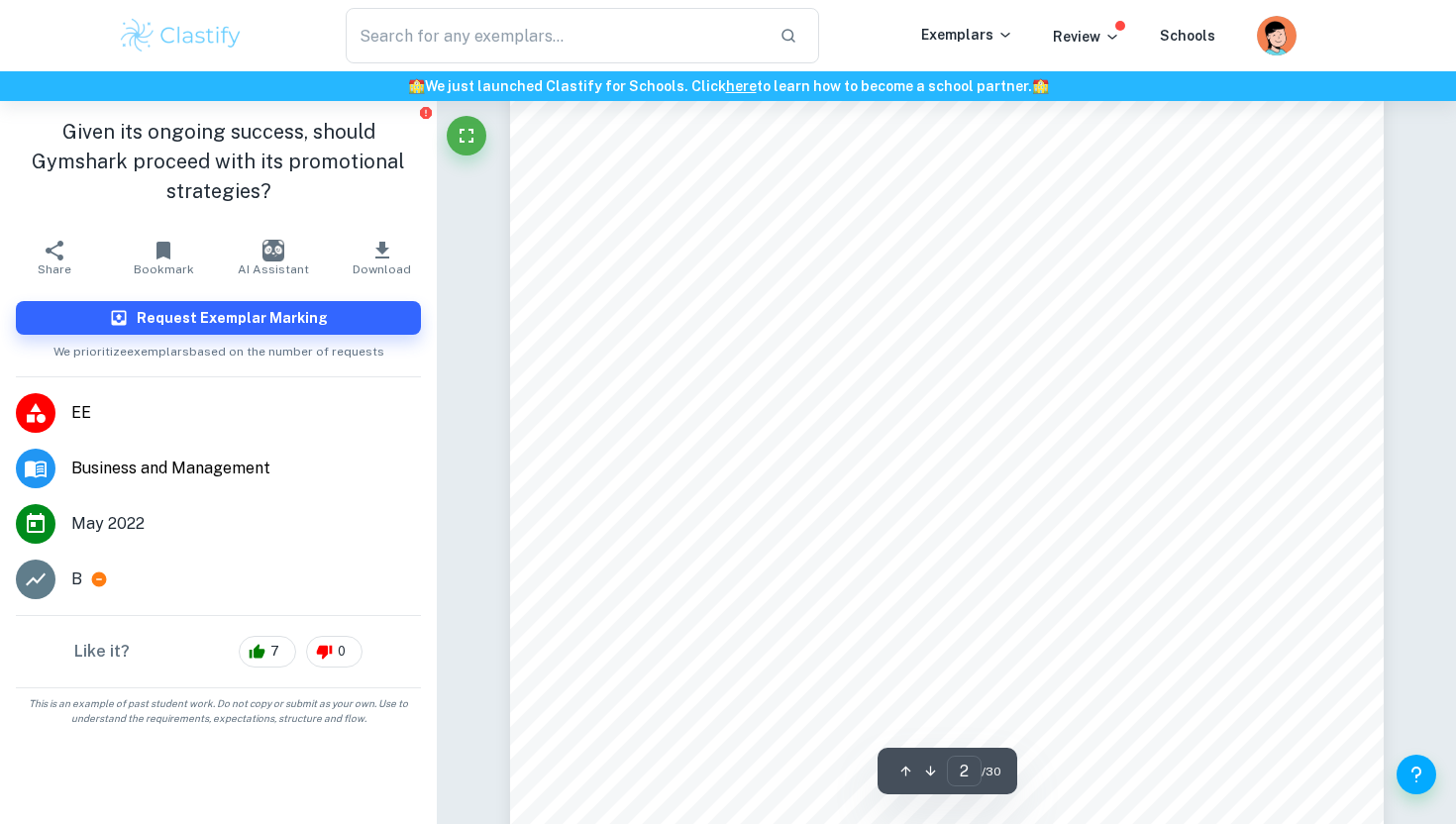 click on "2 Table of Contents Introduction: ....................................................................................................................... 3 Methodology:....................................................................................................................... 5 Main findings, analysis, and discussion: ............................................................................ 6 1)   Ansoff’s Matrix   ........................................................................................................ 6    Market Penetration: ................................................................................................ 6    Market Development:   ............................................................................................ 12    Product Development:   ........................................................................................... 13    2)      Strengths:            Threats:   3)   Financial Analysis   Conclusion:" at bounding box center (947, 691) 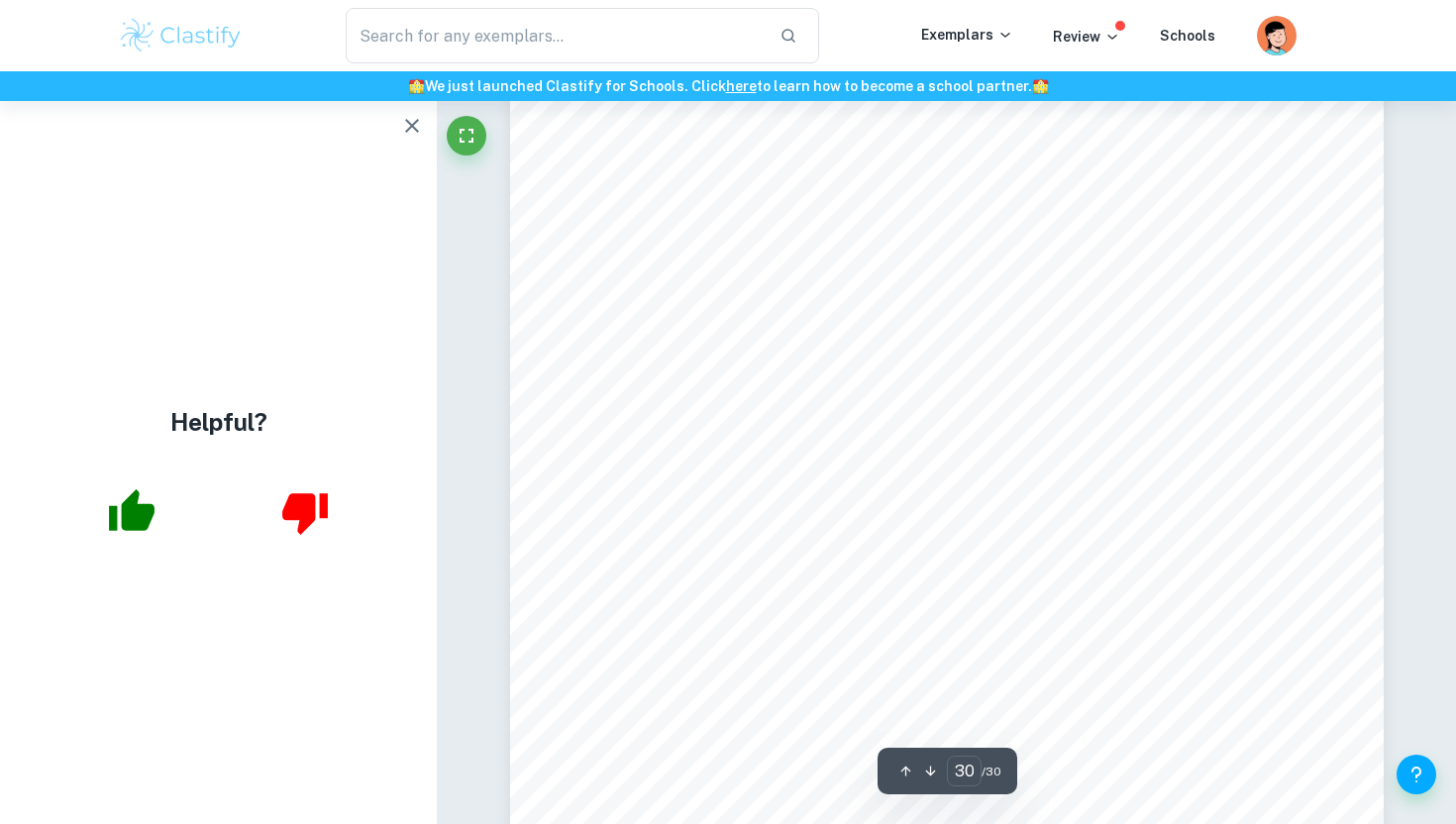 scroll, scrollTop: 36282, scrollLeft: 0, axis: vertical 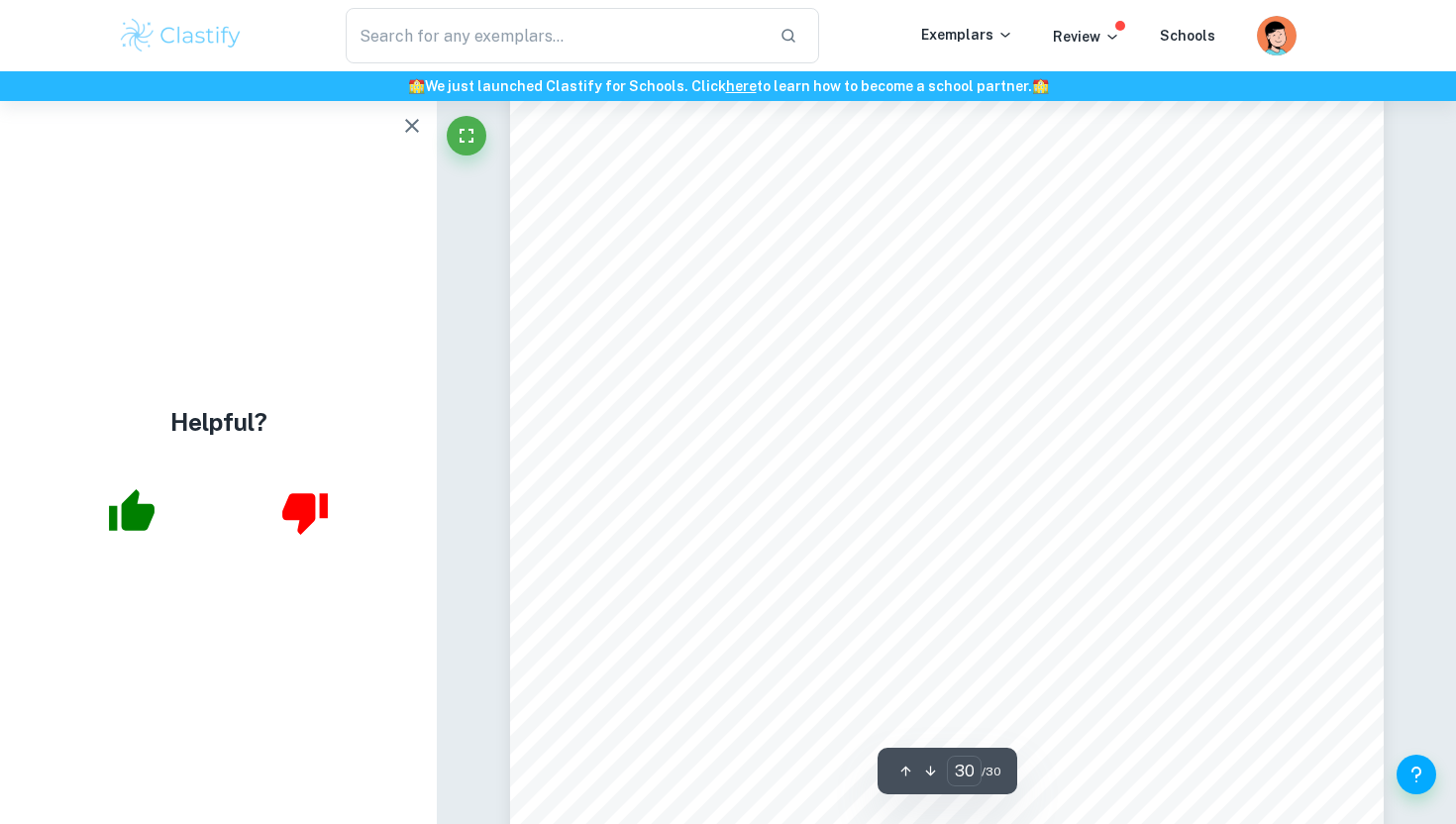 click on "Nike's Revenue" at bounding box center (730, 260) 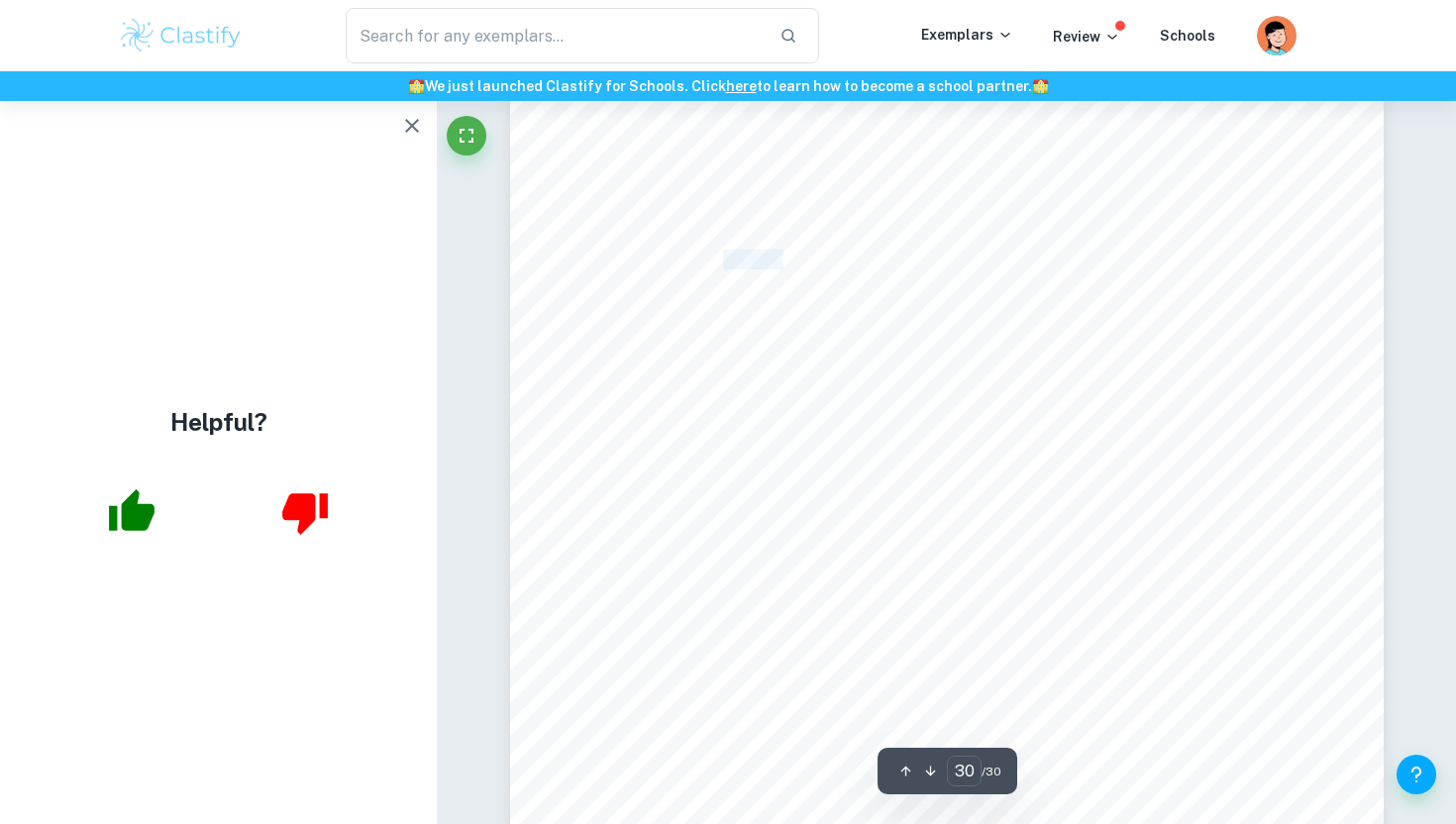 click on "Nike's Revenue" at bounding box center [730, 260] 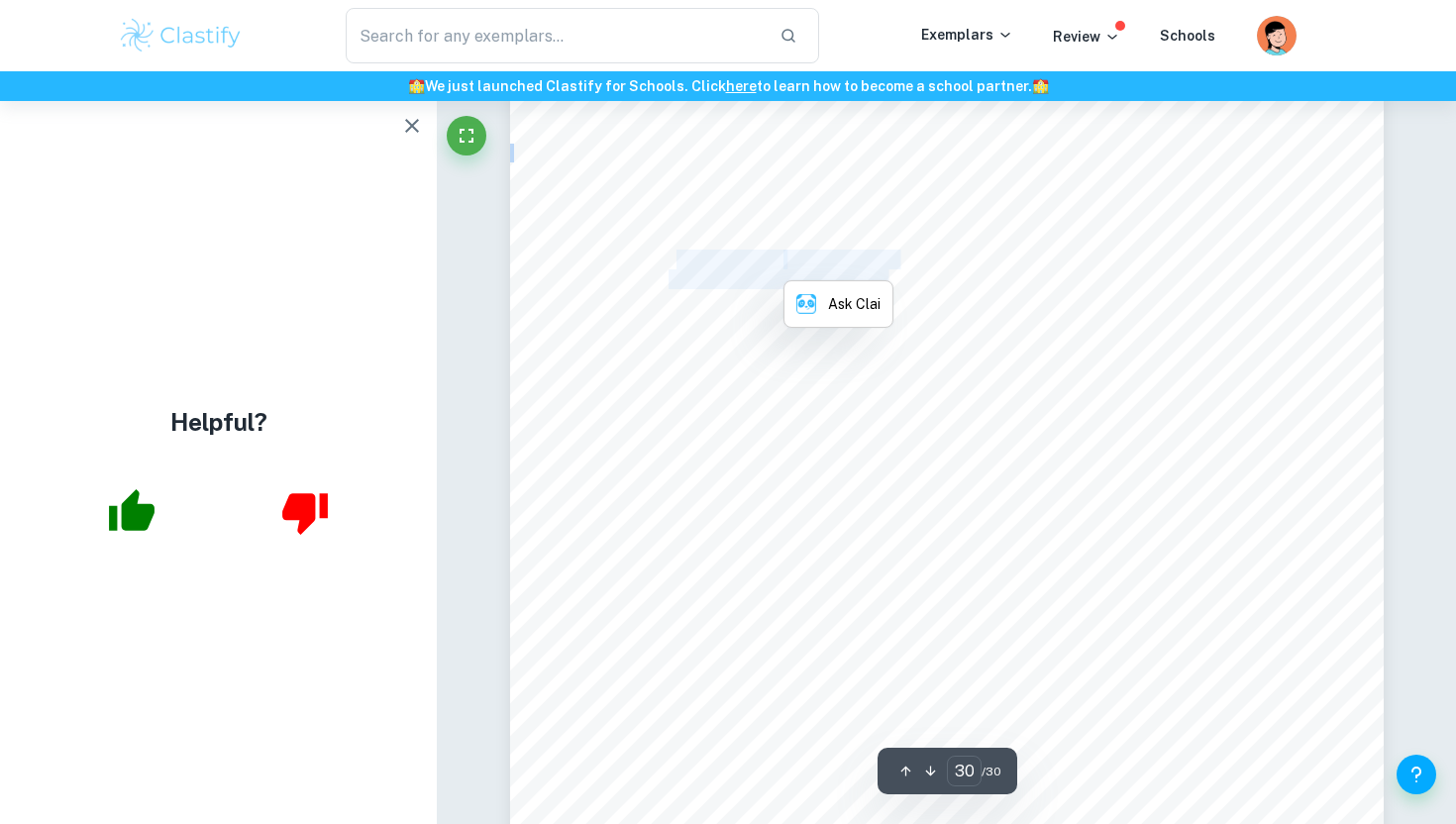 drag, startPoint x: 762, startPoint y: 262, endPoint x: 777, endPoint y: 289, distance: 30.88689 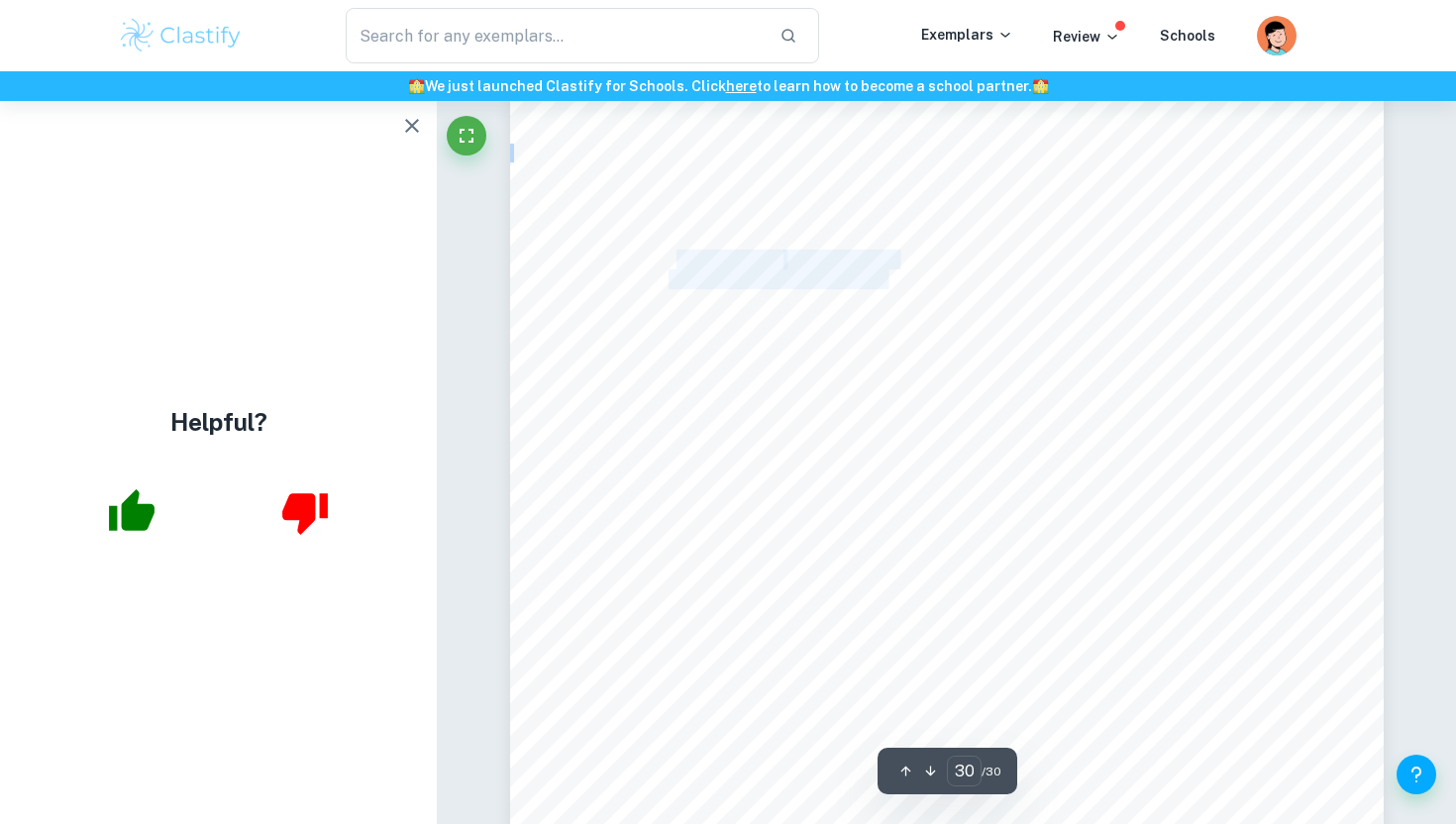 click on "<https://www.statista.com/statistics/888676/nikes-revenue-in-the-us/>." at bounding box center [777, 280] 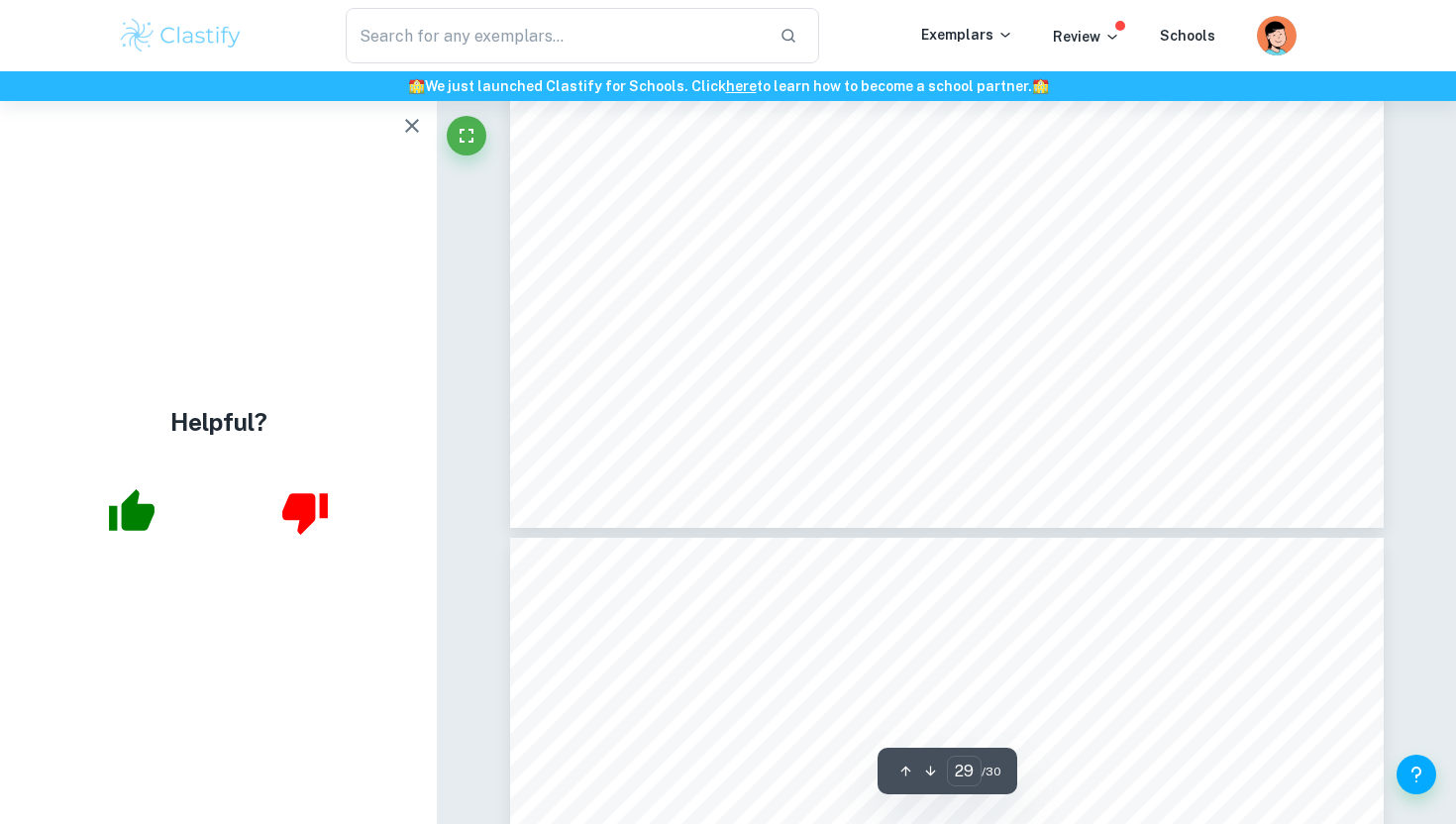scroll, scrollTop: 35561, scrollLeft: 0, axis: vertical 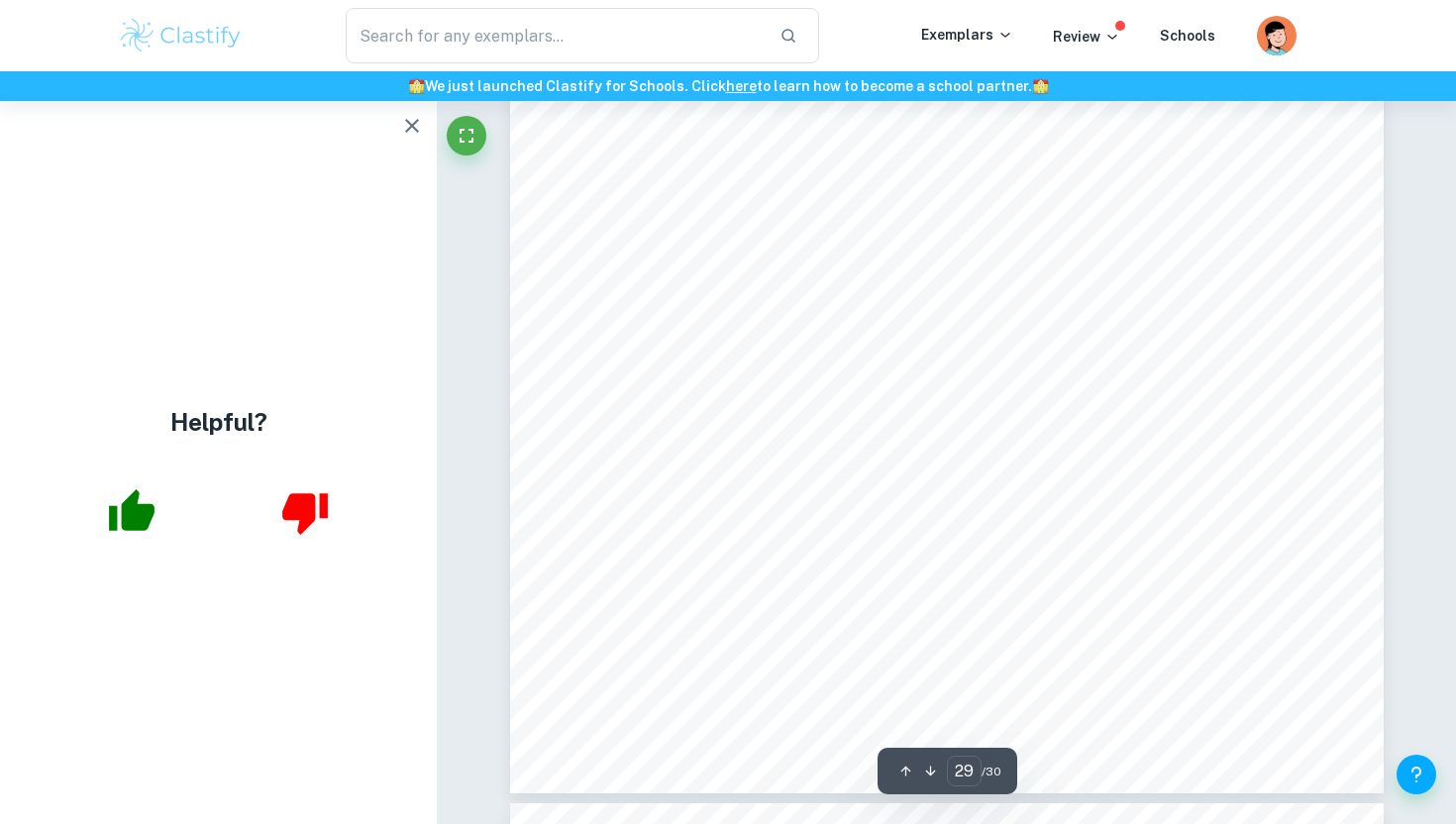 click on "Helpful?" at bounding box center (218, 463) 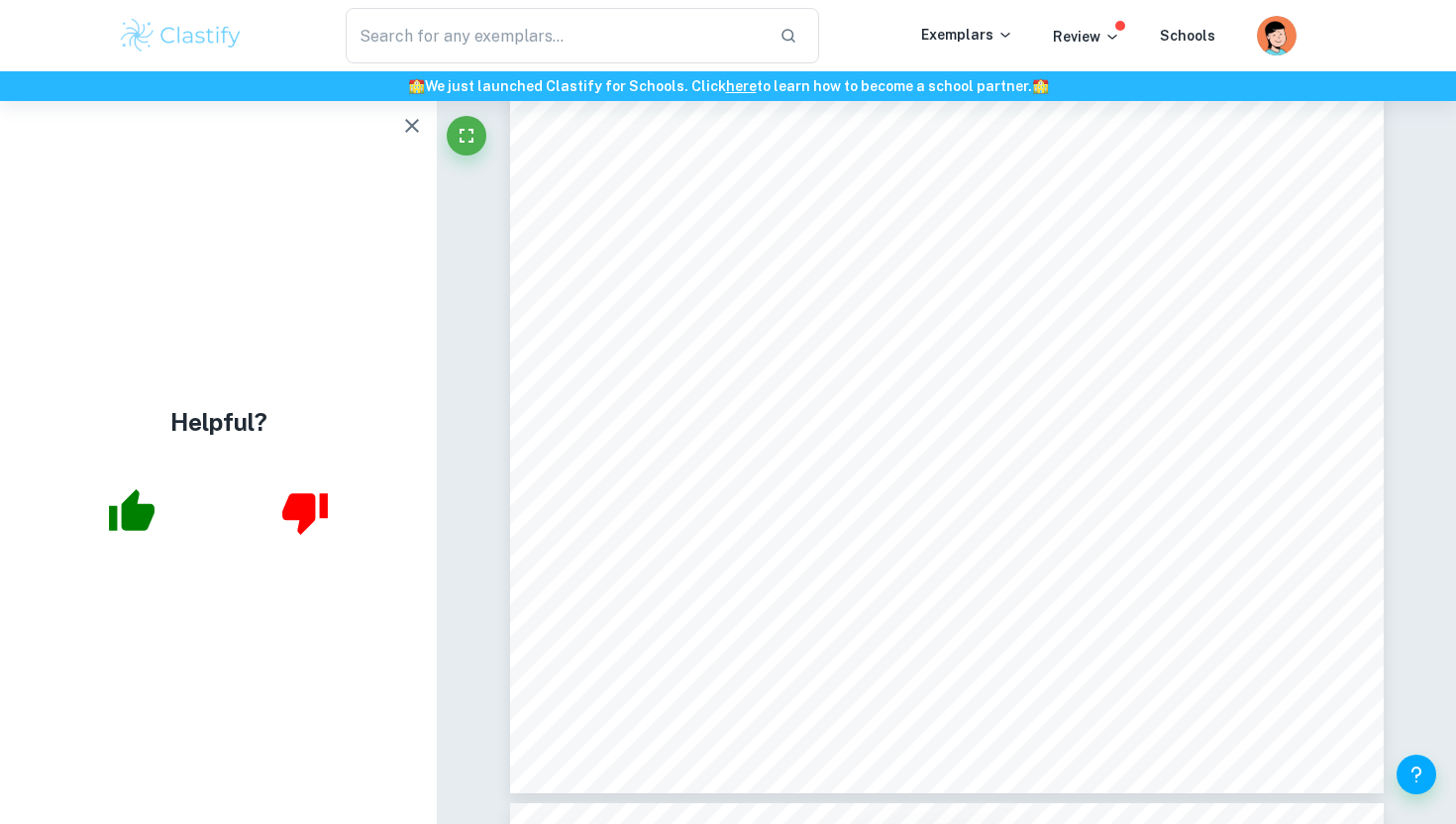click on "Helpful?" at bounding box center (218, 463) 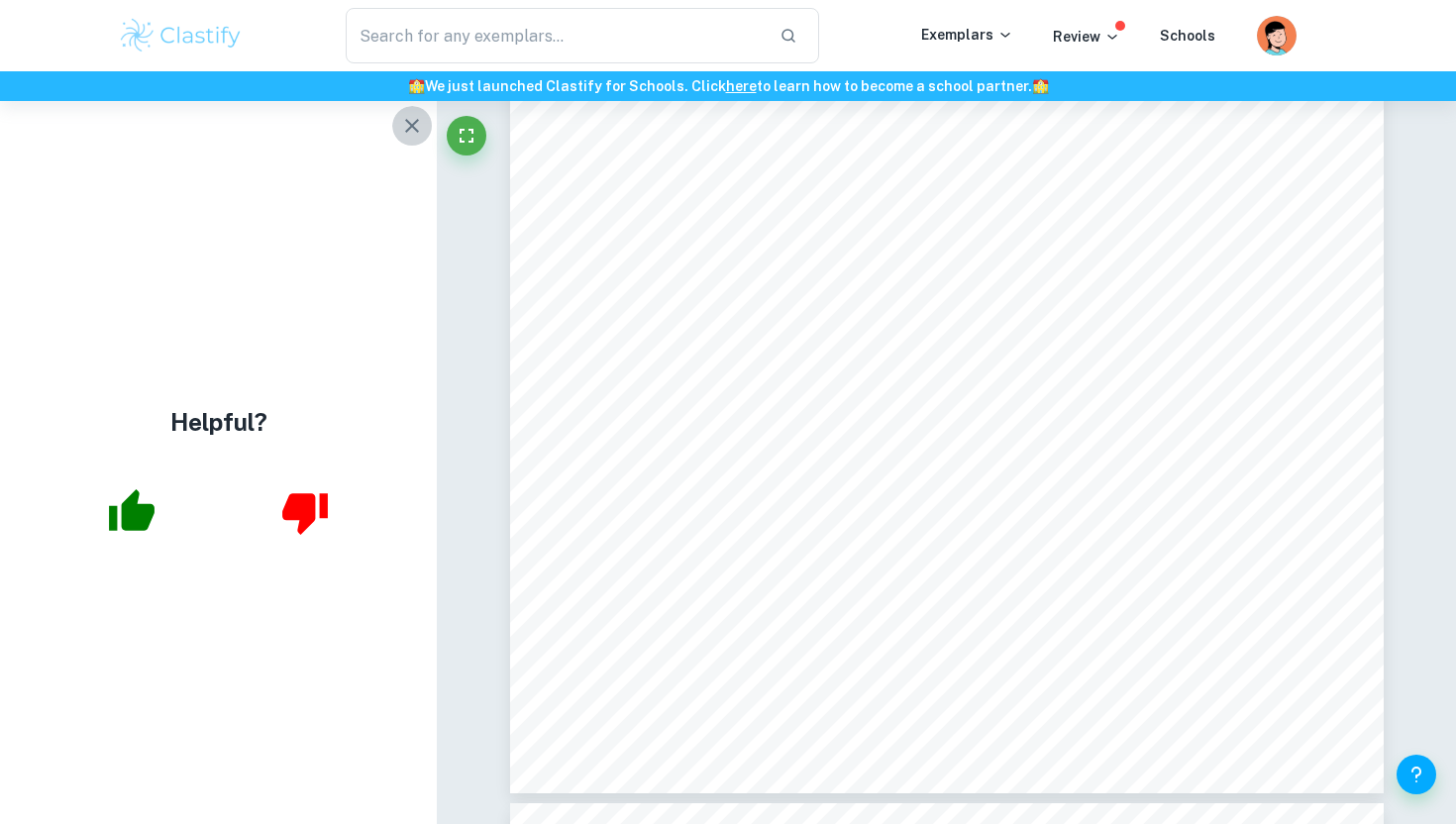click 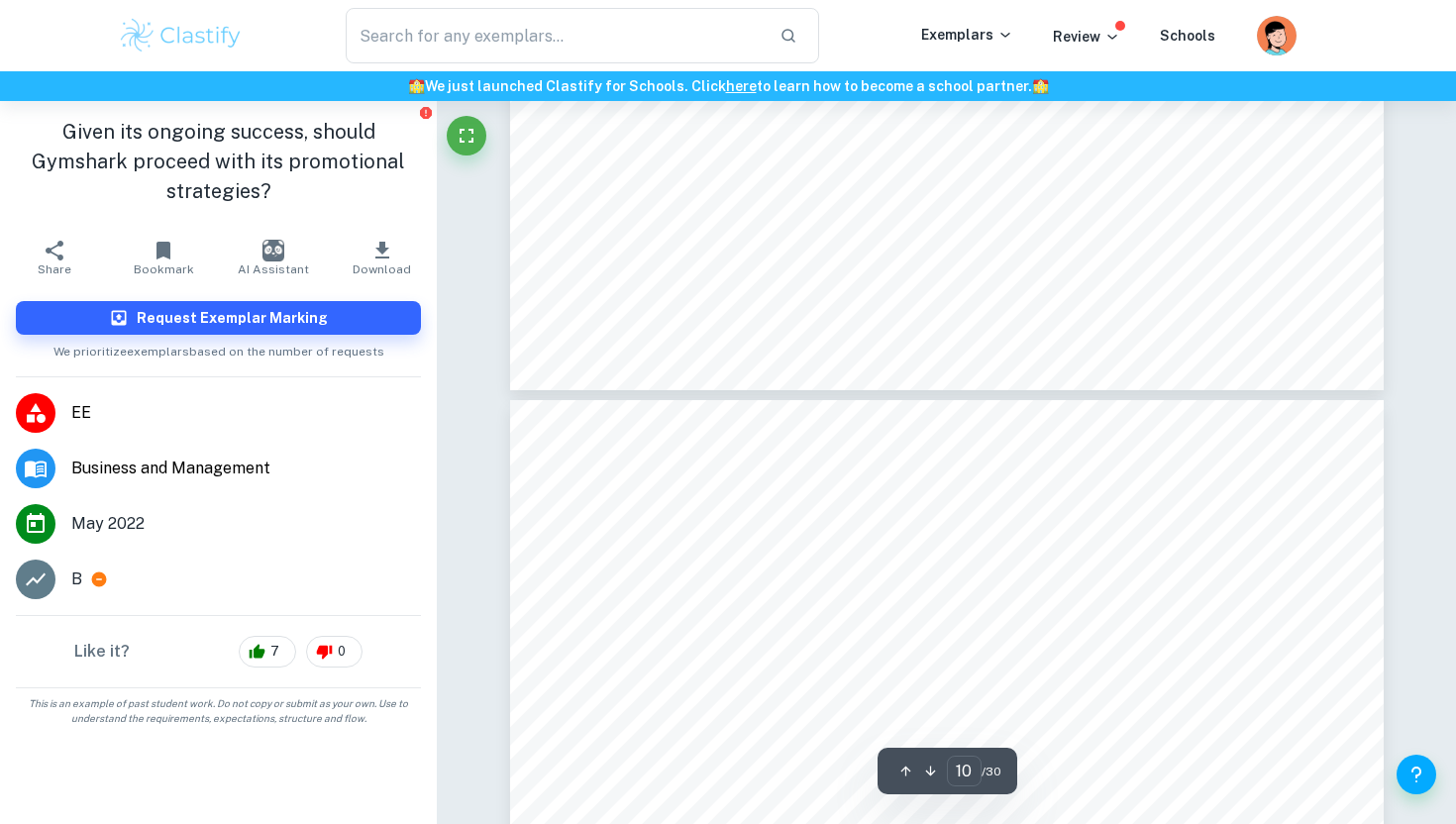 type on "9" 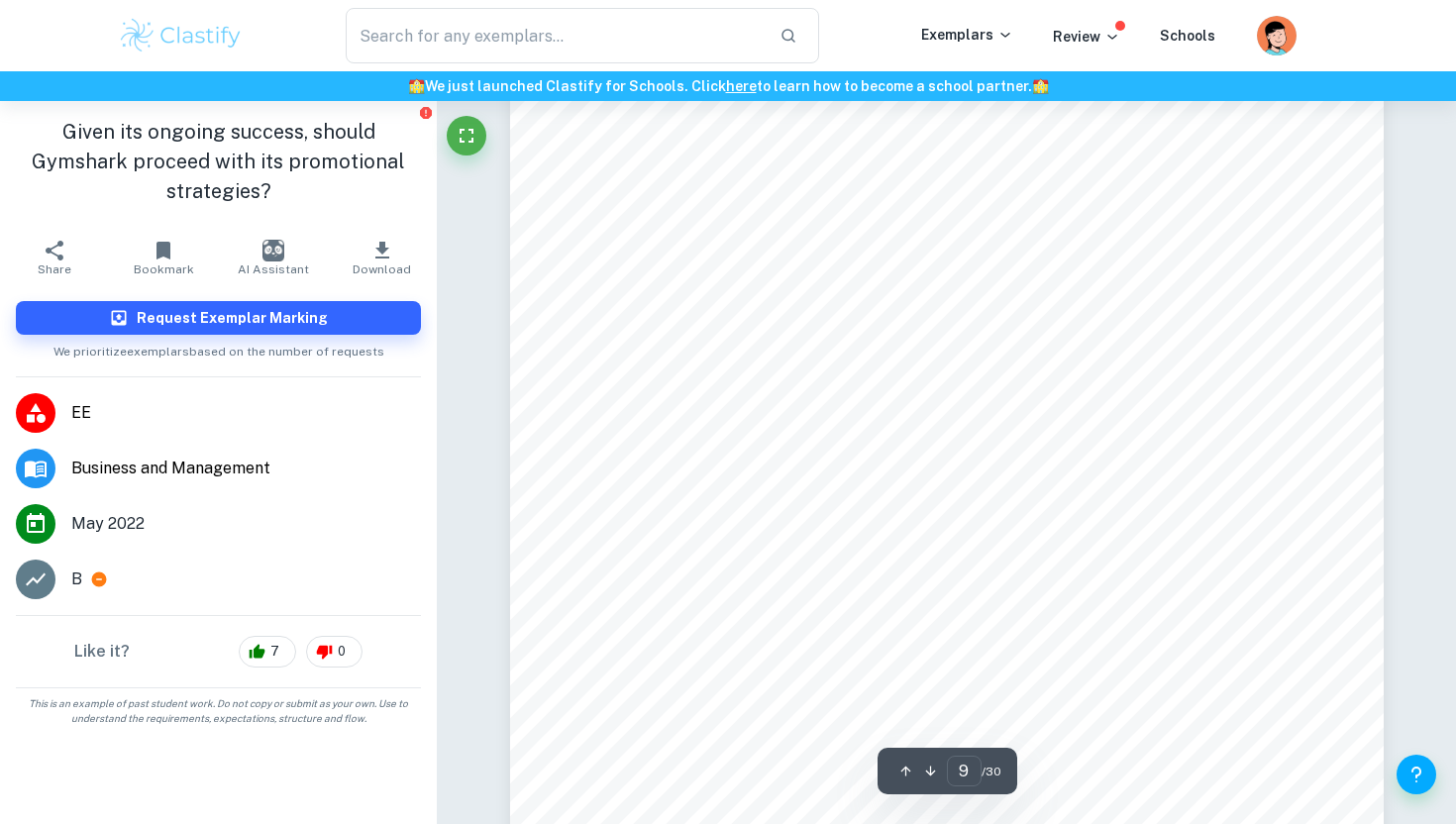 scroll, scrollTop: 10362, scrollLeft: 0, axis: vertical 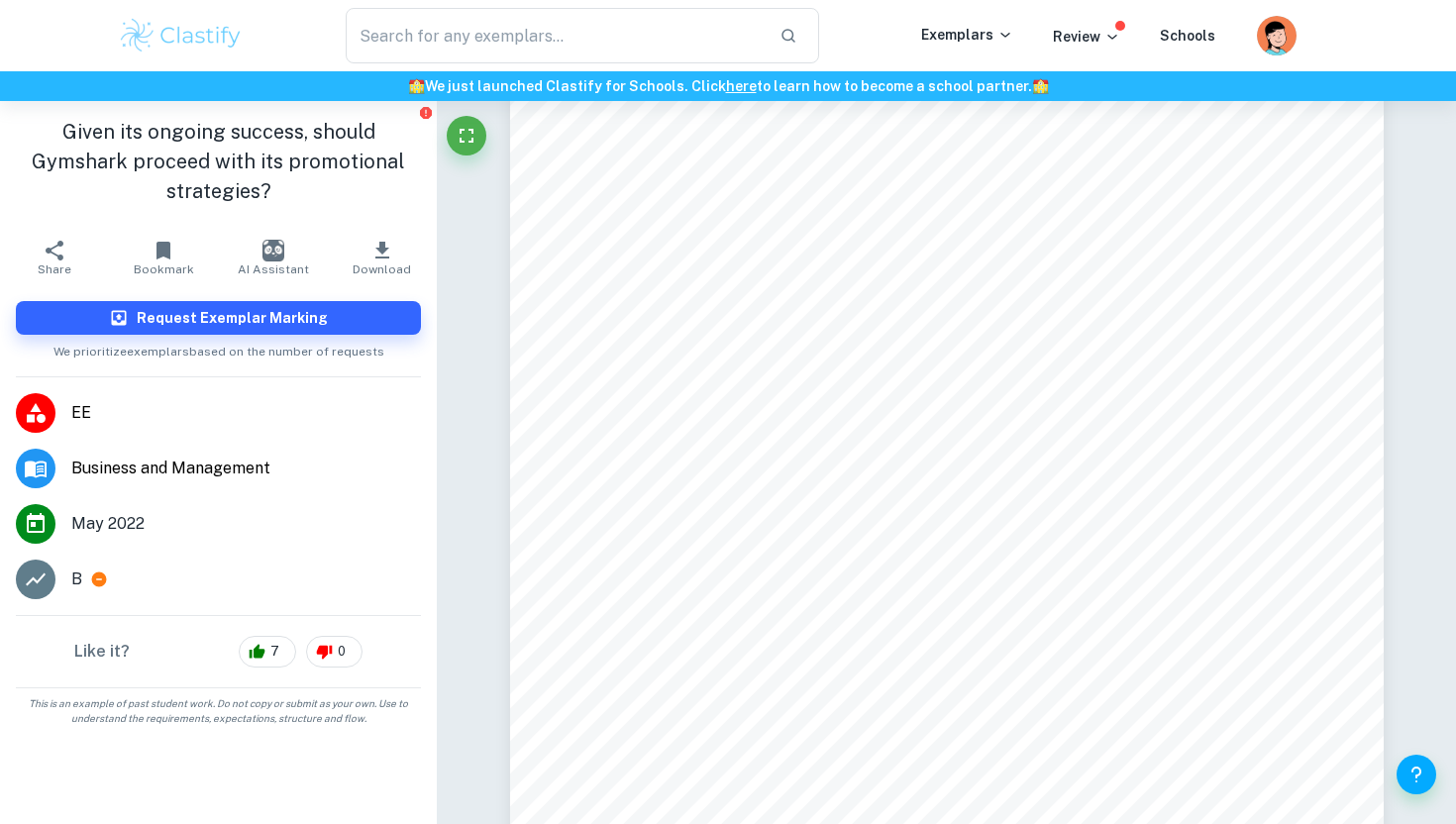 type on "promotion" 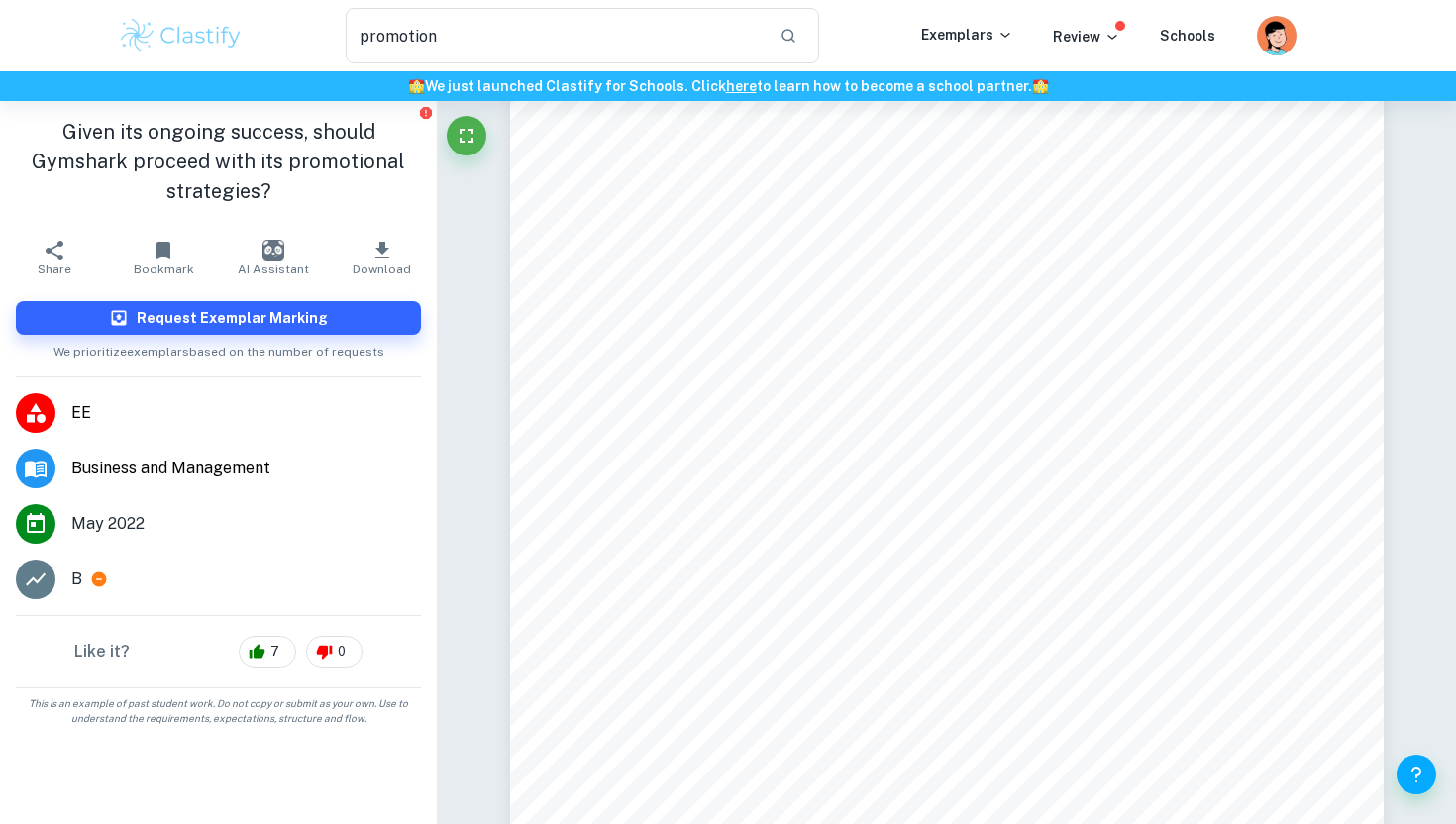 scroll, scrollTop: 296, scrollLeft: 0, axis: vertical 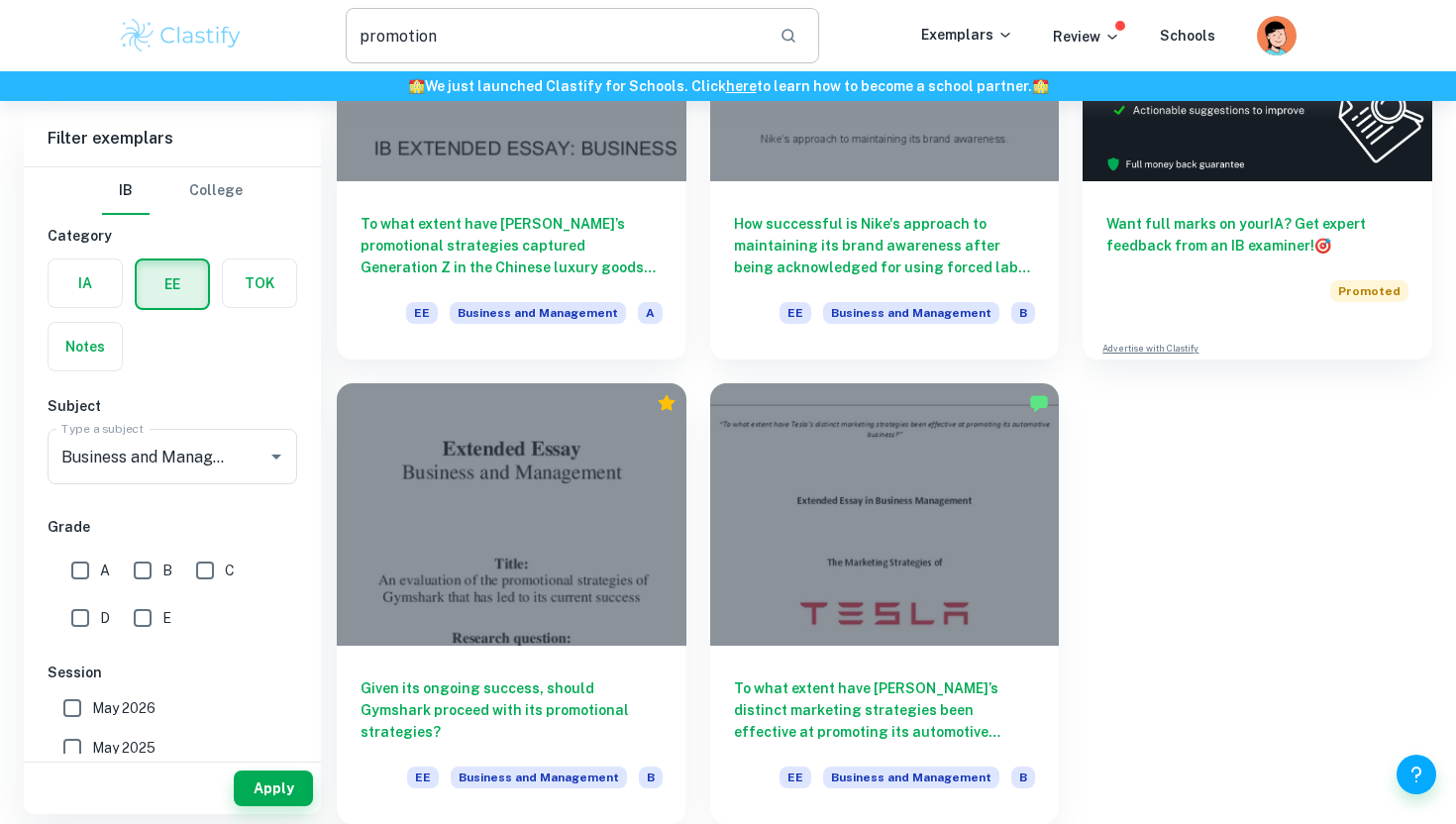 click on "promotion" at bounding box center [555, 36] 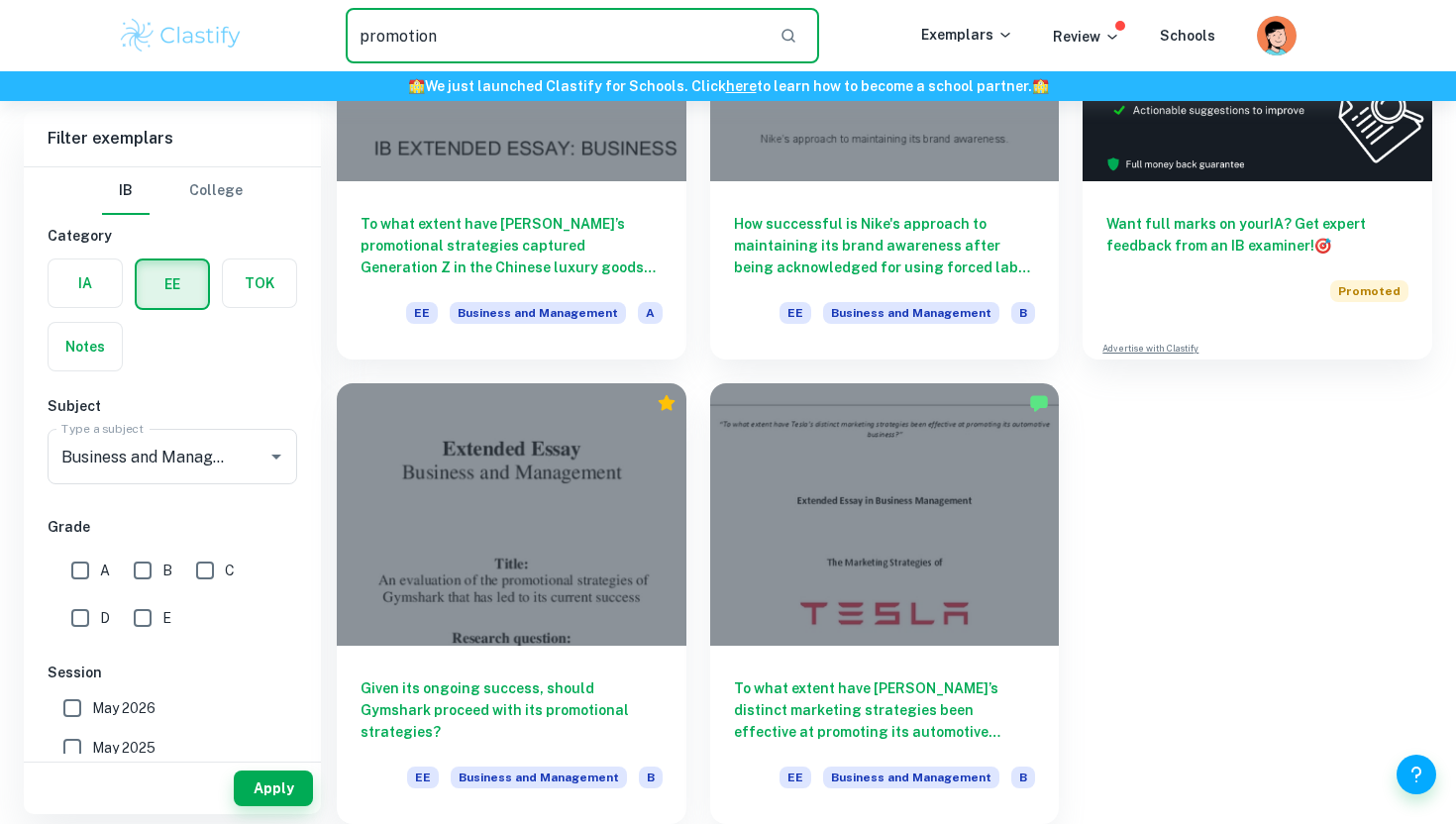 click on "promotion" at bounding box center (555, 36) 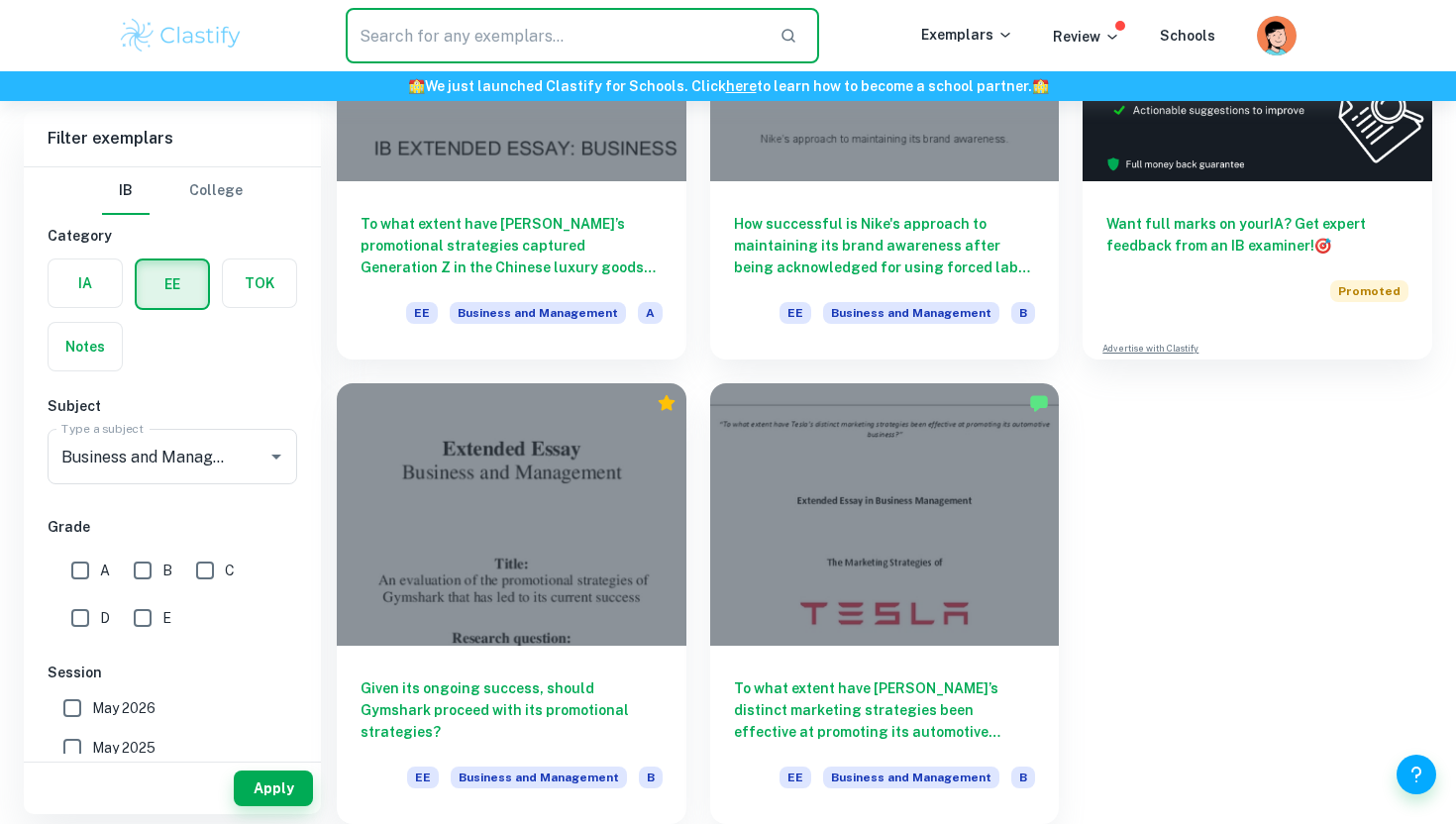 type 